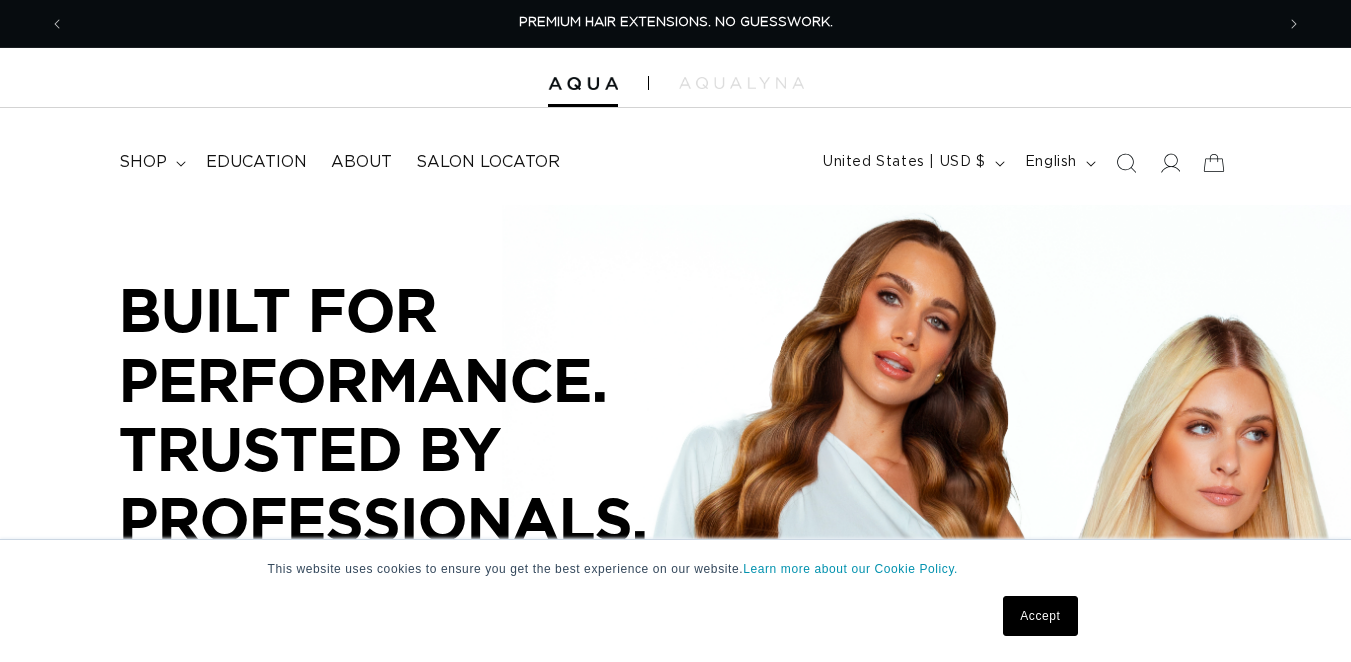 scroll, scrollTop: 0, scrollLeft: 0, axis: both 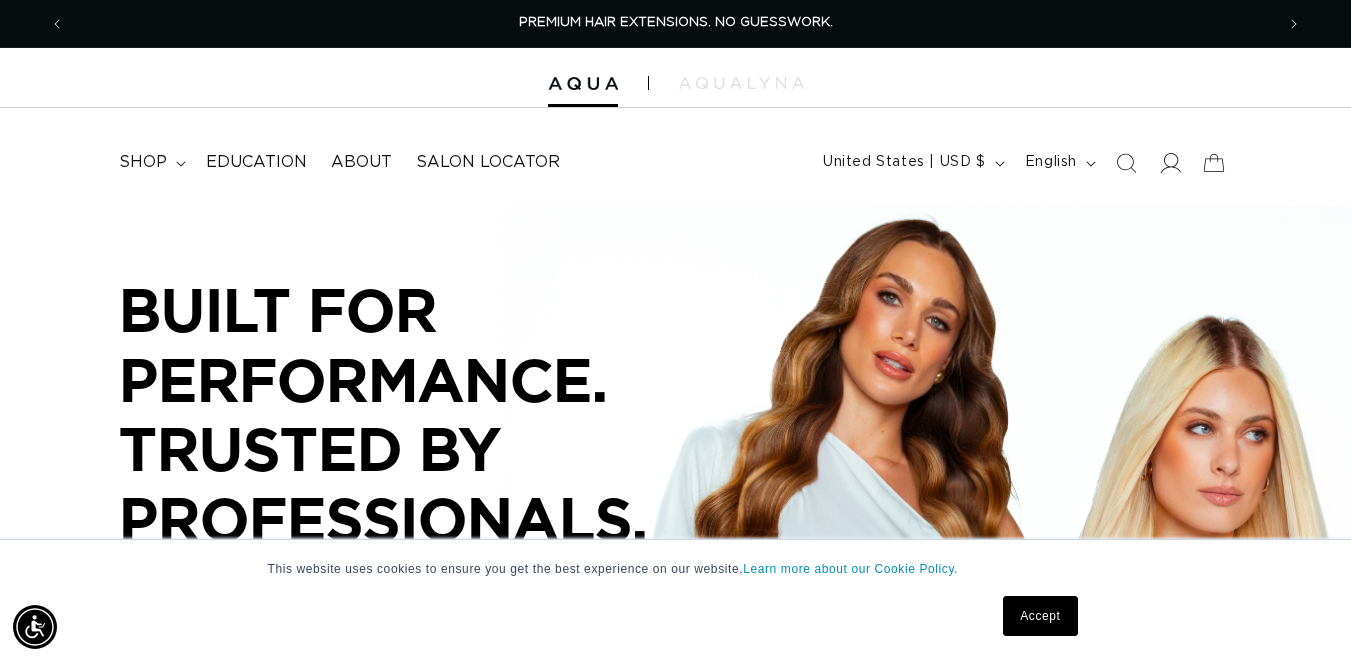 click 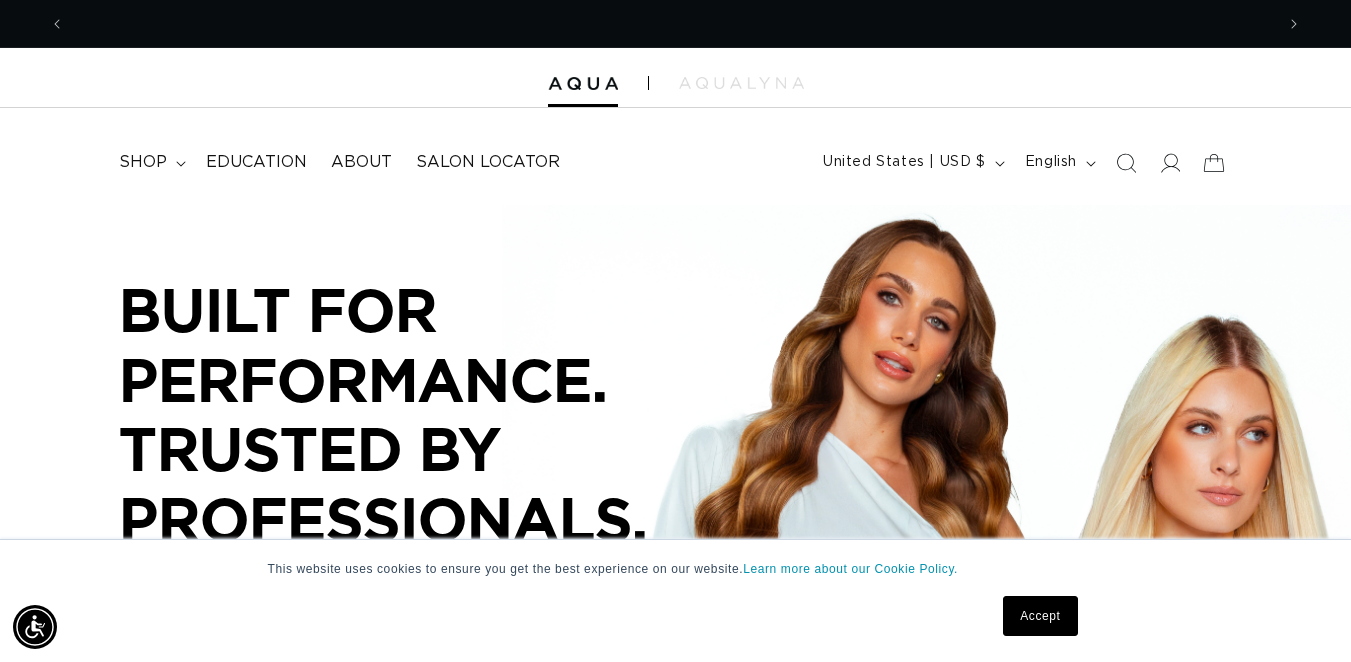 scroll, scrollTop: 0, scrollLeft: 1209, axis: horizontal 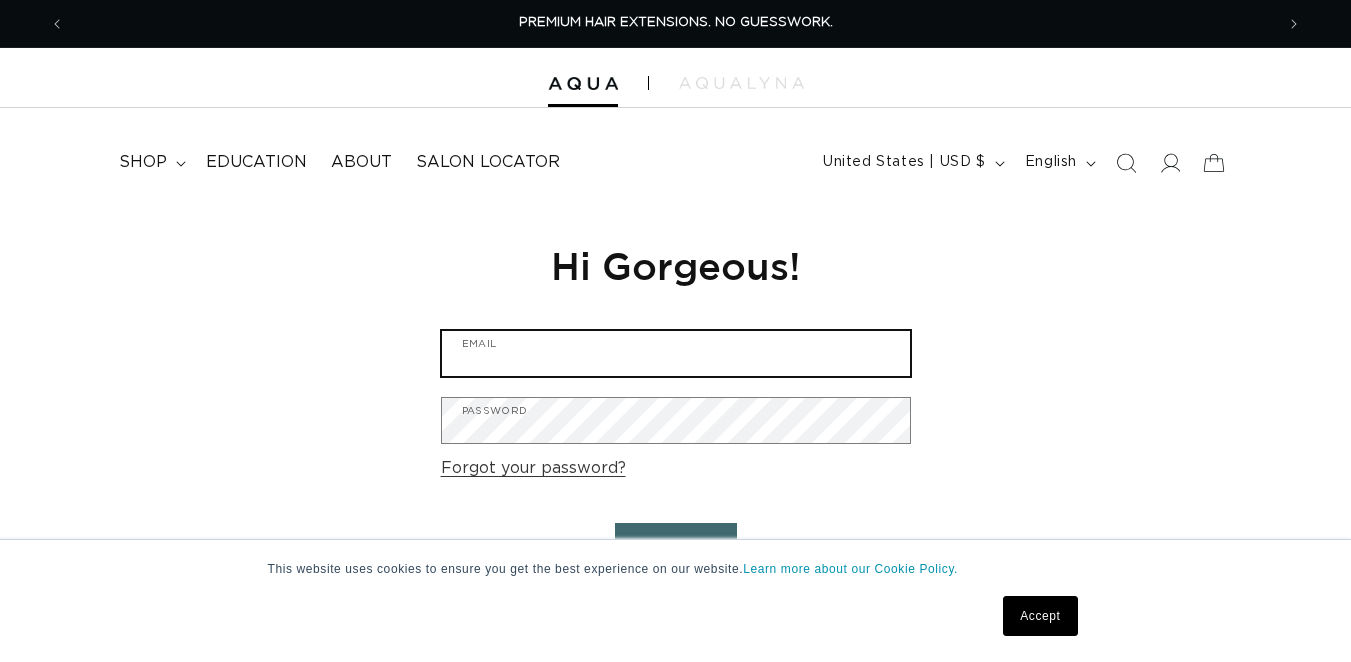 click on "Email" at bounding box center (676, 353) 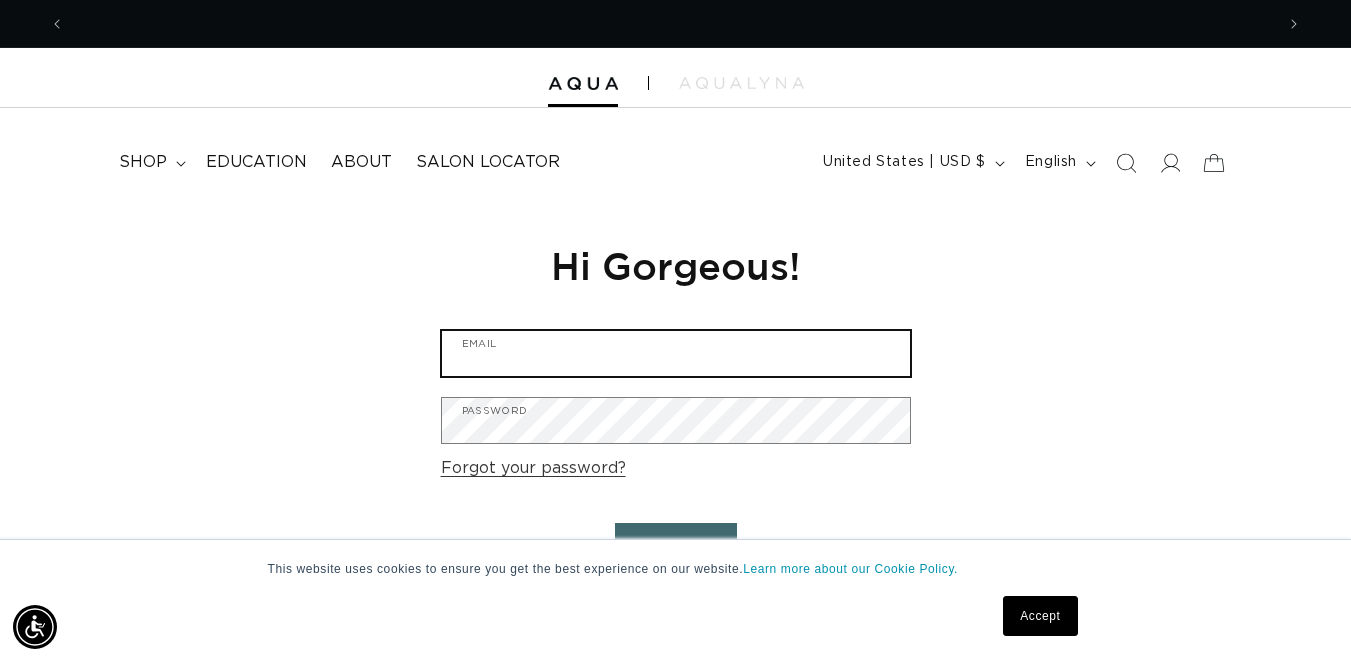 scroll, scrollTop: 0, scrollLeft: 1209, axis: horizontal 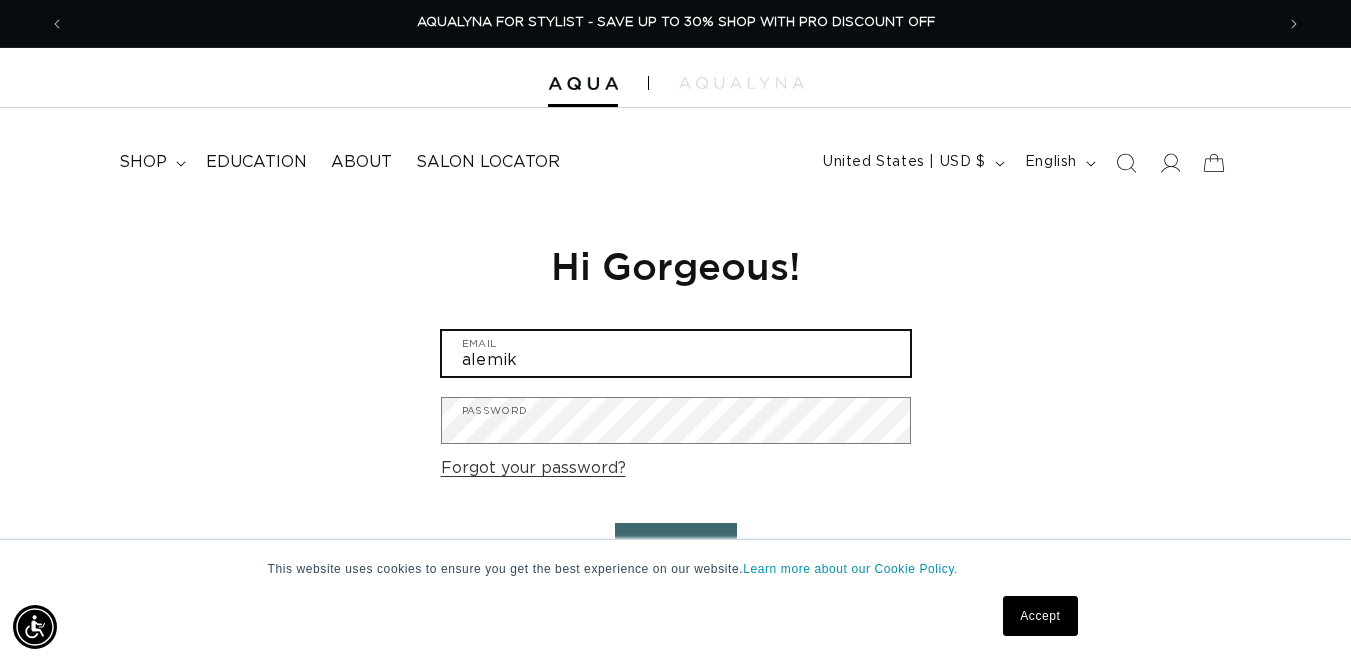 type on "alemik16@yahoo.com" 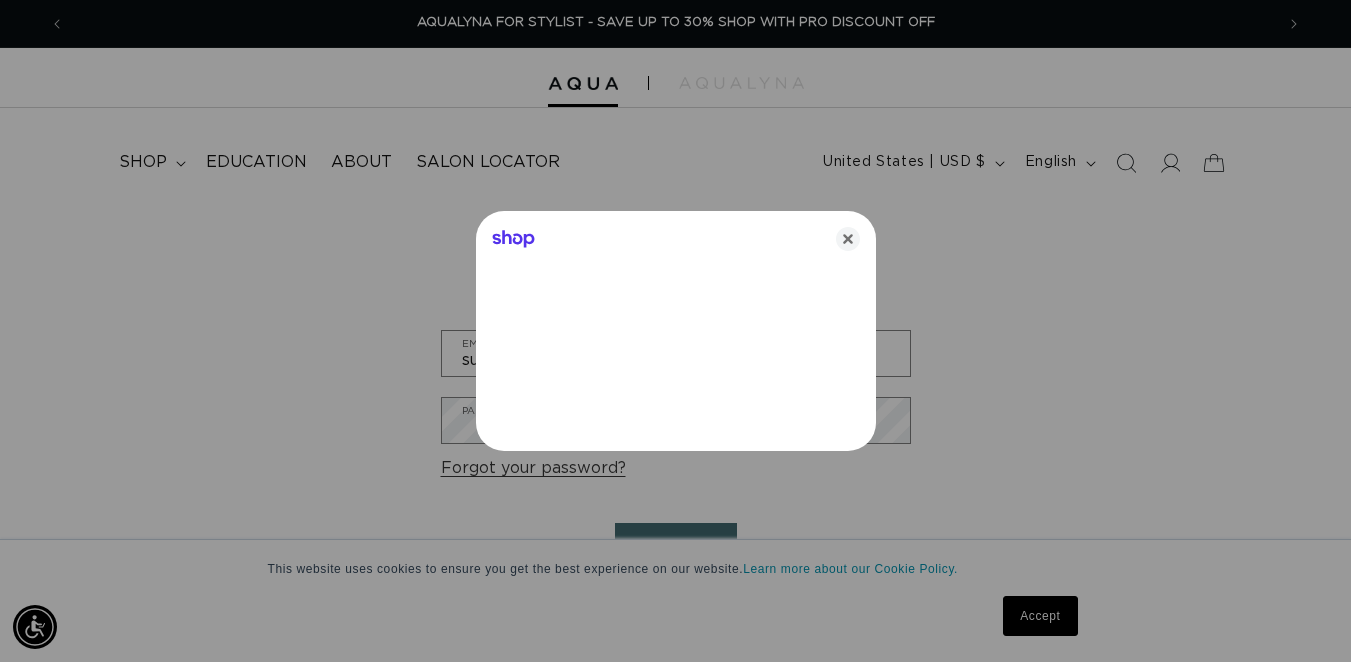 scroll, scrollTop: 0, scrollLeft: 2448, axis: horizontal 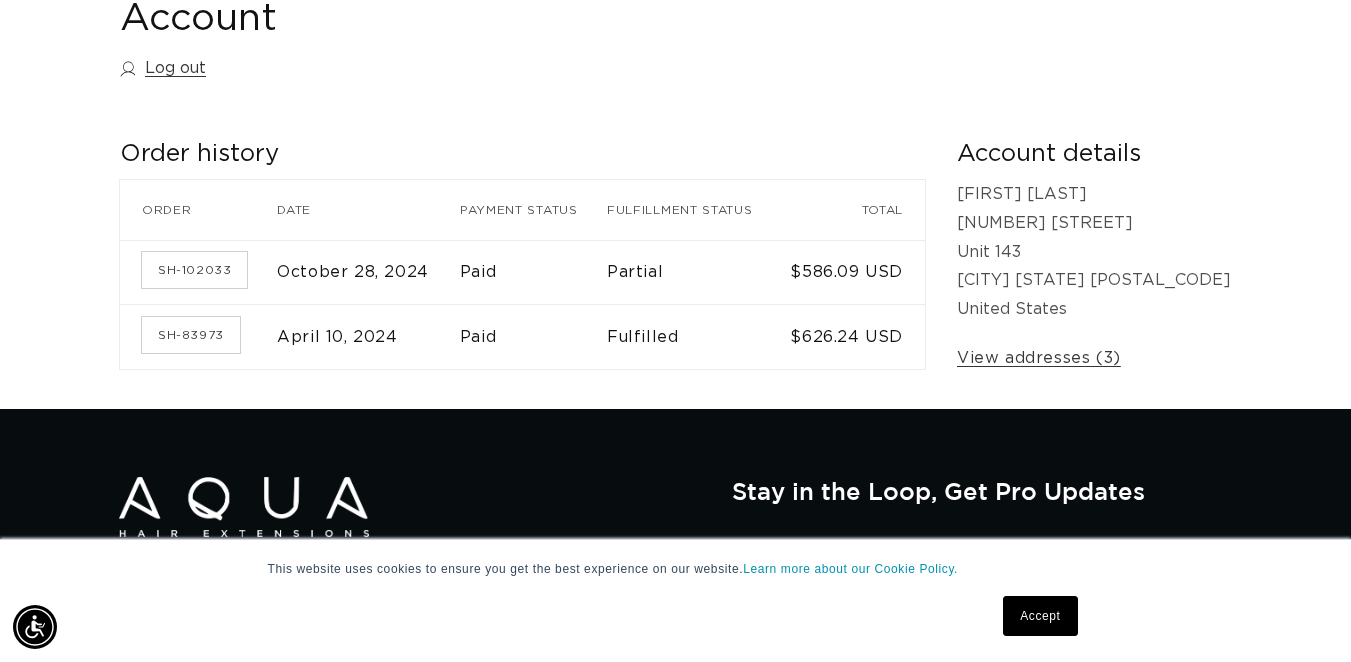drag, startPoint x: 1260, startPoint y: 65, endPoint x: 1350, endPoint y: 49, distance: 91.411156 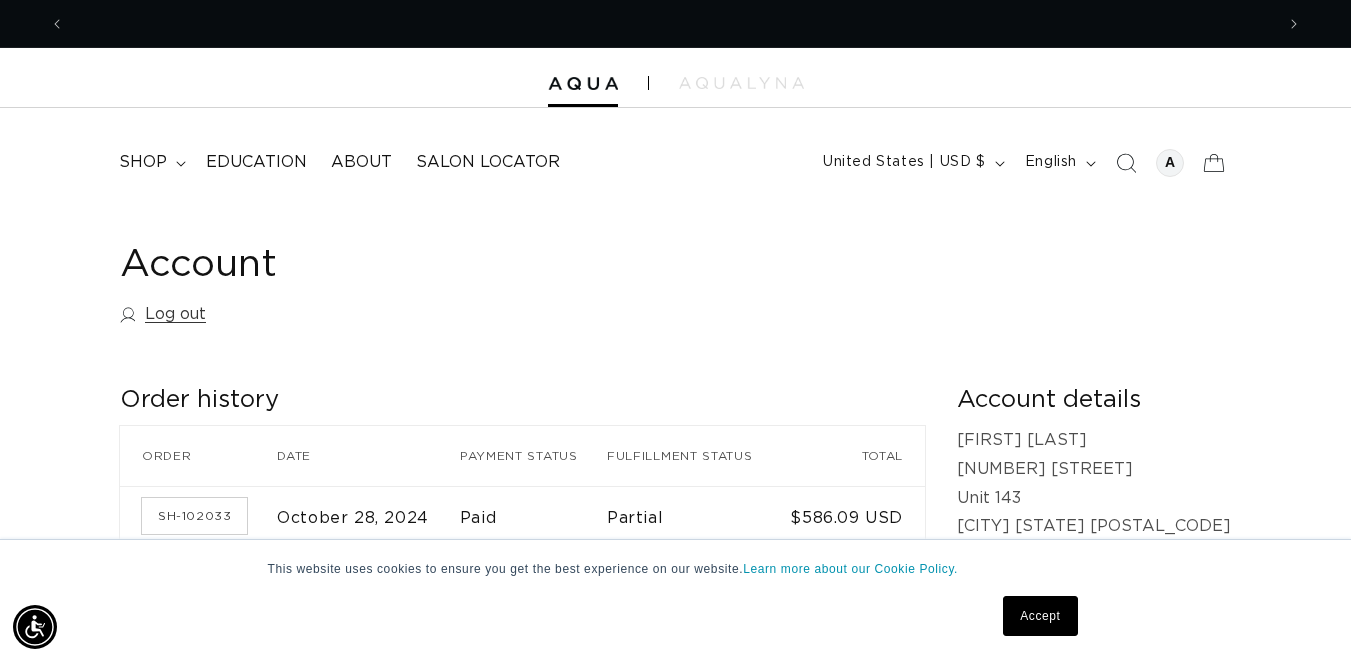 scroll, scrollTop: 0, scrollLeft: 1209, axis: horizontal 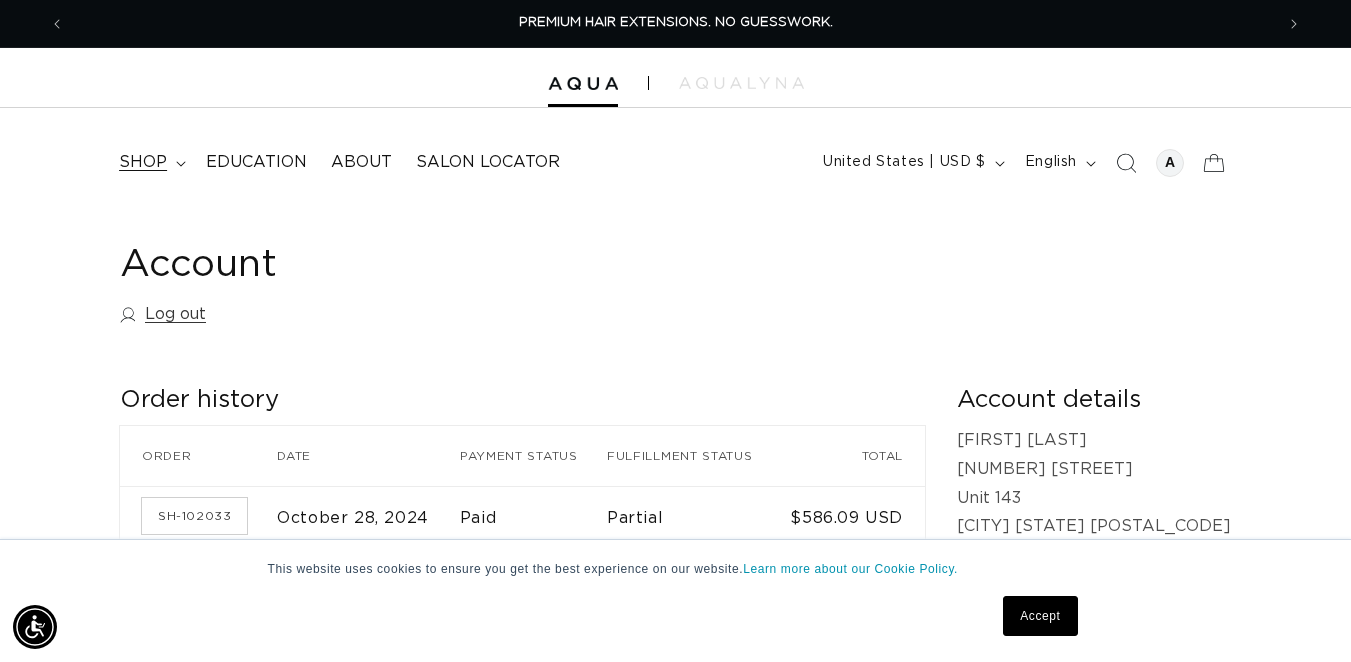 click on "shop" at bounding box center (143, 162) 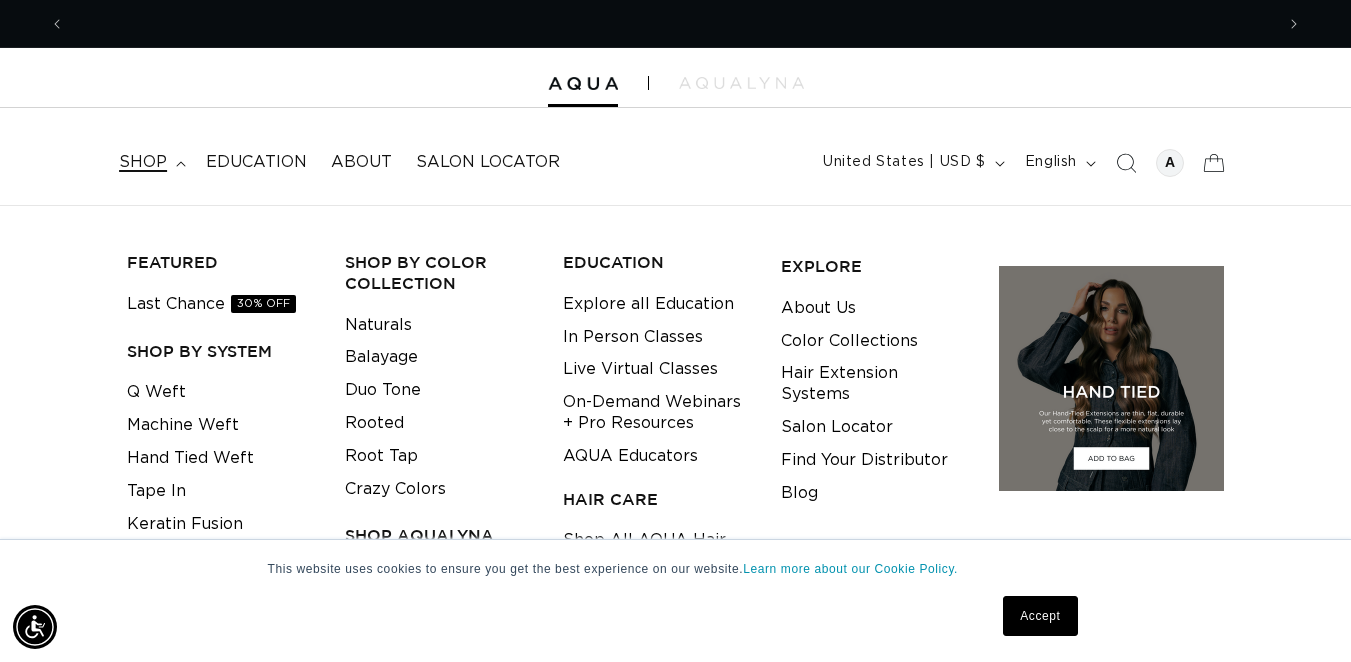 scroll, scrollTop: 0, scrollLeft: 1209, axis: horizontal 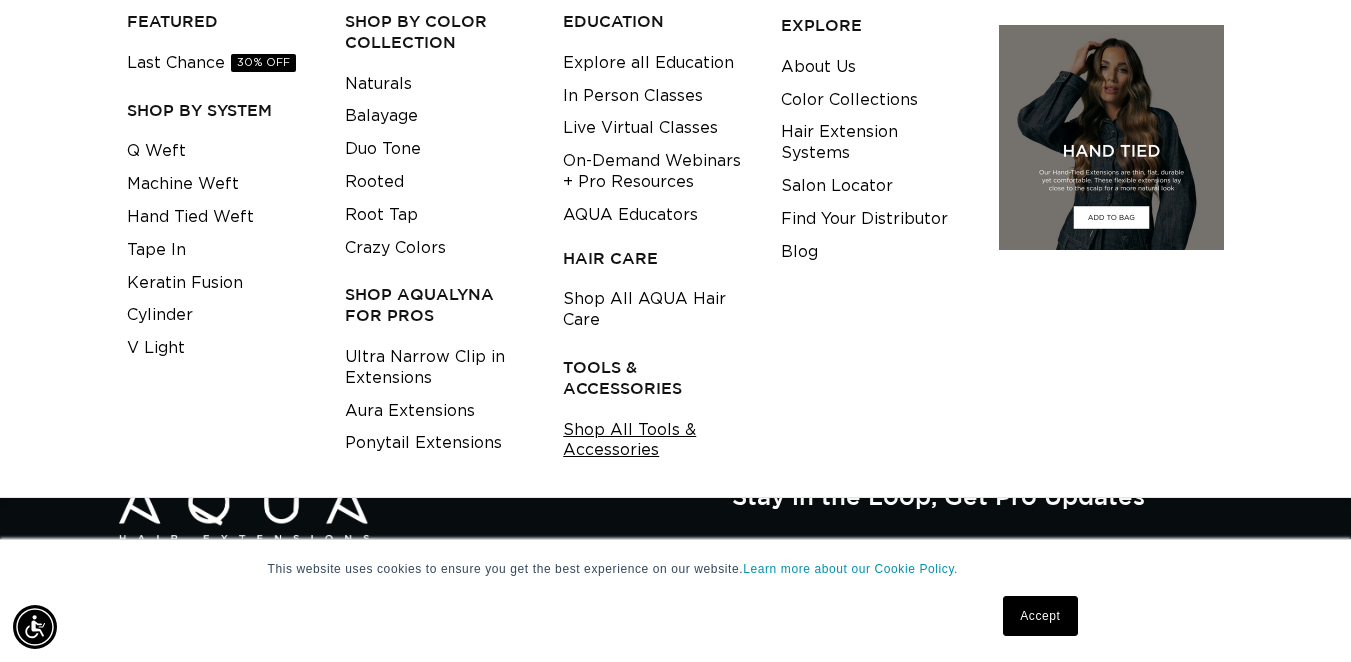 click on "Shop All Tools & Accessories" at bounding box center [656, 441] 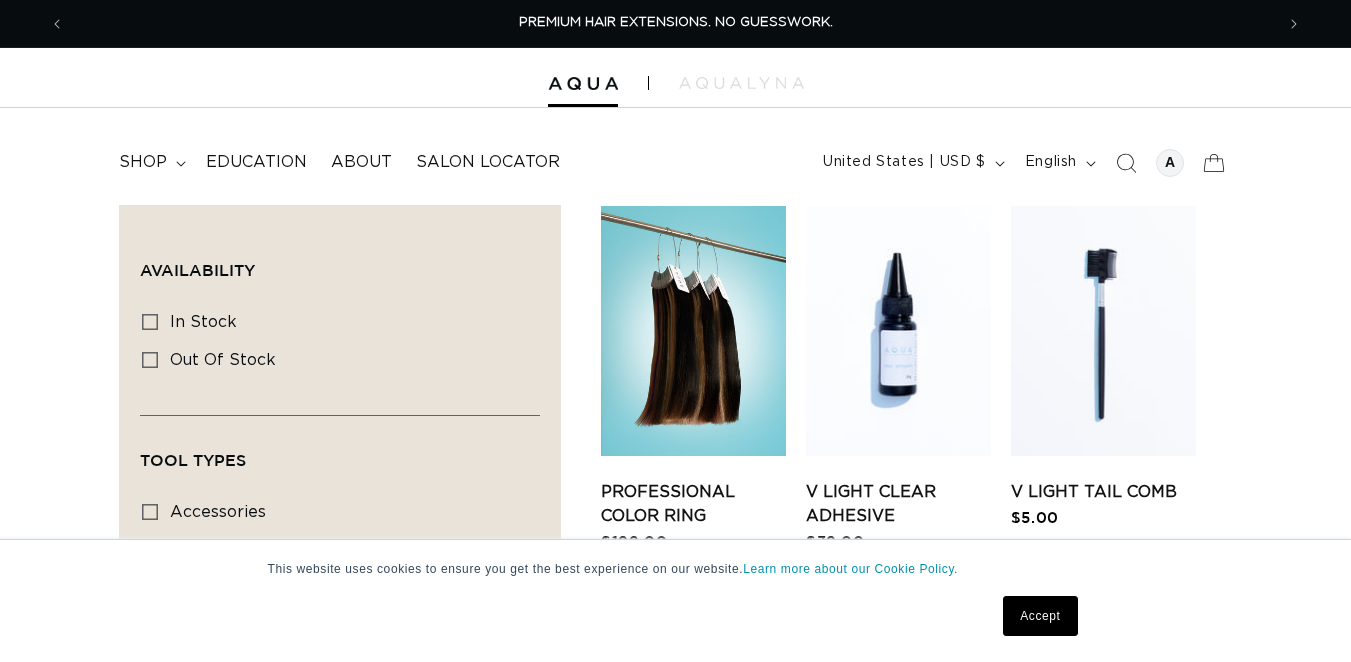 scroll, scrollTop: 0, scrollLeft: 0, axis: both 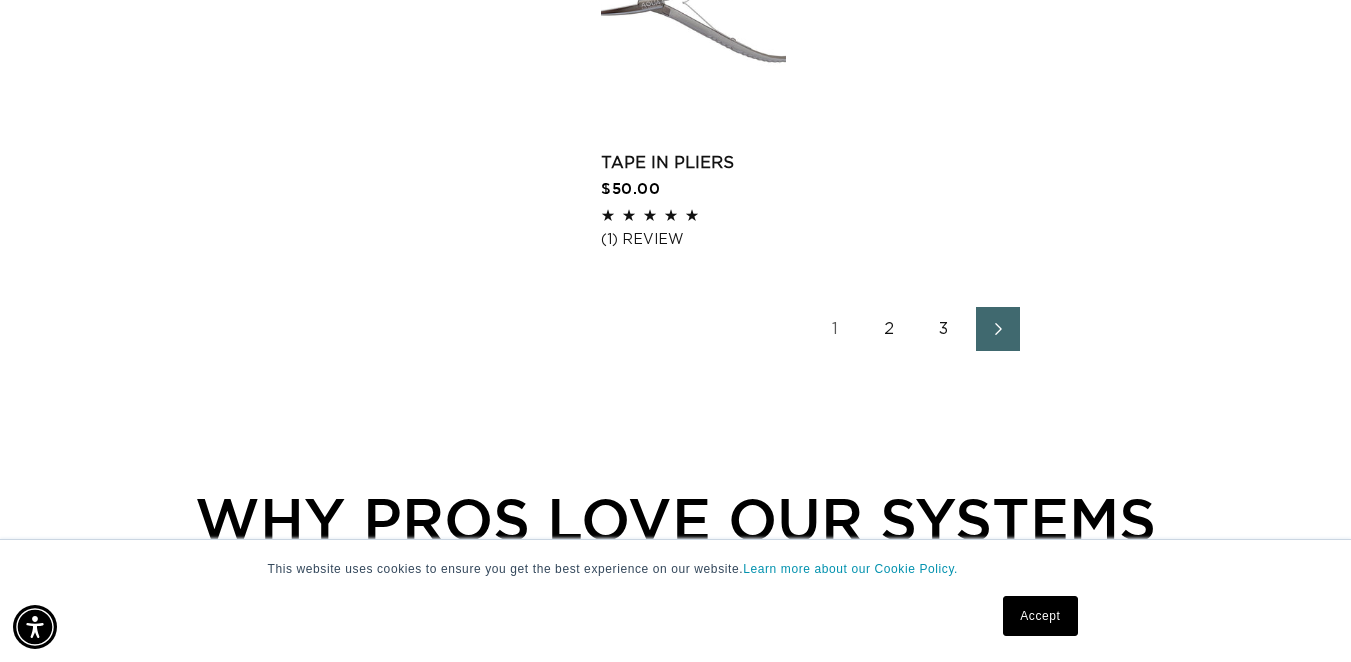 click on "2" at bounding box center (890, 329) 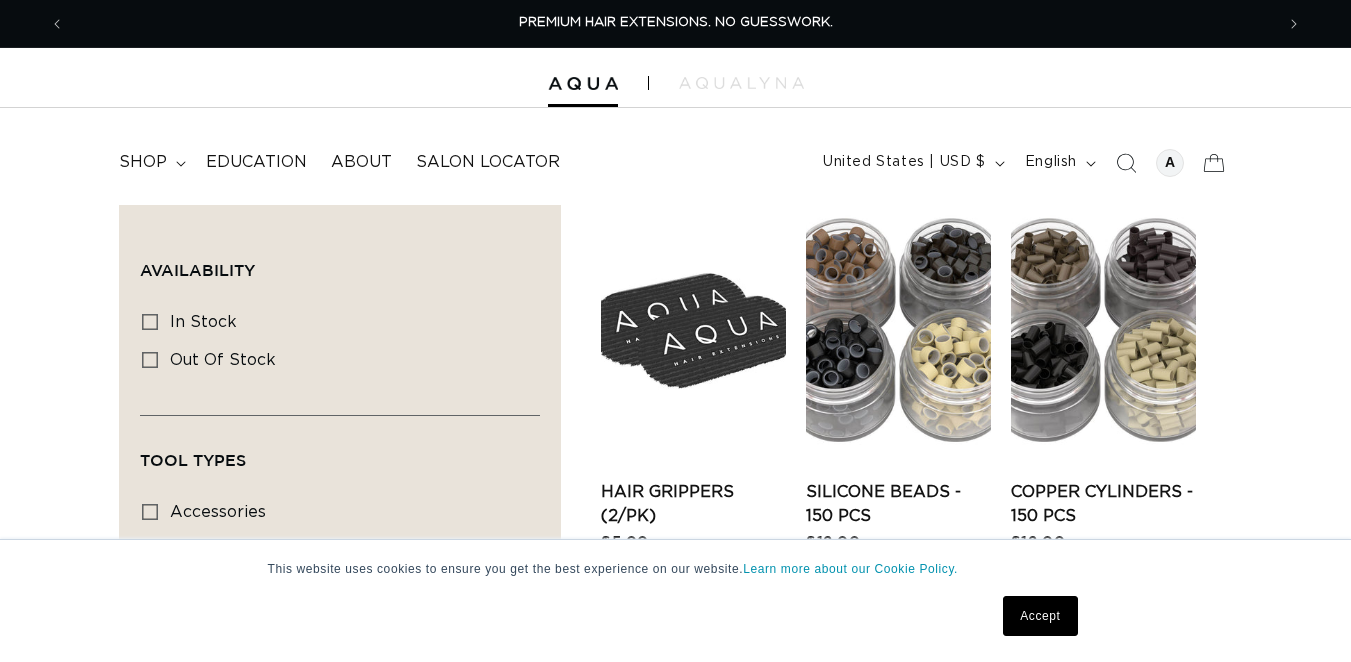 scroll, scrollTop: 0, scrollLeft: 0, axis: both 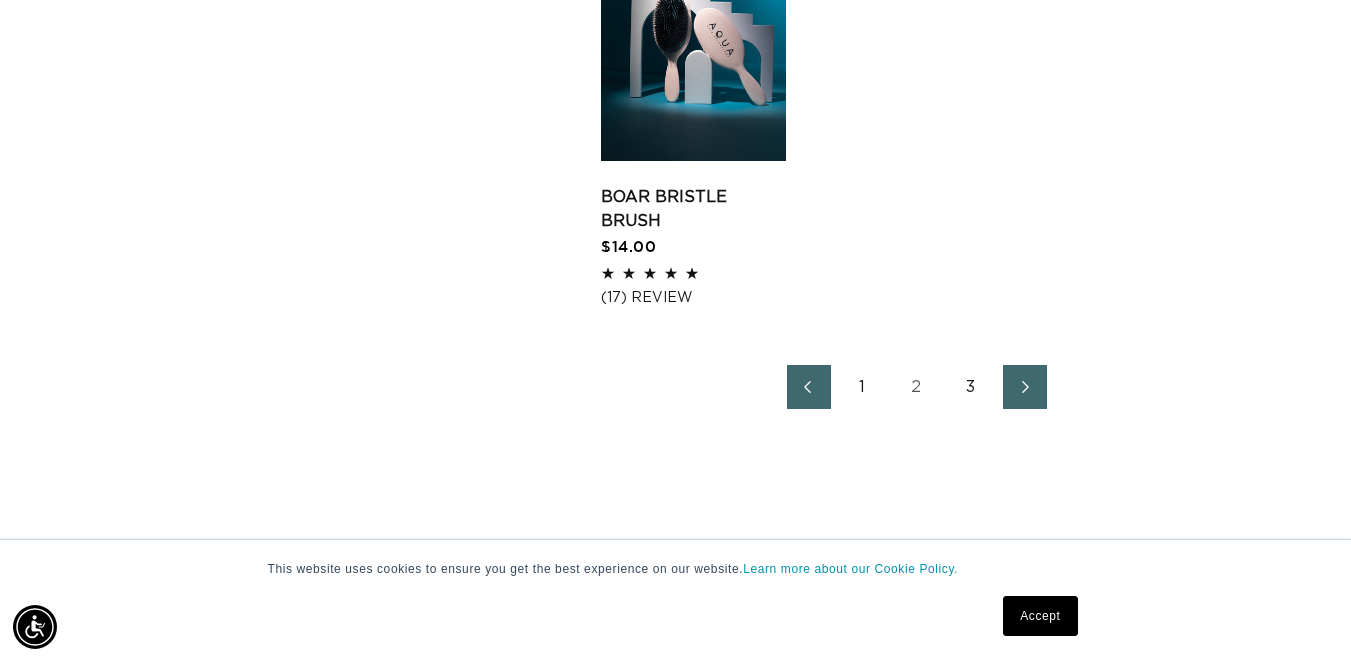 click on "3" at bounding box center [971, 387] 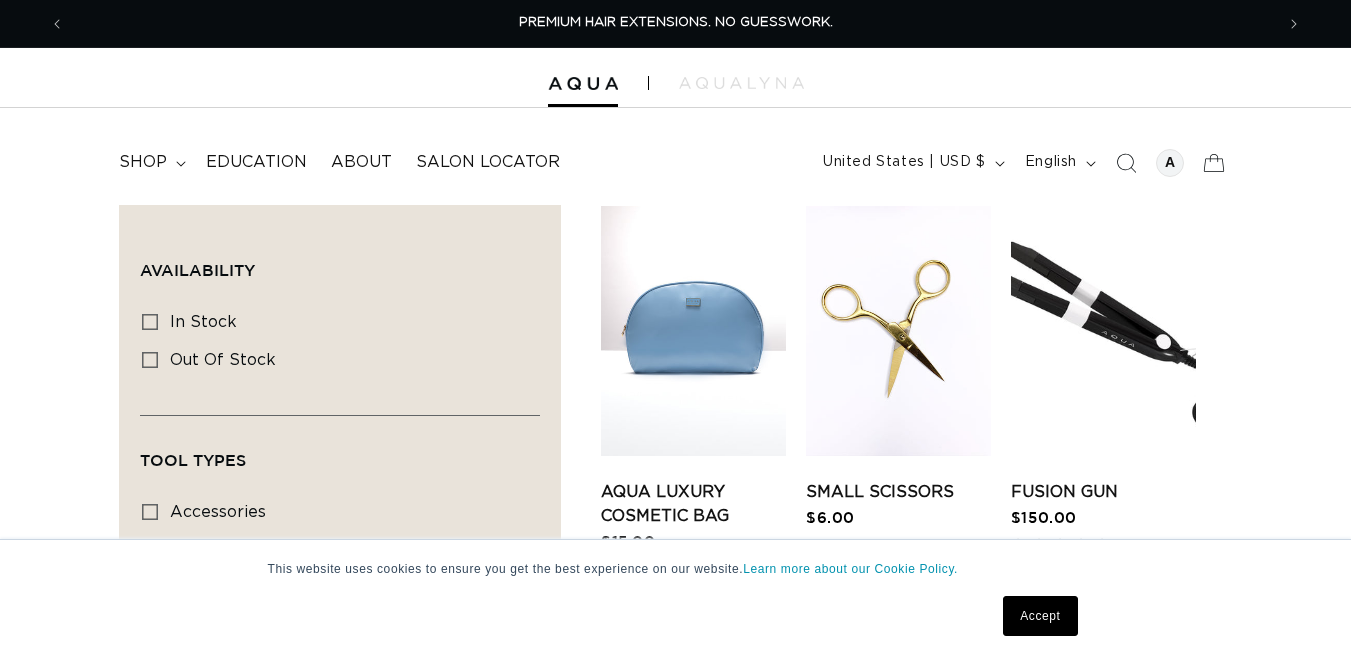 scroll, scrollTop: 0, scrollLeft: 0, axis: both 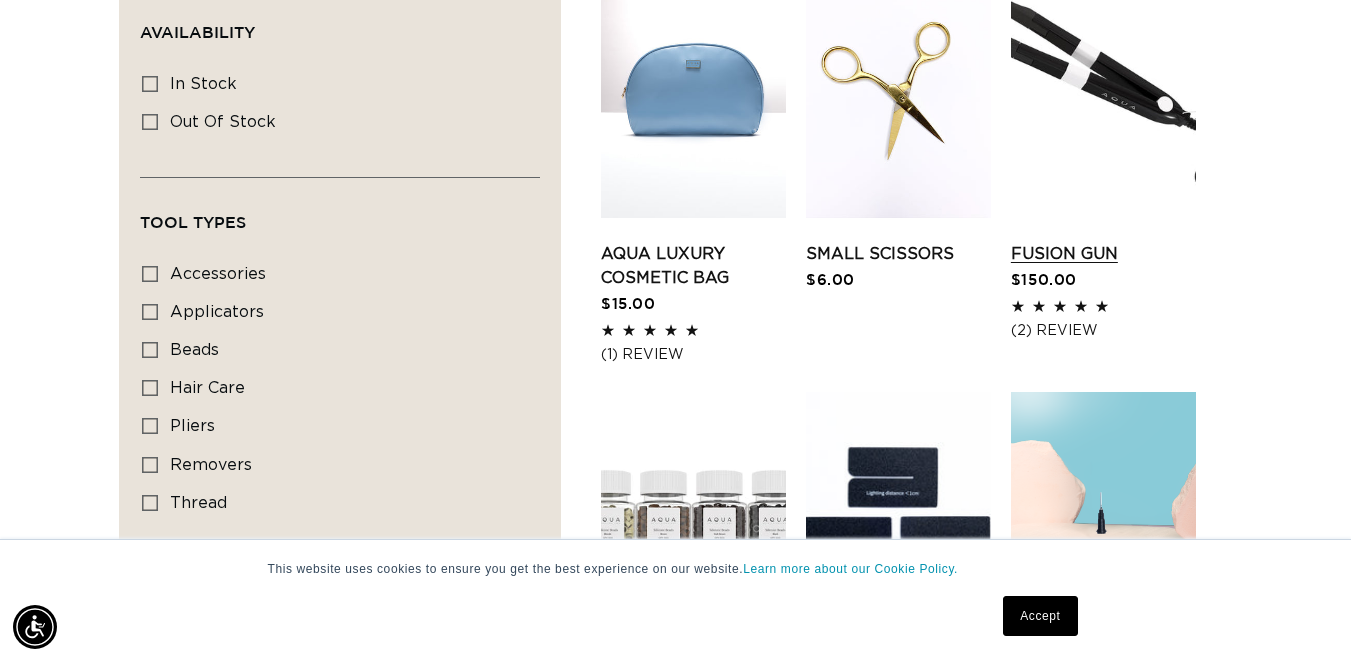 click on "Fusion Gun" at bounding box center (1103, 254) 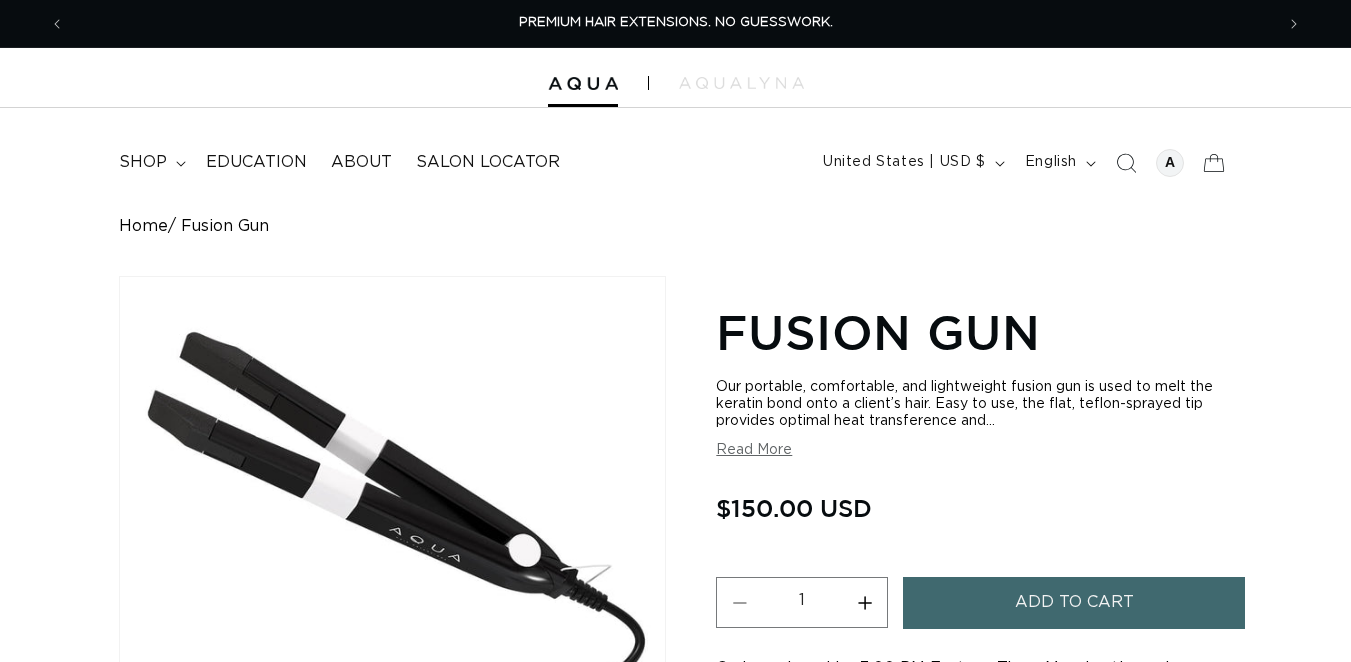scroll, scrollTop: 0, scrollLeft: 0, axis: both 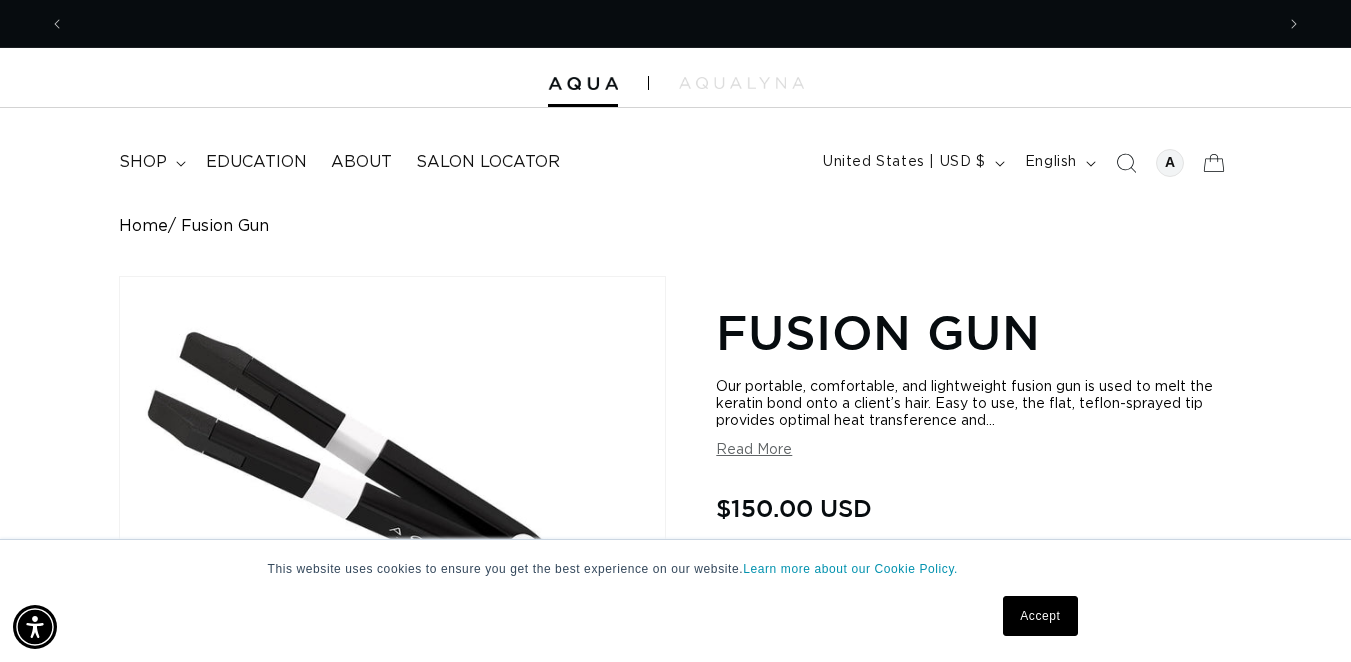click on "Read More" at bounding box center (754, 450) 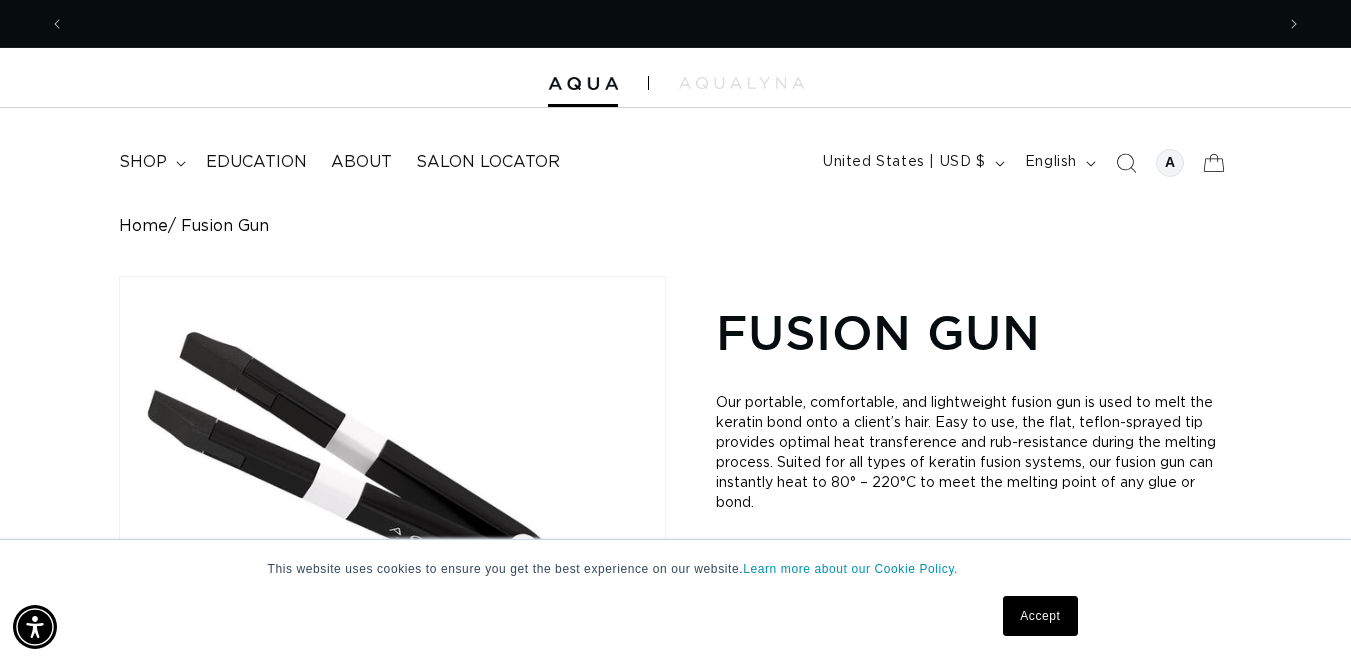scroll, scrollTop: 0, scrollLeft: 2418, axis: horizontal 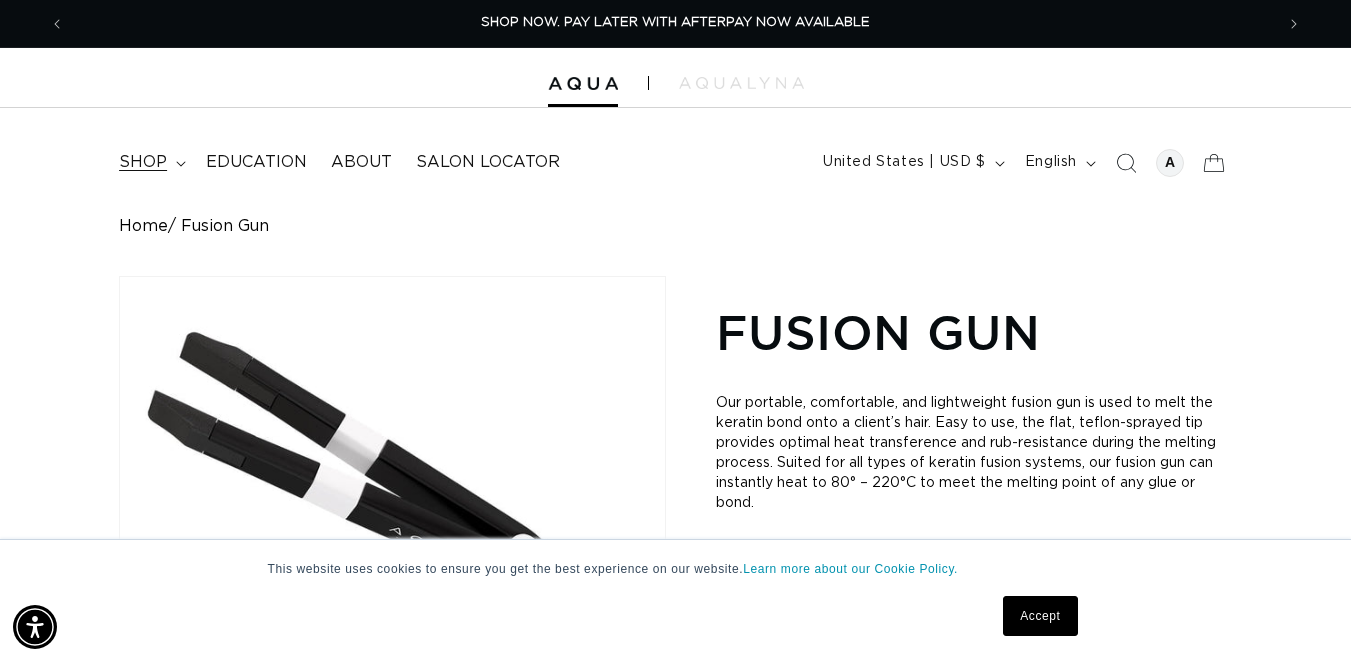 click on "shop" at bounding box center (143, 162) 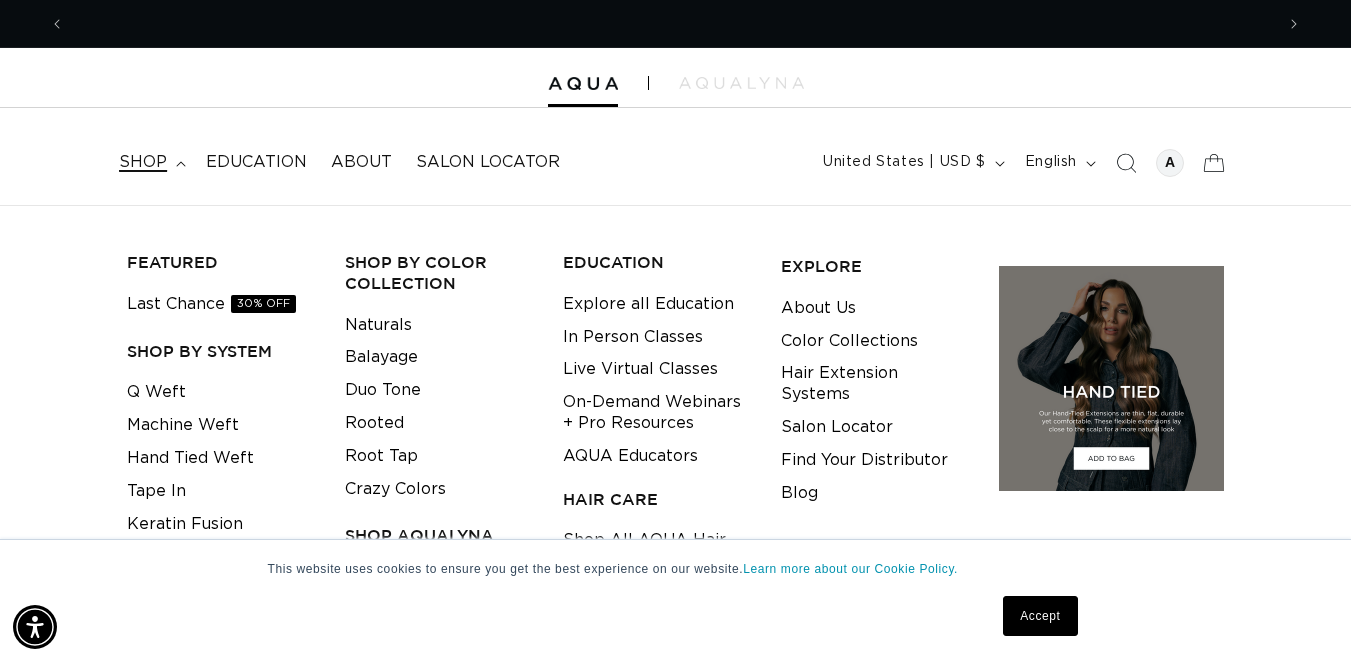 scroll, scrollTop: 0, scrollLeft: 2418, axis: horizontal 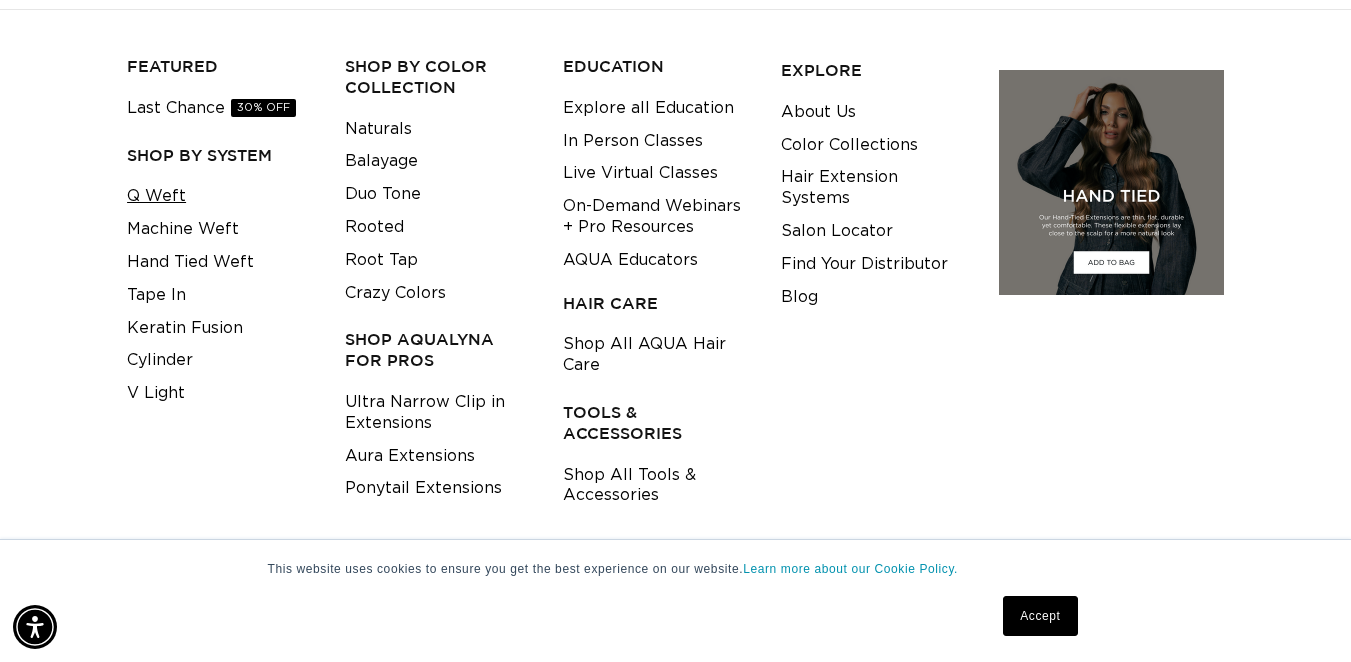 click on "Q Weft" at bounding box center [156, 196] 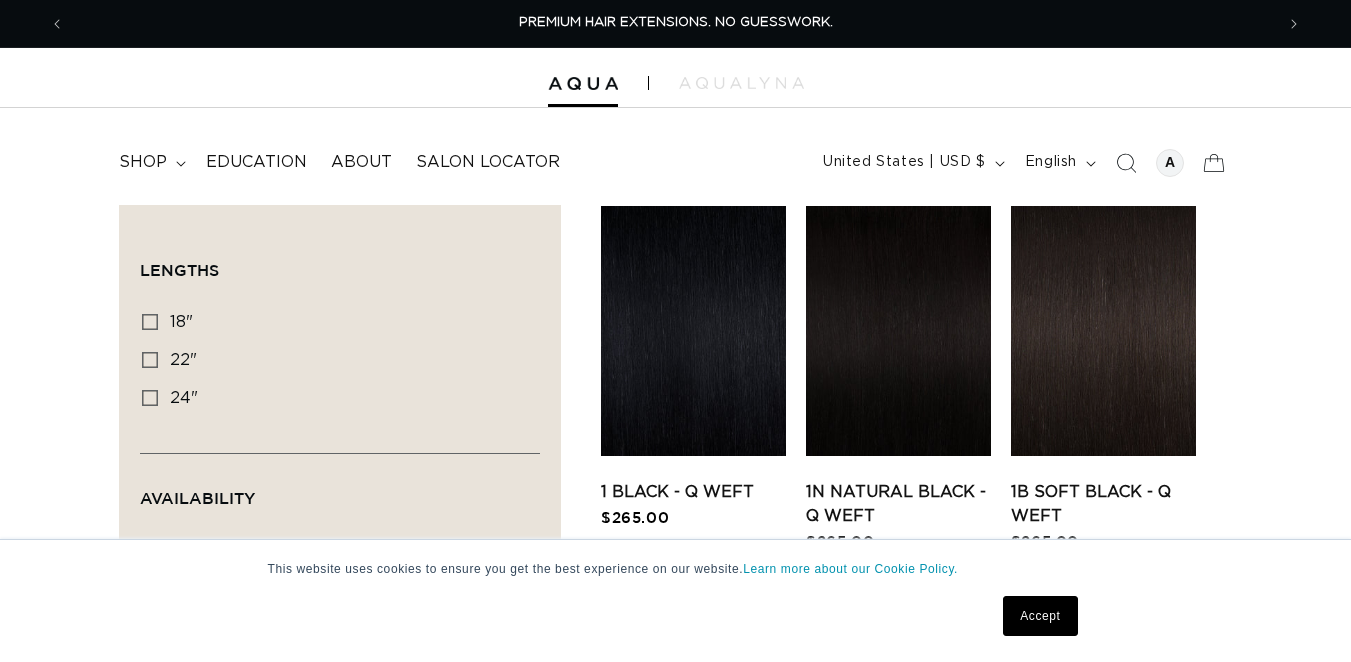 scroll, scrollTop: 0, scrollLeft: 0, axis: both 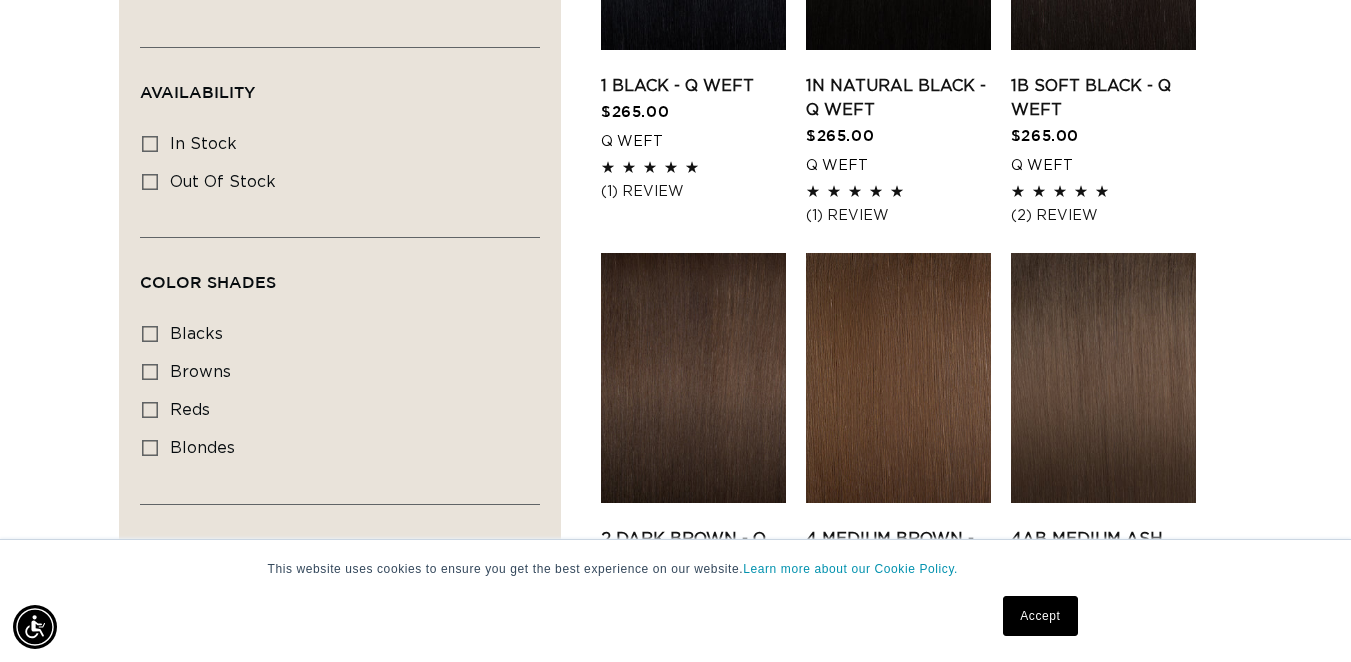 click on "Accept" at bounding box center (1040, 616) 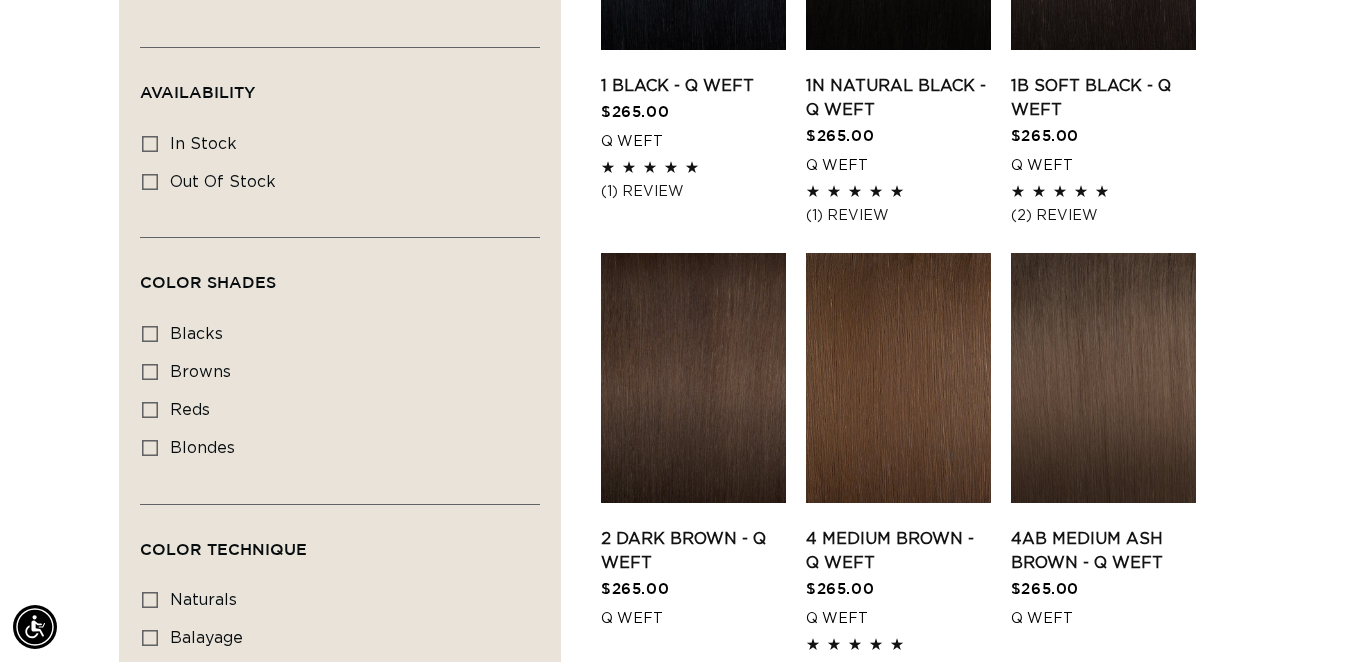 scroll, scrollTop: 0, scrollLeft: 0, axis: both 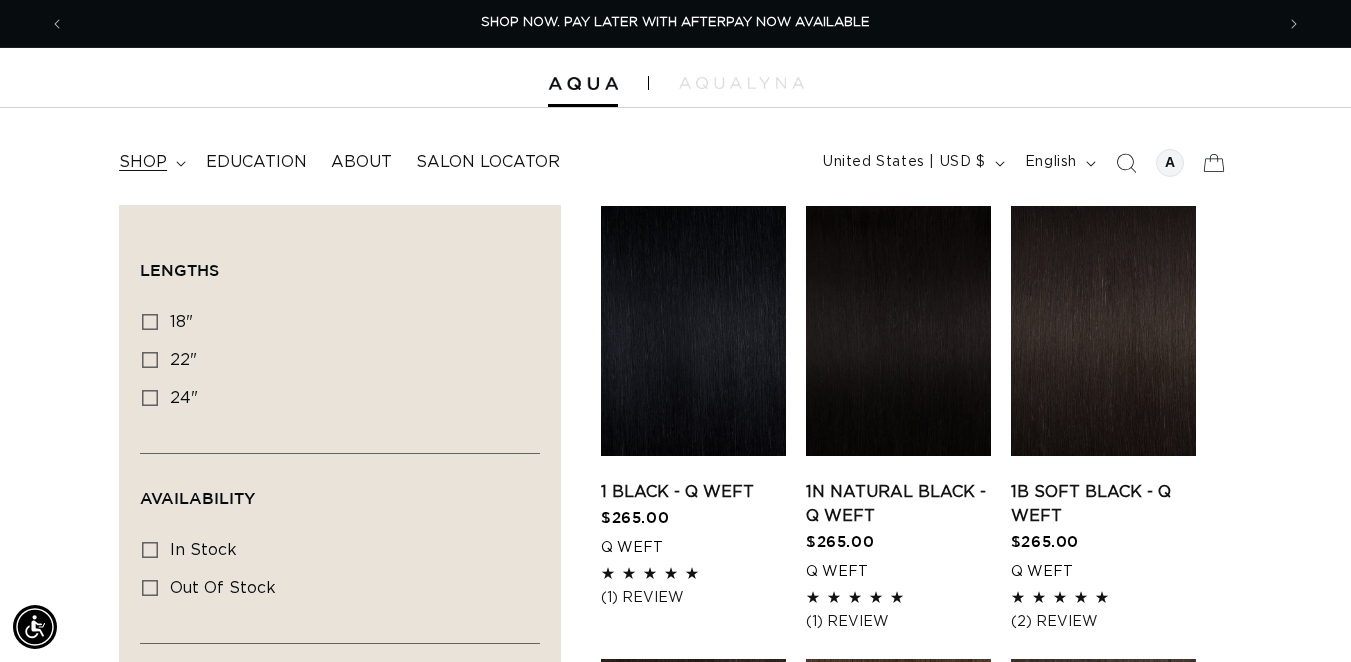 click on "shop" at bounding box center (143, 162) 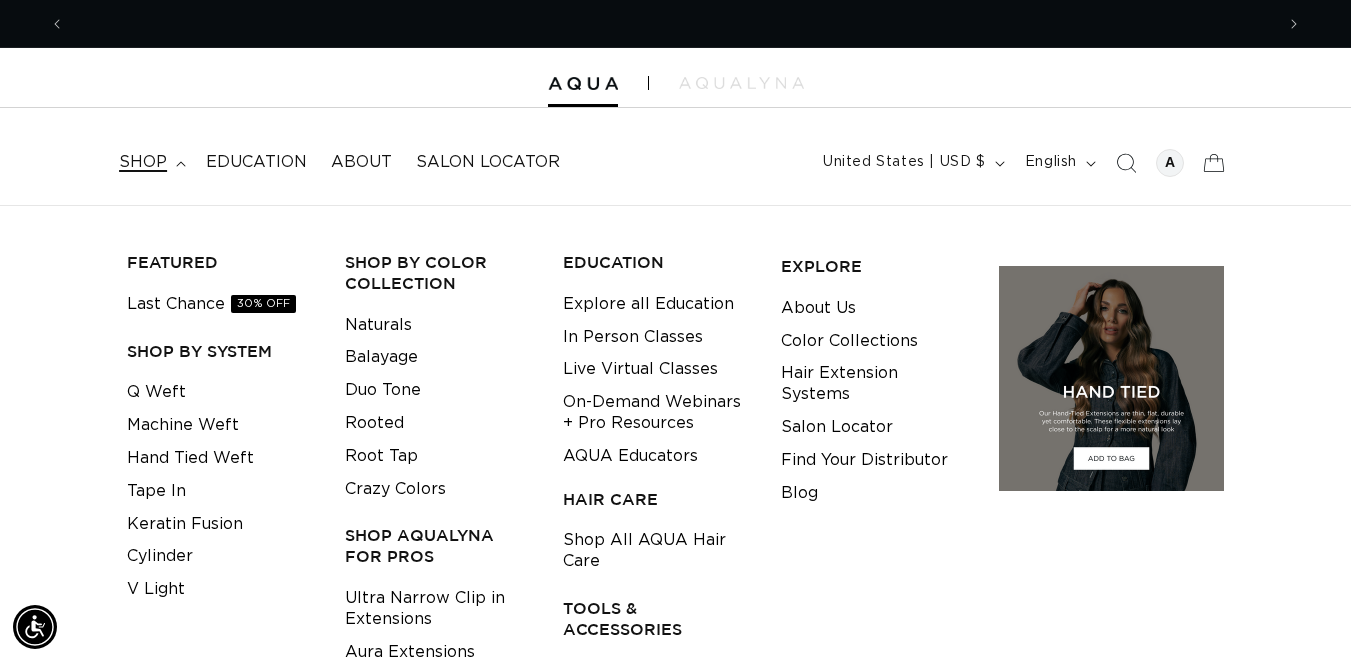 scroll, scrollTop: 0, scrollLeft: 2418, axis: horizontal 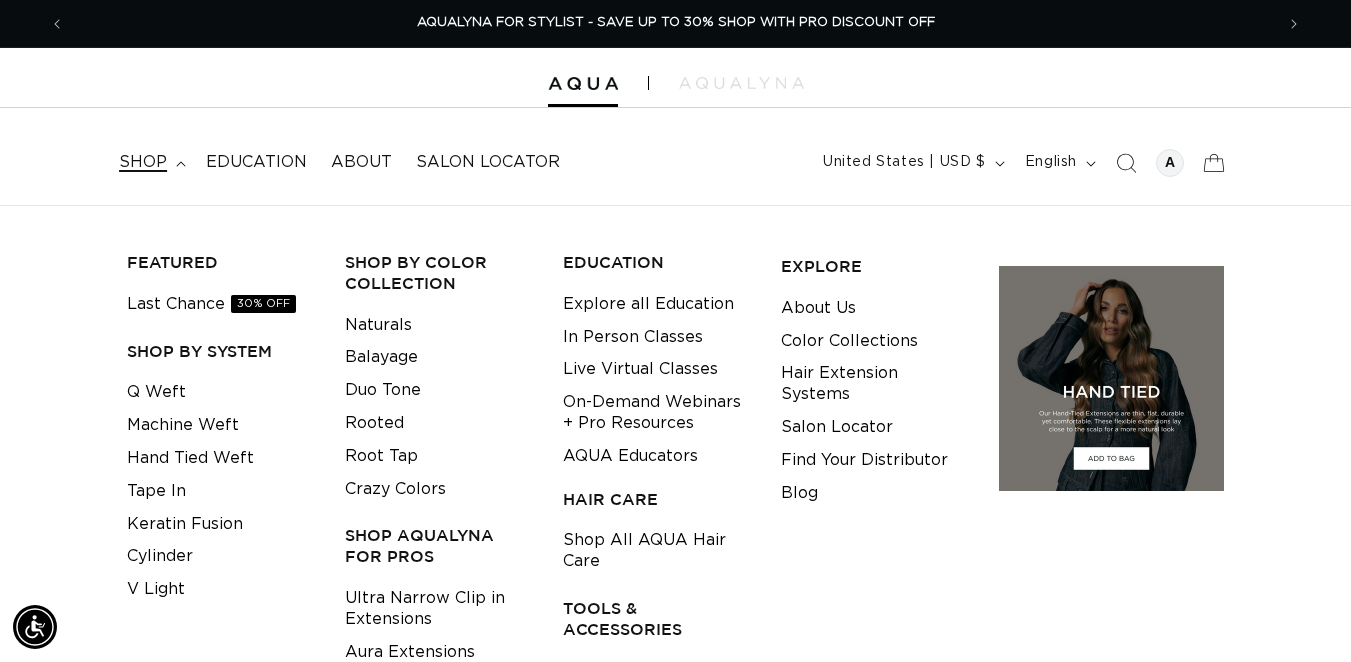 click on "FEATURED
Last Chance
30% OFF
SHOP BY SYSTEM
Q Weft
Machine Weft
Hand Tied Weft
Tape In" at bounding box center (675, 472) 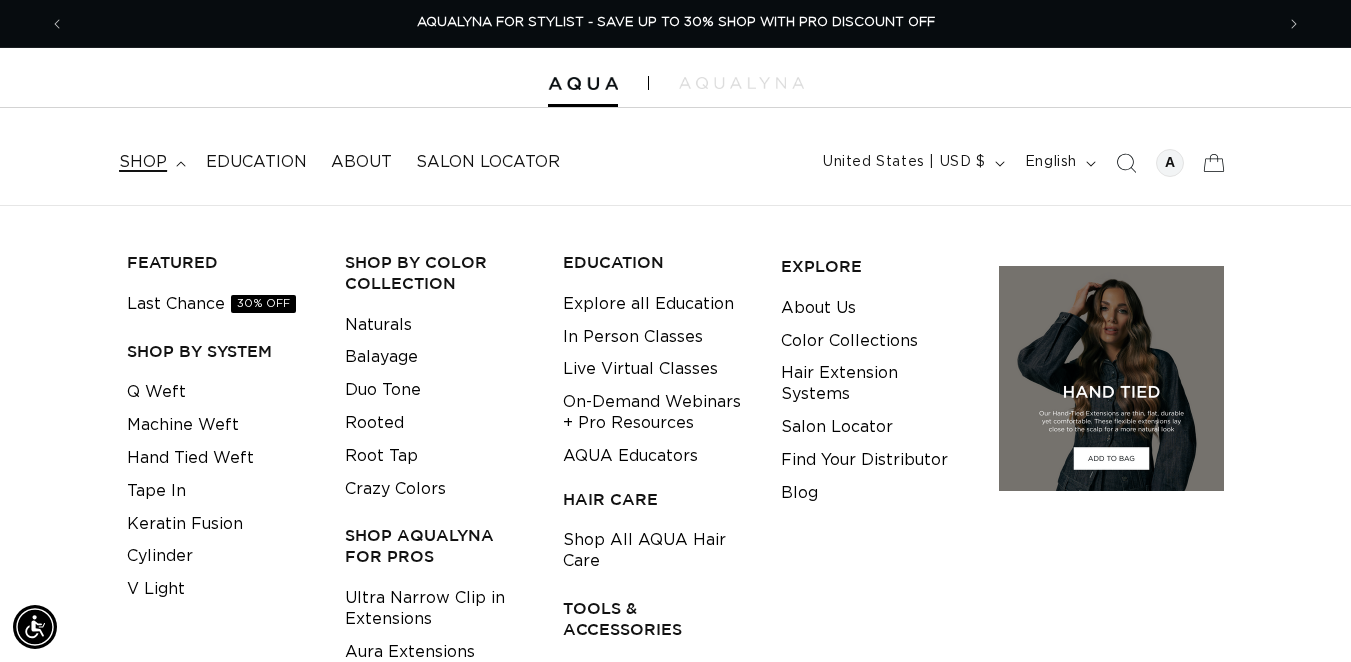 click on "shop" at bounding box center (143, 162) 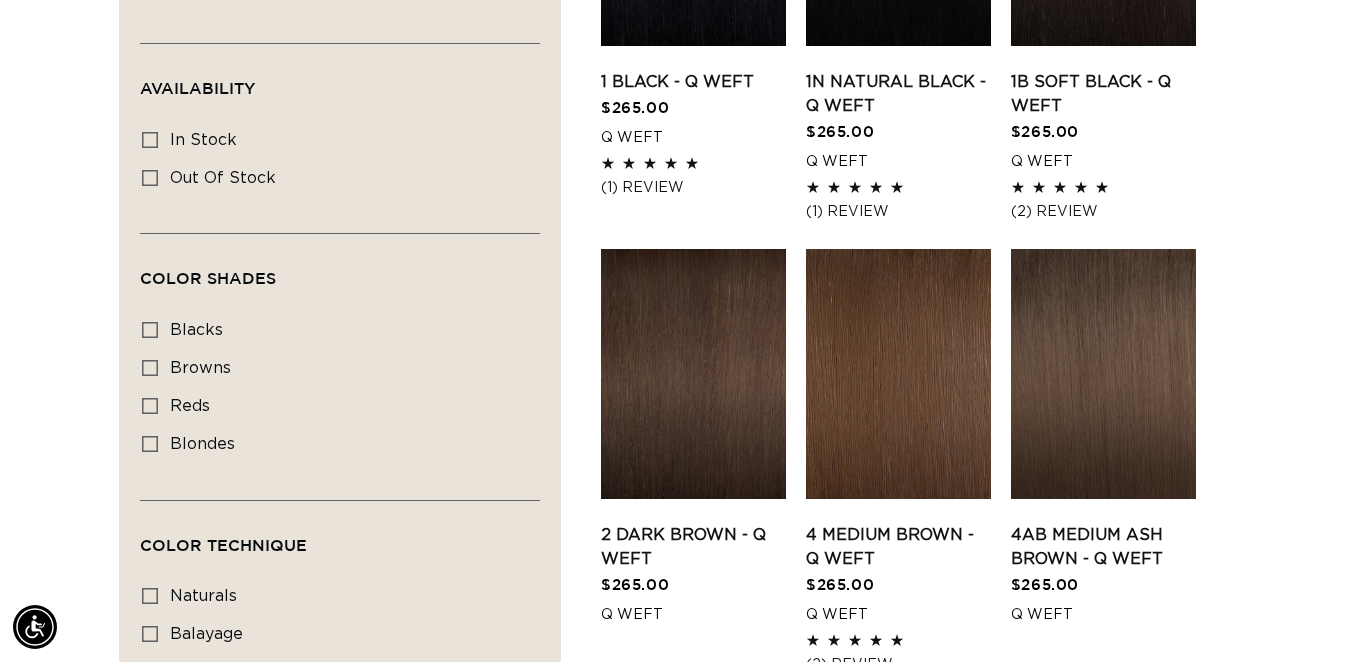 scroll, scrollTop: 379, scrollLeft: 0, axis: vertical 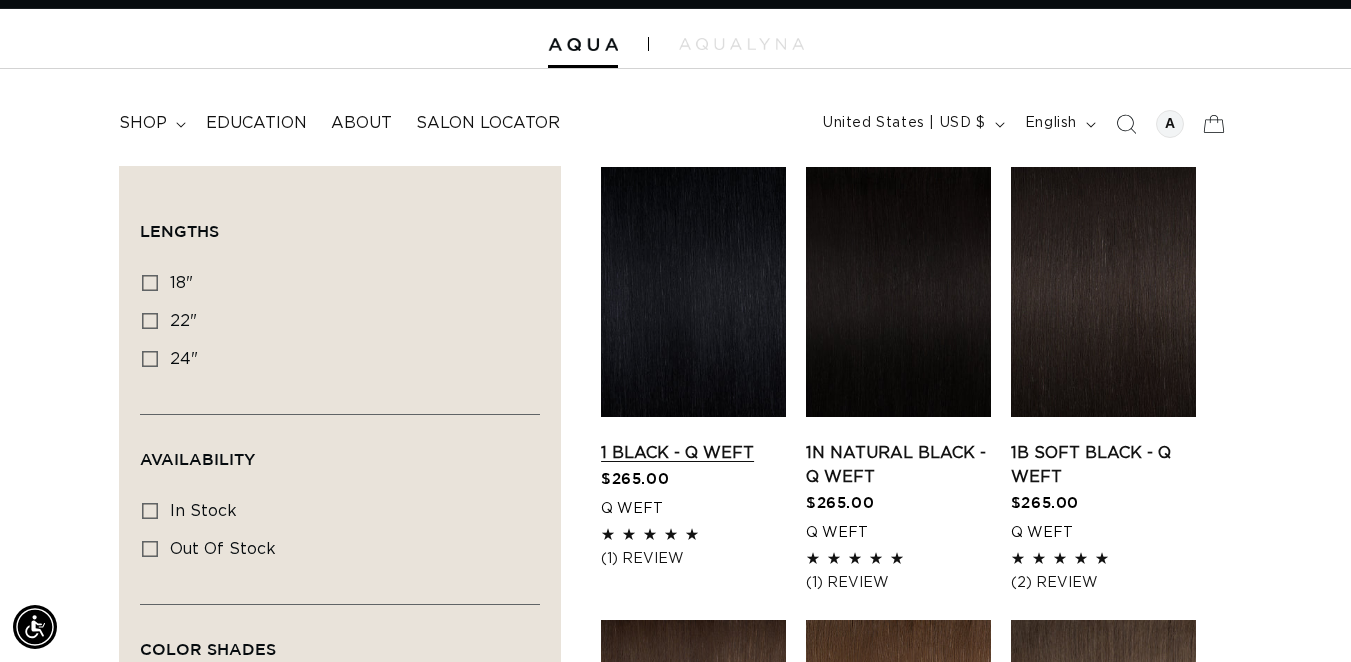click on "1 Black - Q Weft" at bounding box center (693, 453) 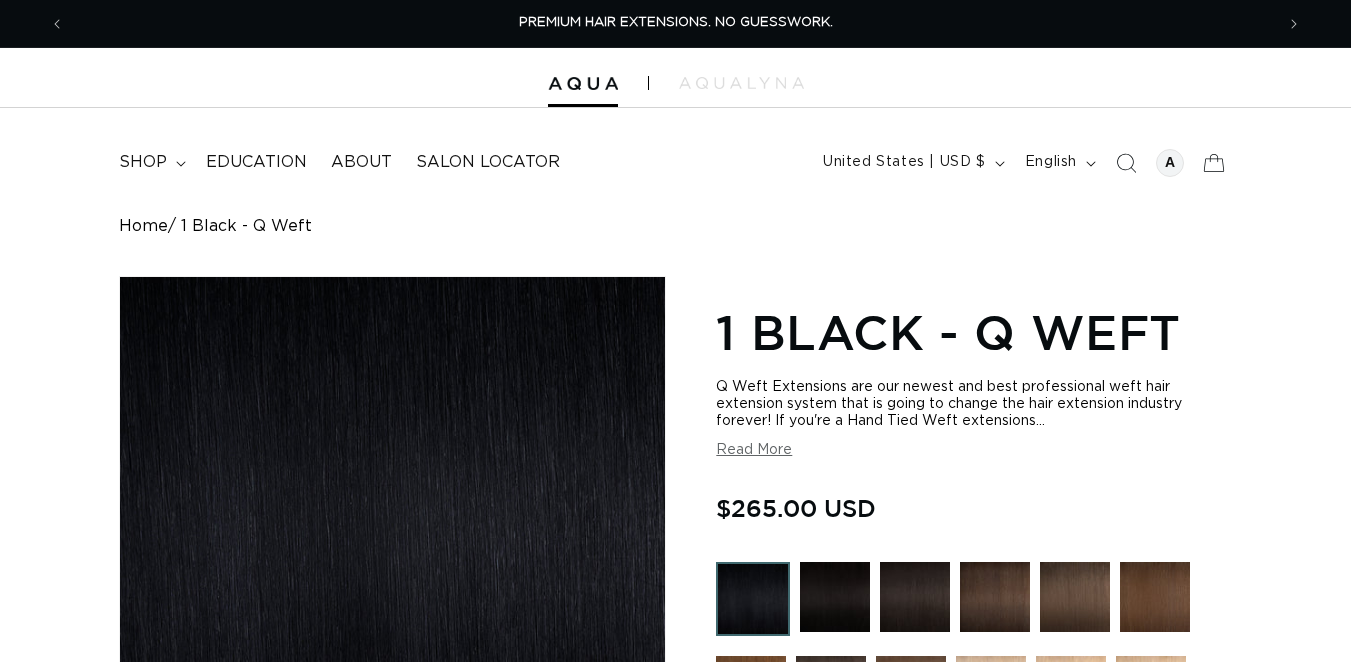 scroll, scrollTop: 0, scrollLeft: 0, axis: both 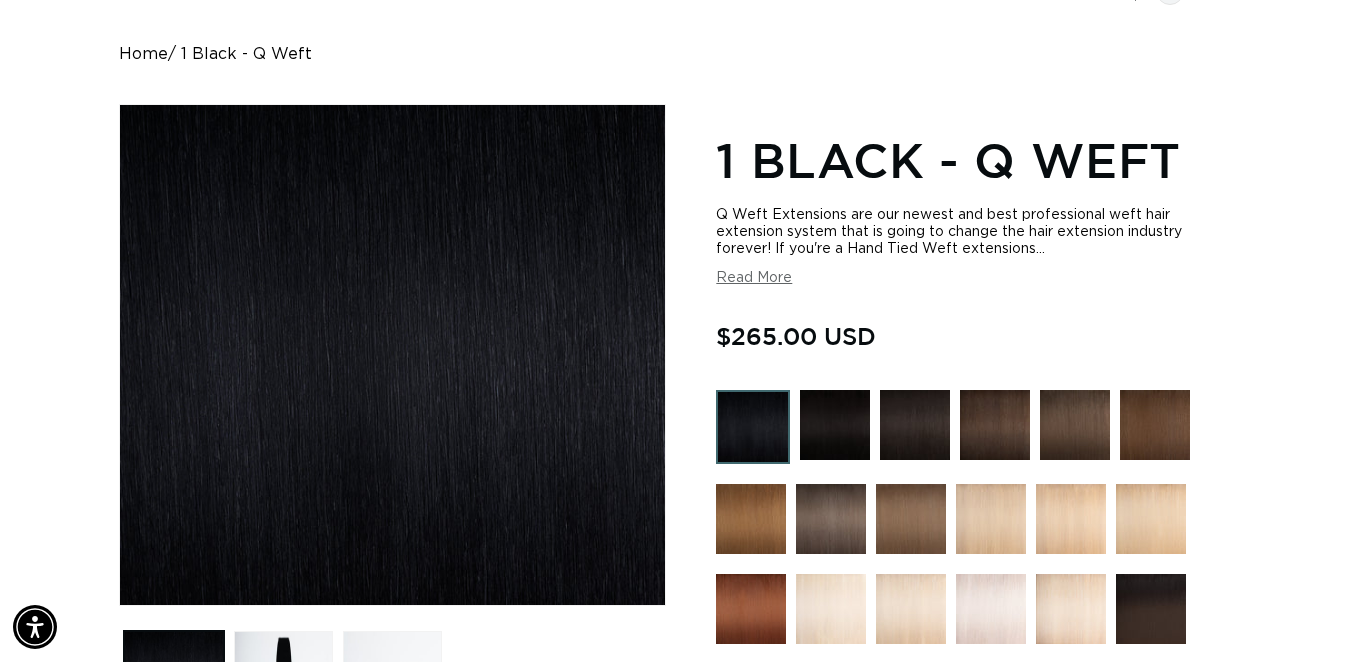 click at bounding box center (835, 425) 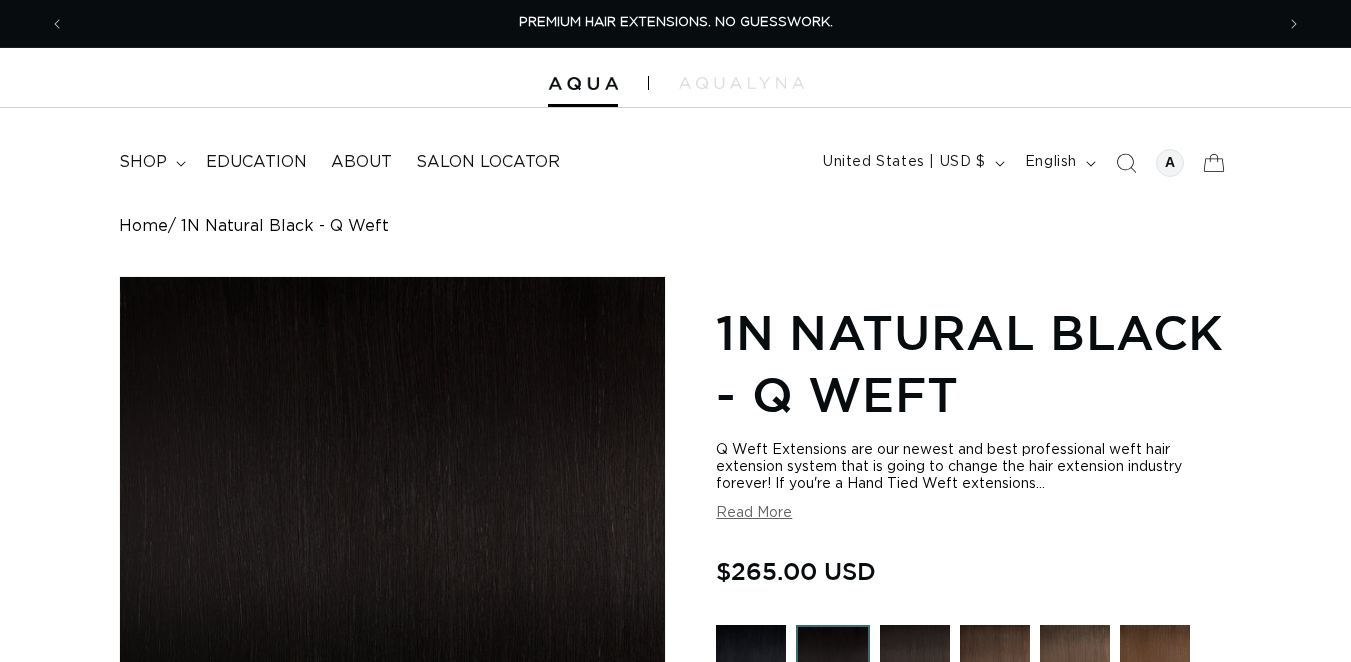 scroll, scrollTop: 0, scrollLeft: 0, axis: both 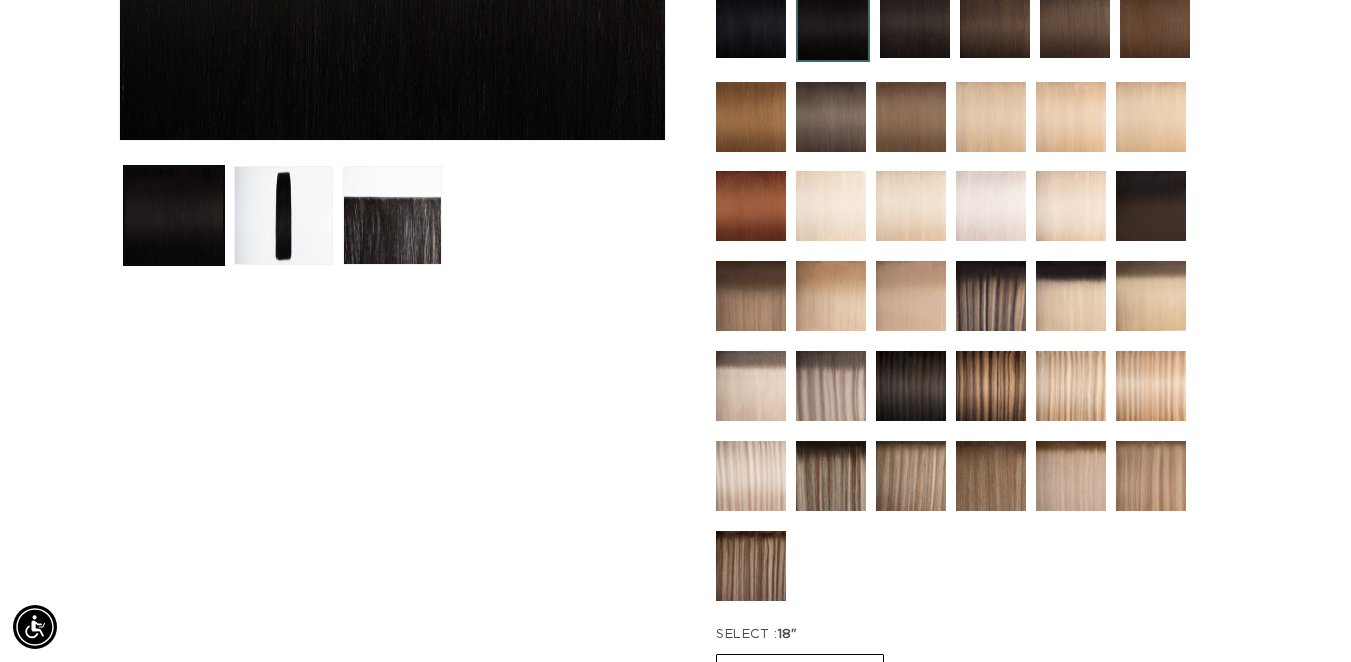 click at bounding box center (751, 23) 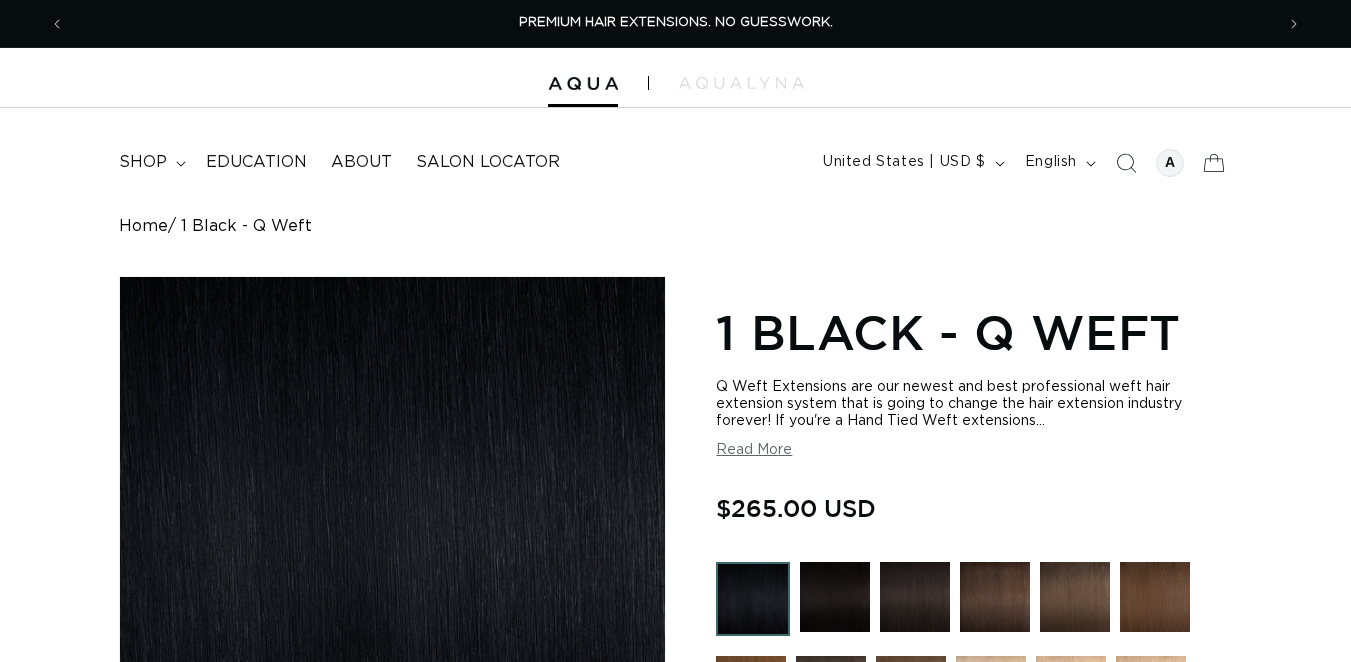 scroll, scrollTop: 0, scrollLeft: 0, axis: both 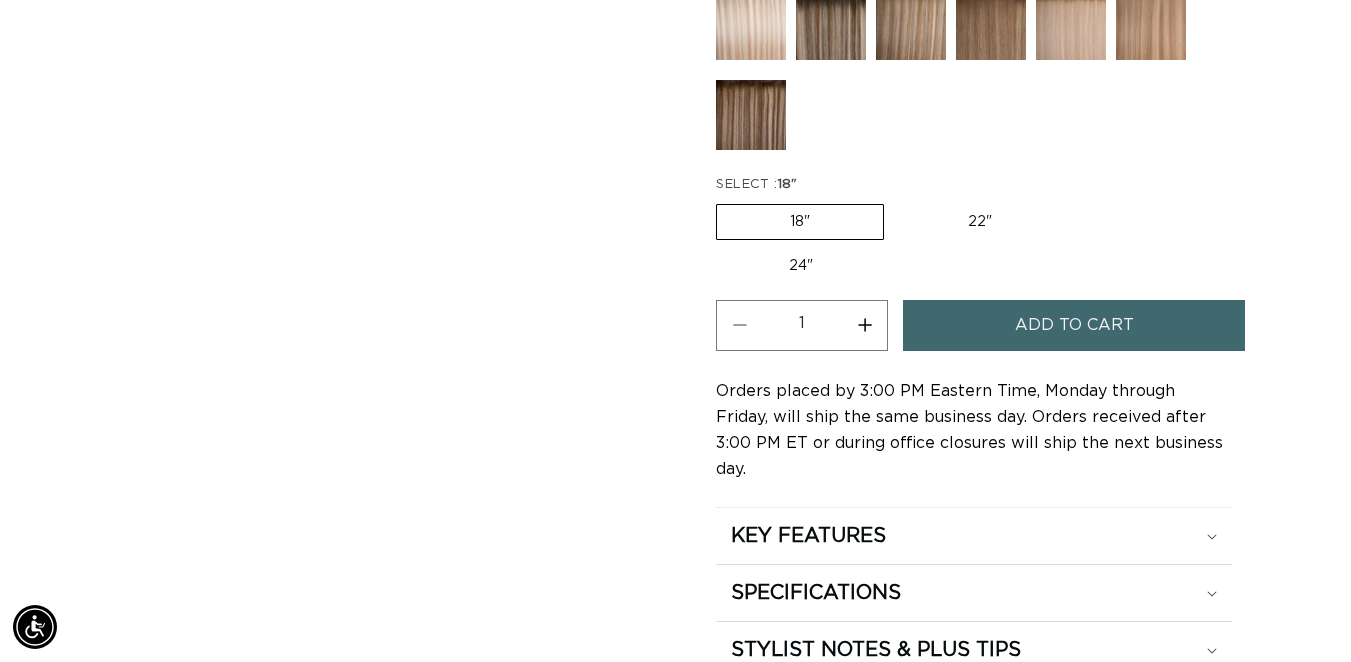 click on "22" Variant sold out or unavailable" at bounding box center [980, 222] 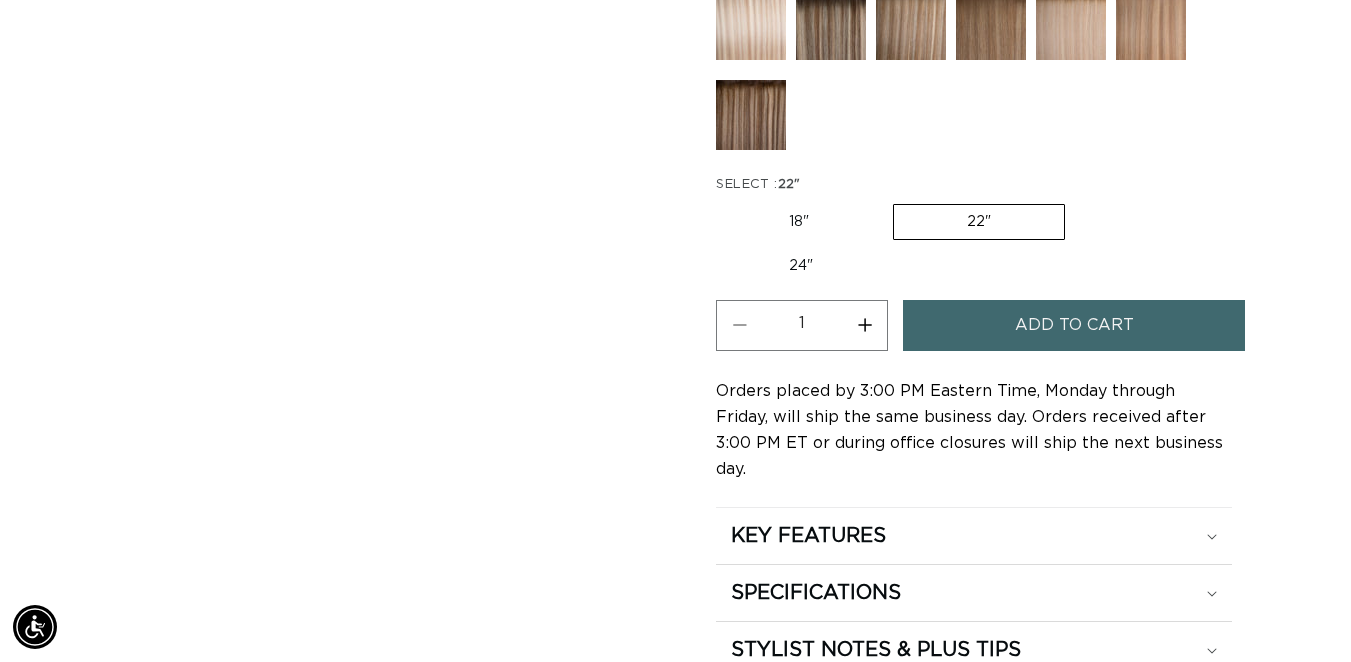 scroll, scrollTop: 0, scrollLeft: 0, axis: both 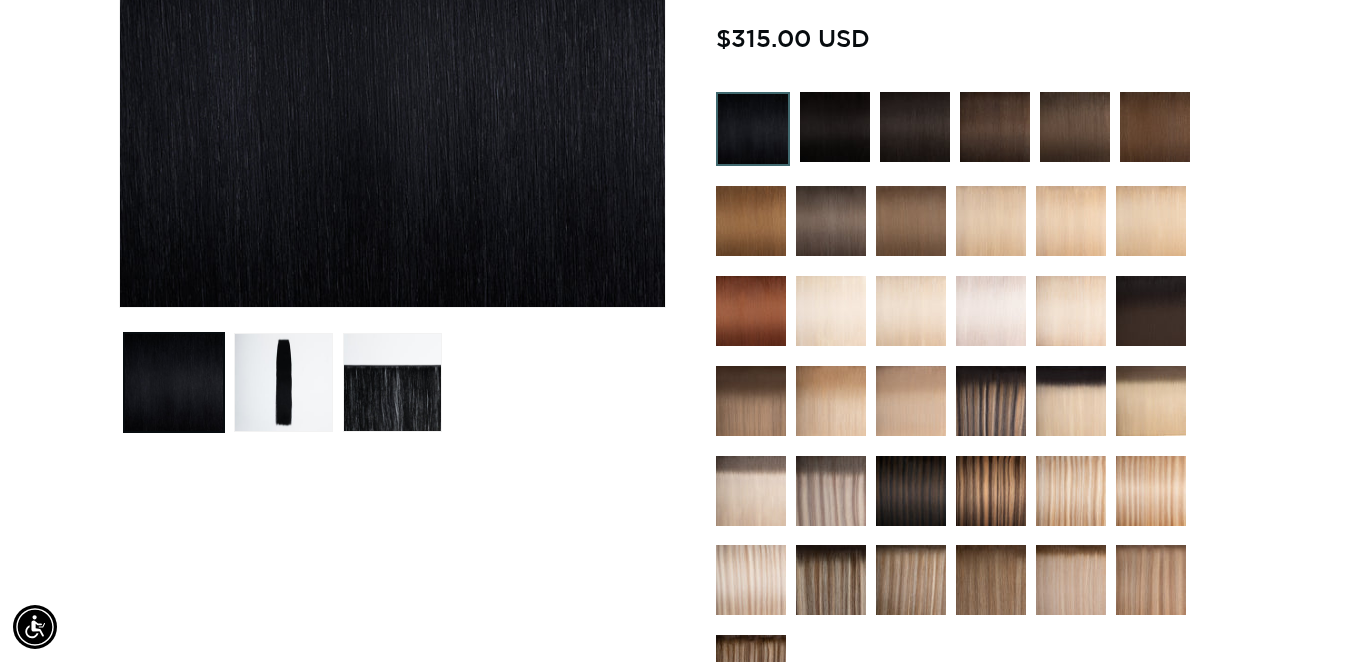 click at bounding box center [835, 127] 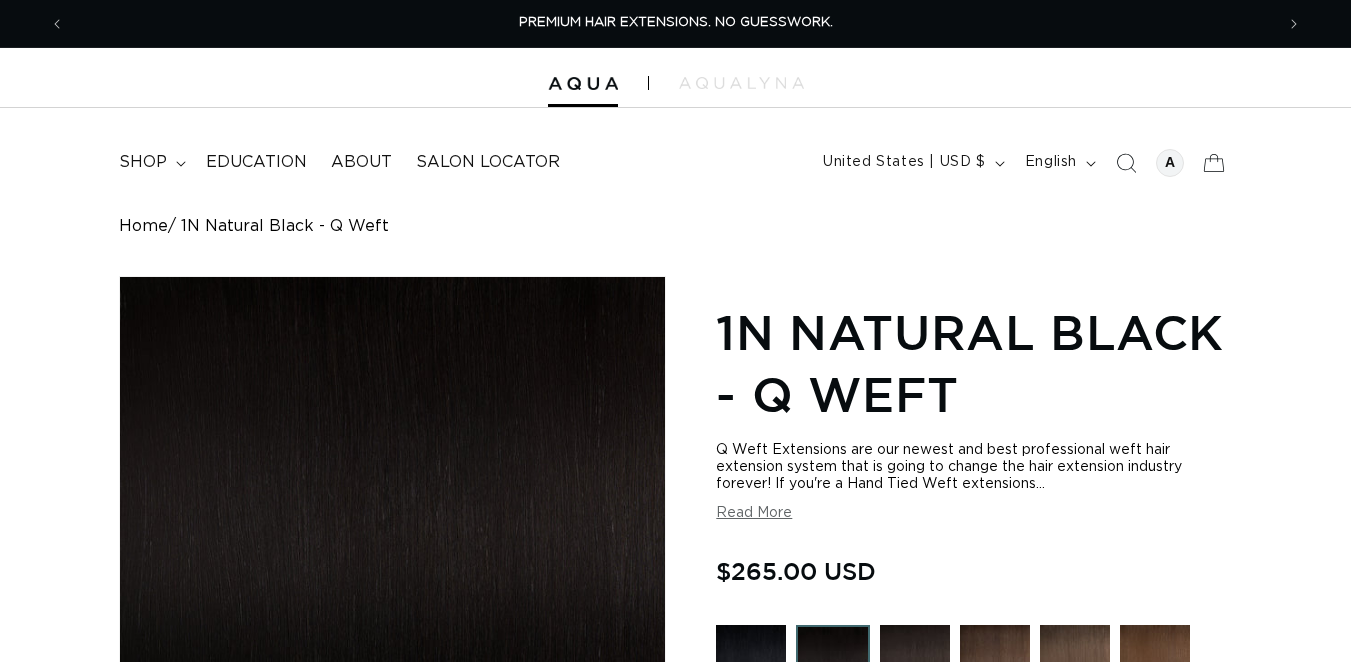 scroll, scrollTop: 0, scrollLeft: 0, axis: both 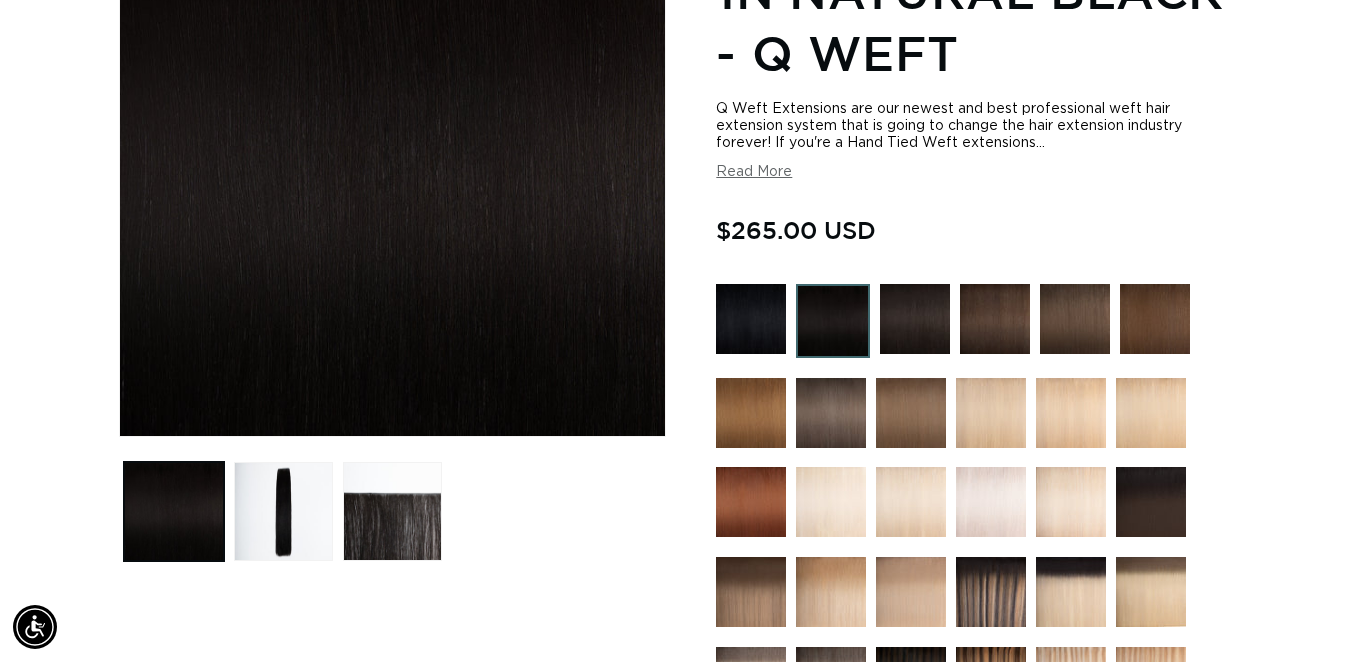 click at bounding box center (751, 319) 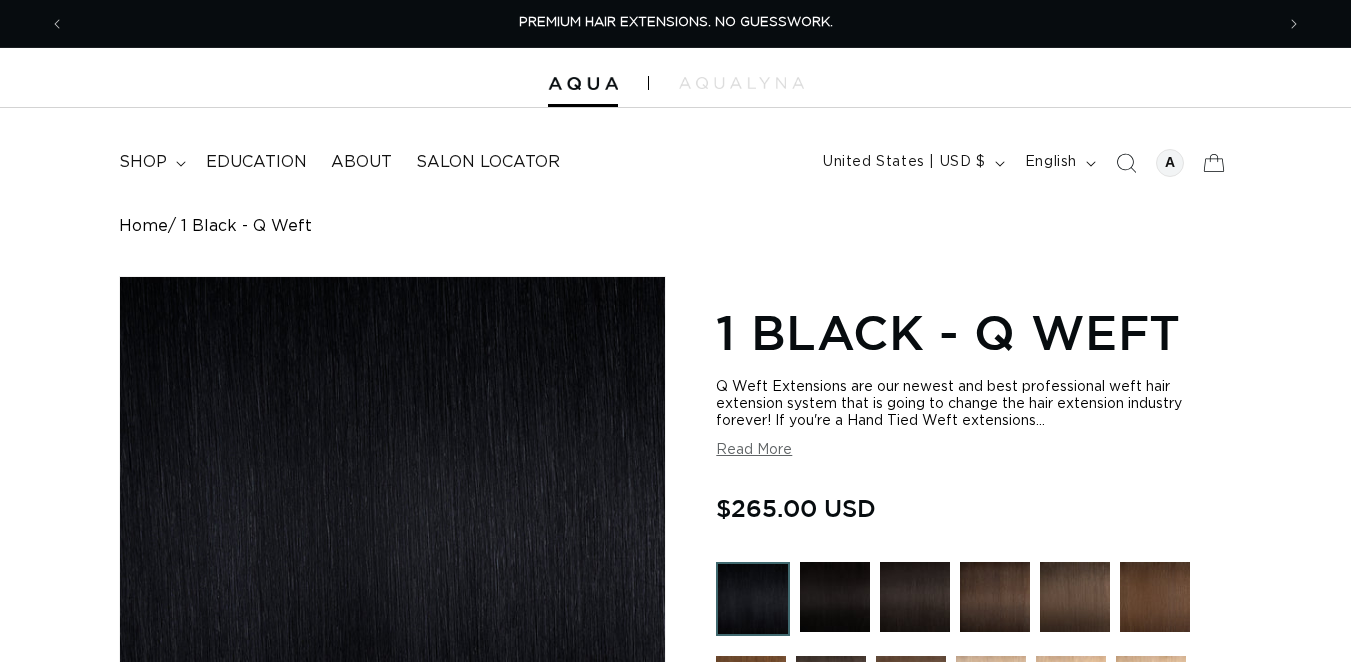 scroll, scrollTop: 0, scrollLeft: 0, axis: both 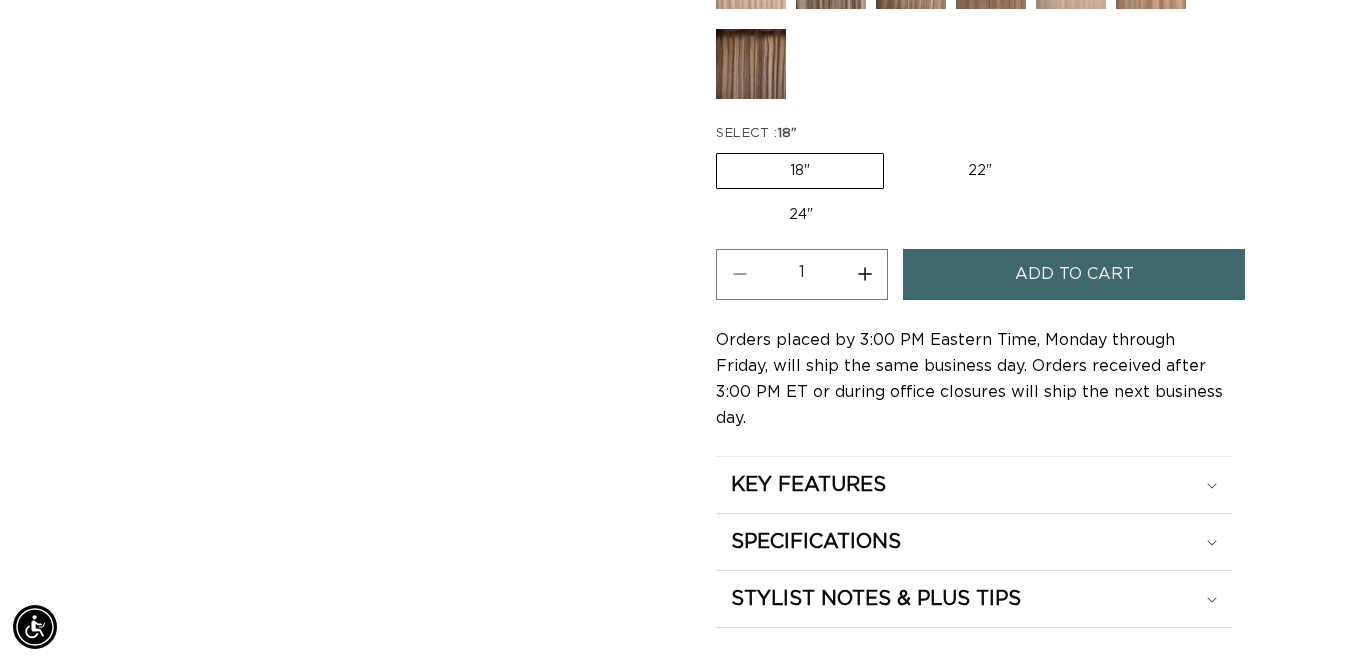 click on "22" Variant sold out or unavailable" at bounding box center [980, 171] 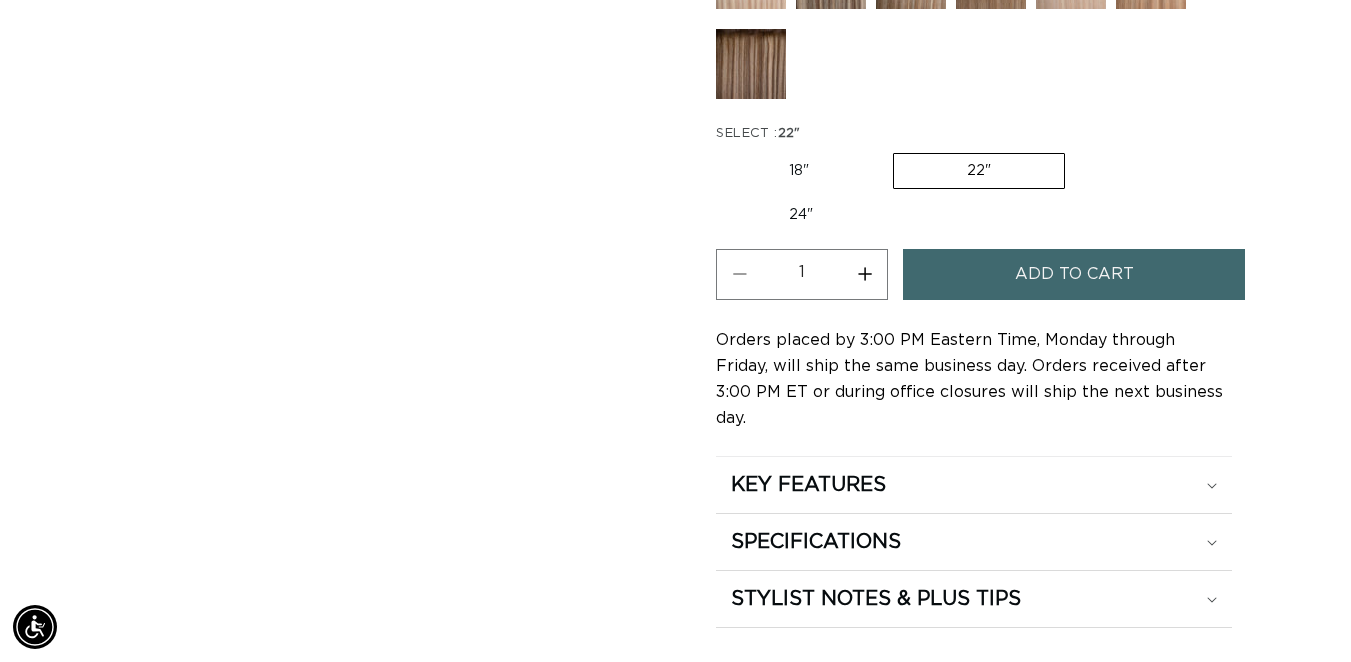 scroll, scrollTop: 0, scrollLeft: 1209, axis: horizontal 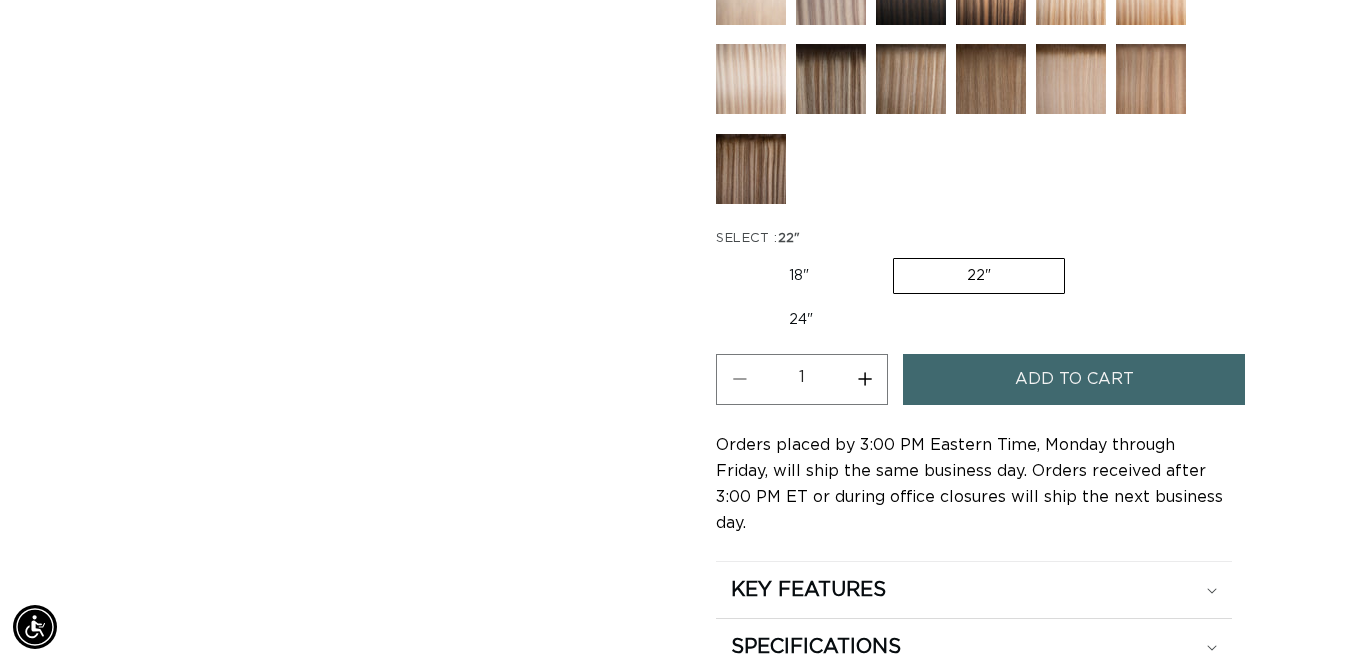click on "Add to cart" at bounding box center (1074, 379) 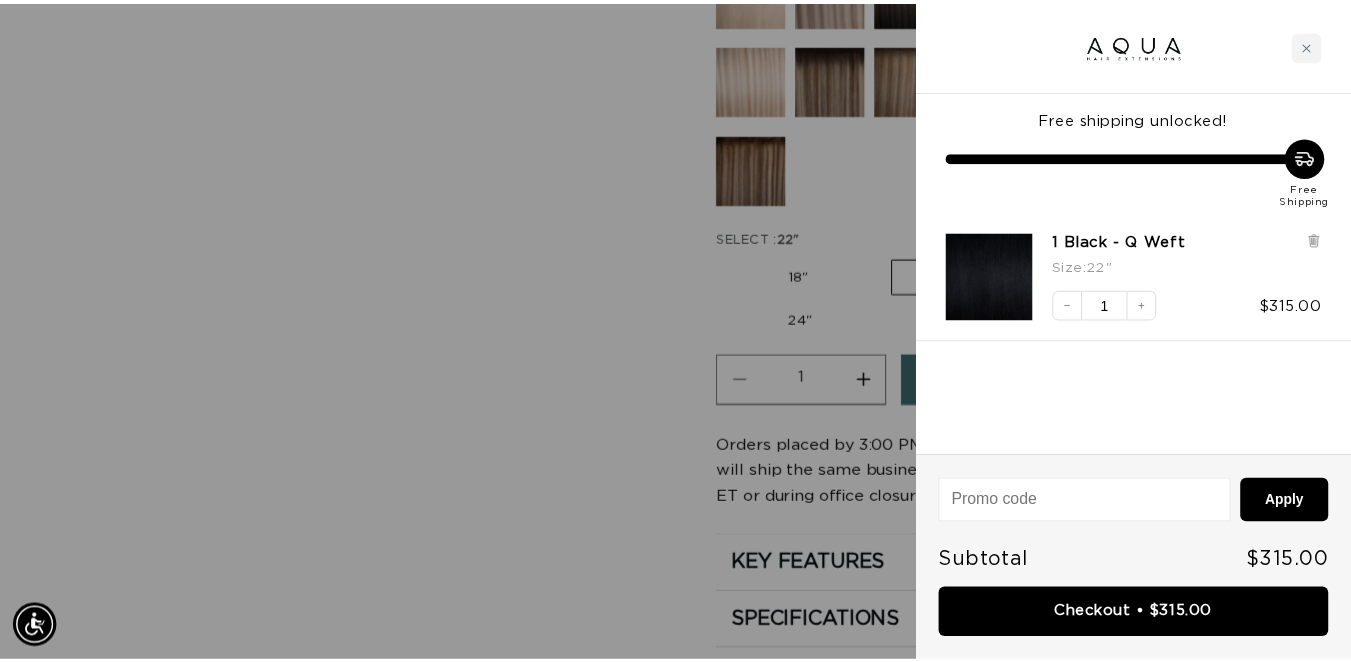 scroll, scrollTop: 0, scrollLeft: 1224, axis: horizontal 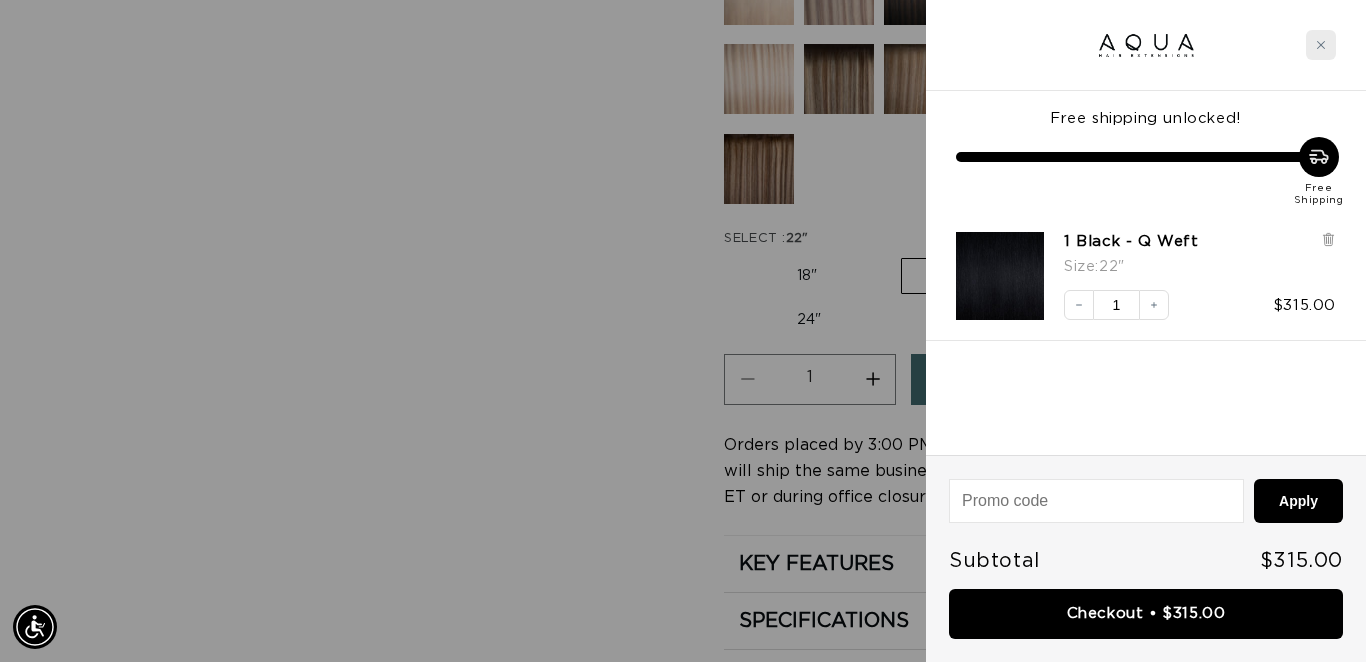 click at bounding box center (1321, 45) 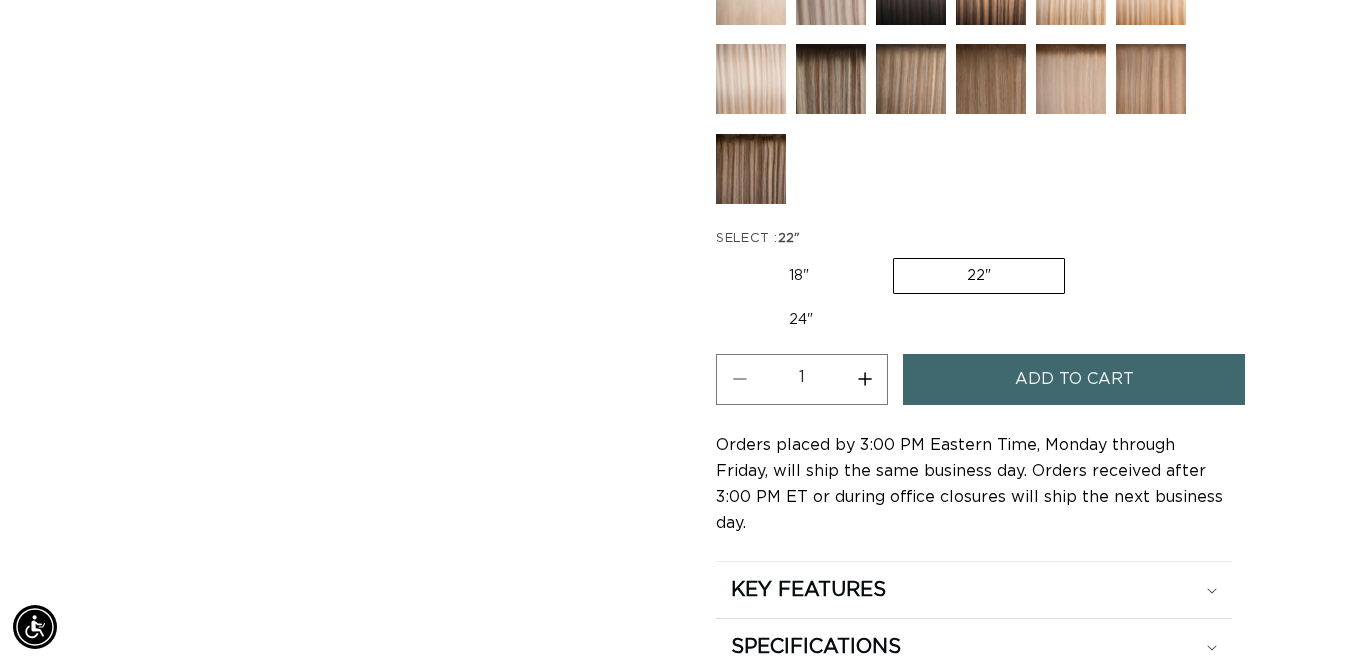 scroll, scrollTop: 0, scrollLeft: 2418, axis: horizontal 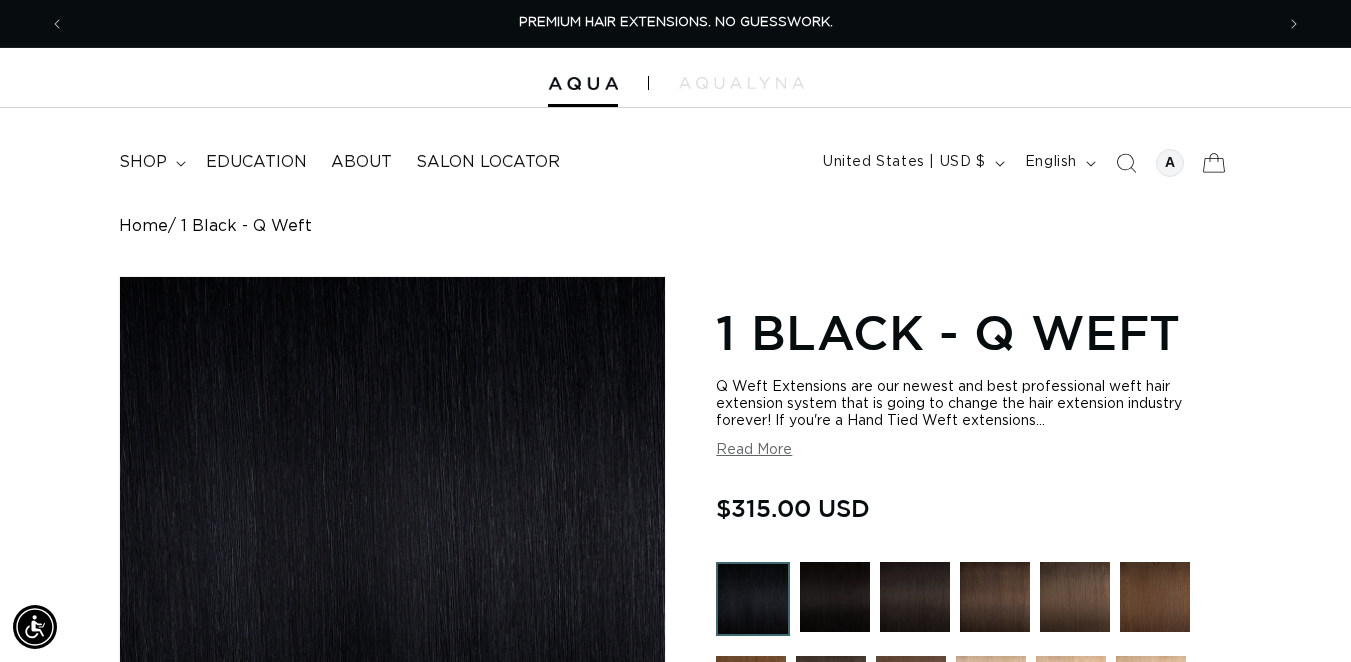 click 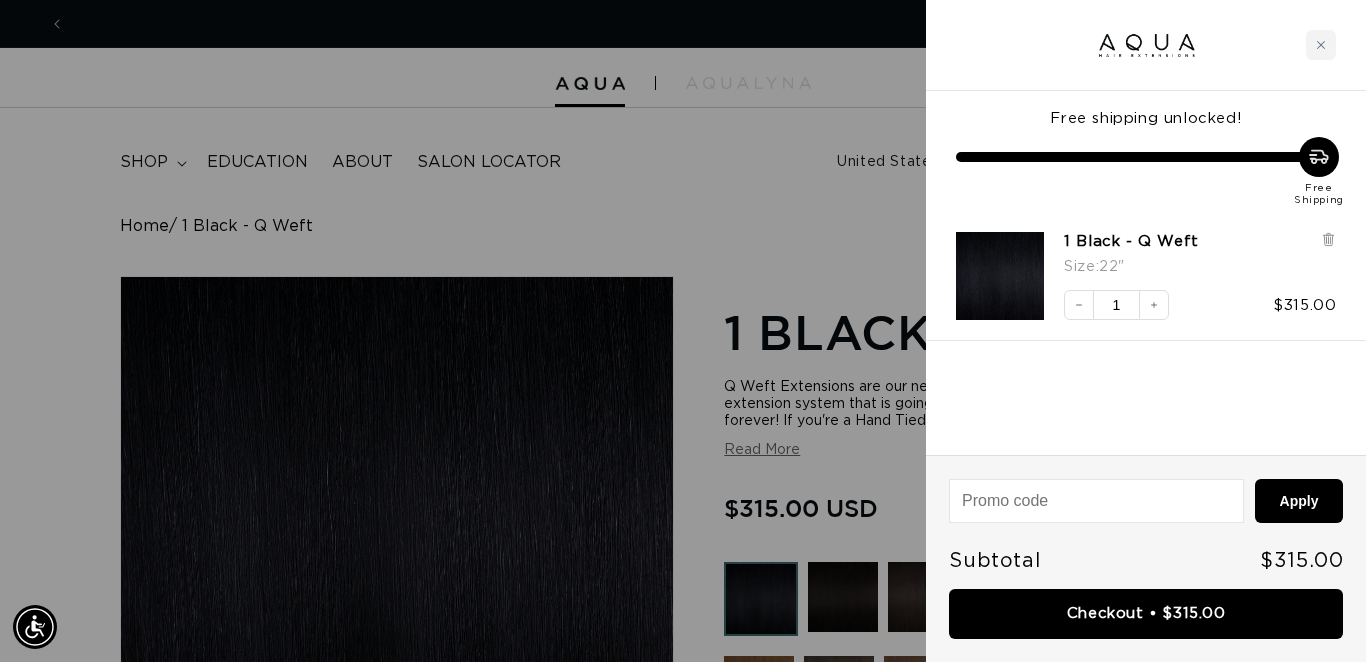 scroll, scrollTop: 0, scrollLeft: 1224, axis: horizontal 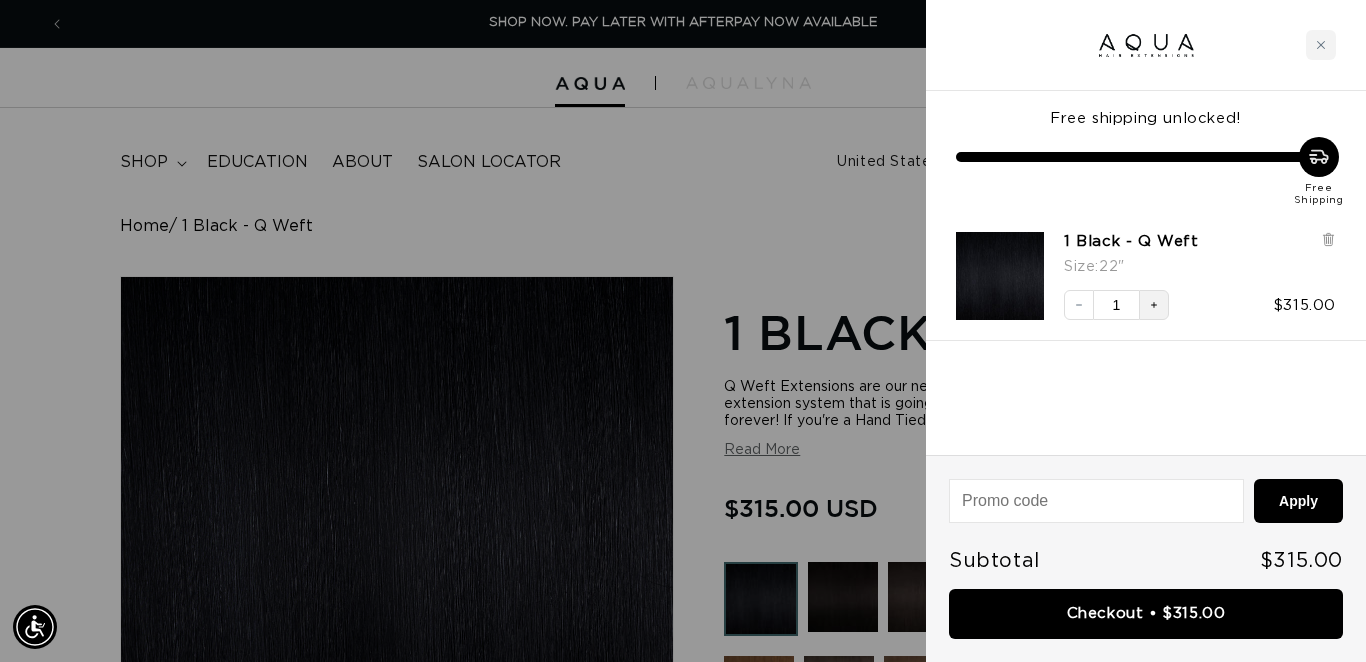 click 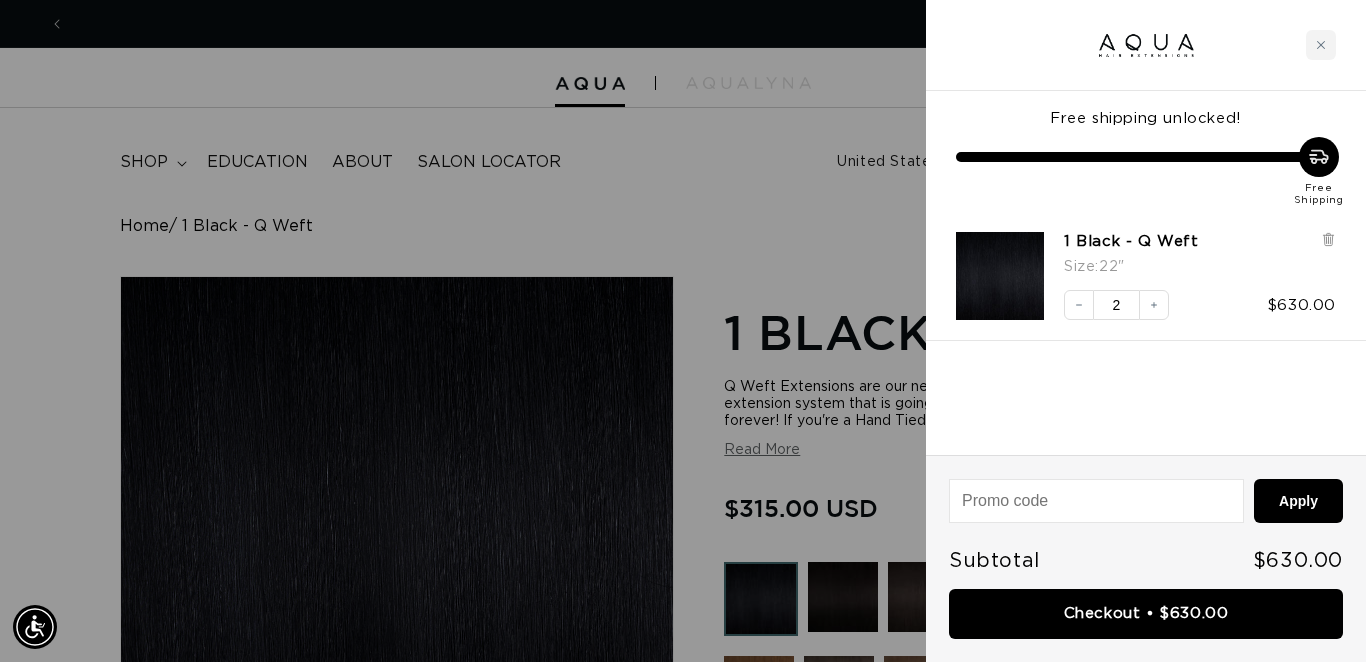 scroll, scrollTop: 0, scrollLeft: 0, axis: both 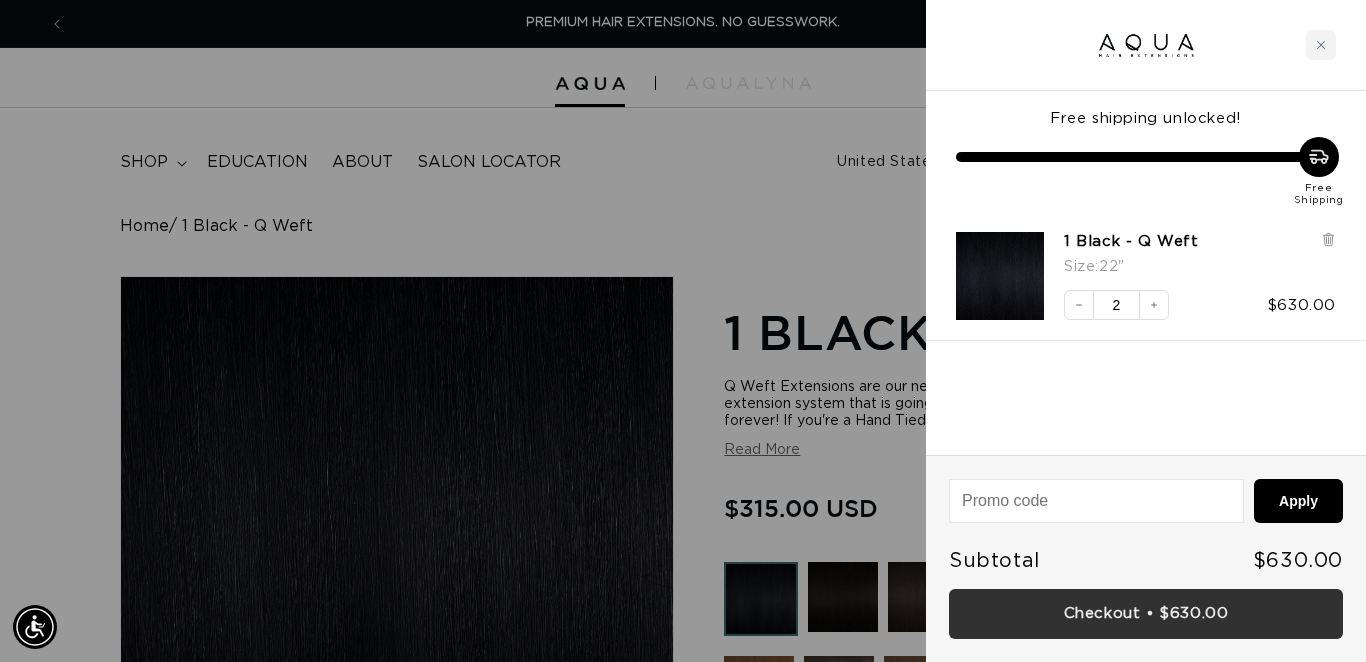 click on "Checkout • $630.00" at bounding box center [1146, 614] 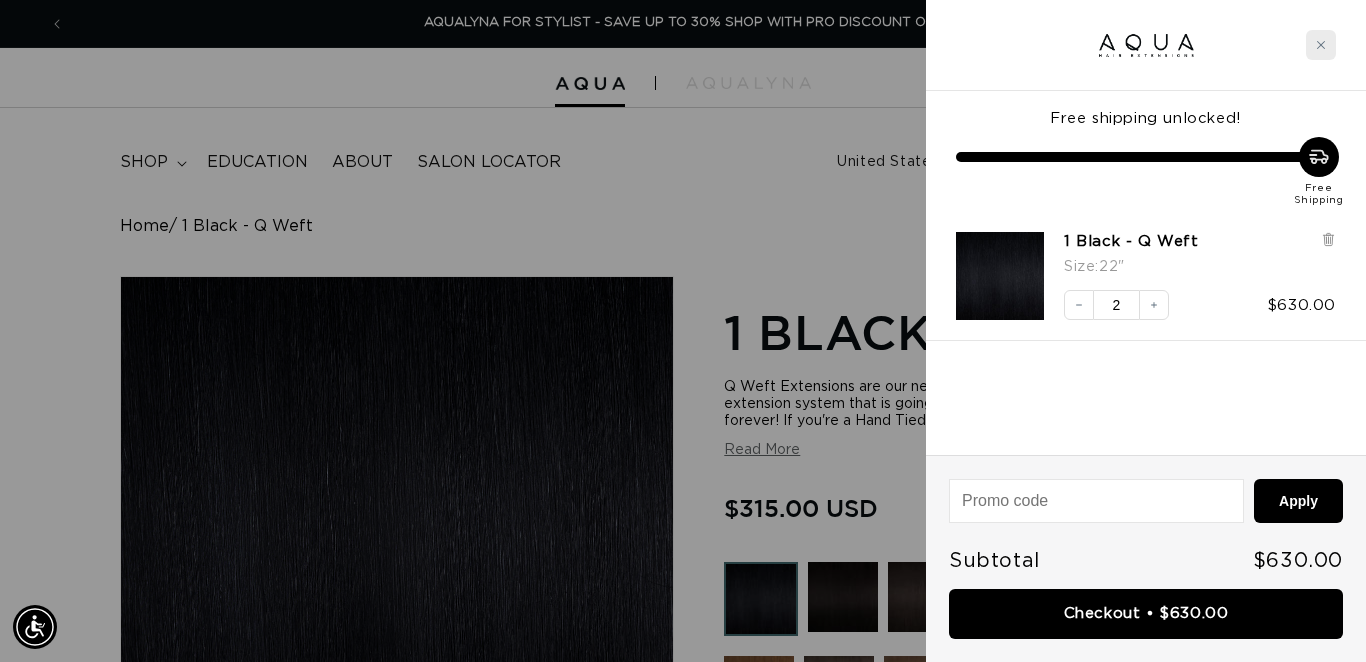 click at bounding box center (1321, 45) 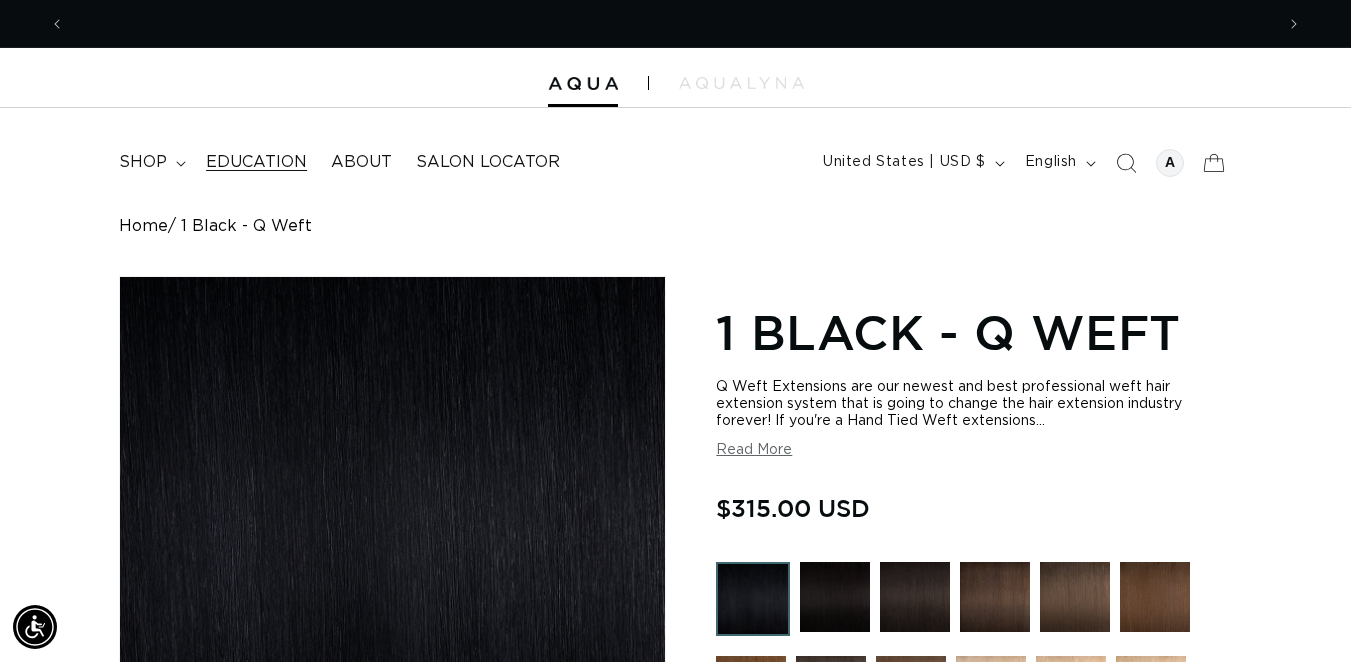 scroll, scrollTop: 0, scrollLeft: 0, axis: both 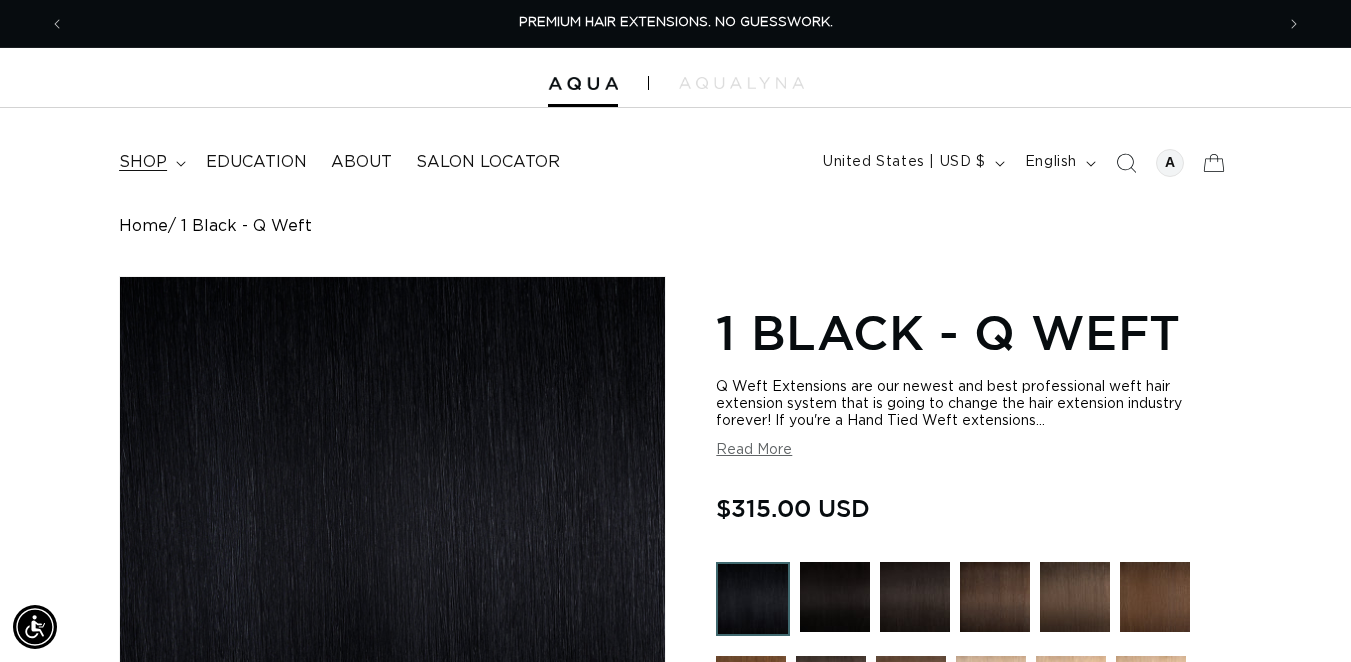 click on "shop" at bounding box center [150, 162] 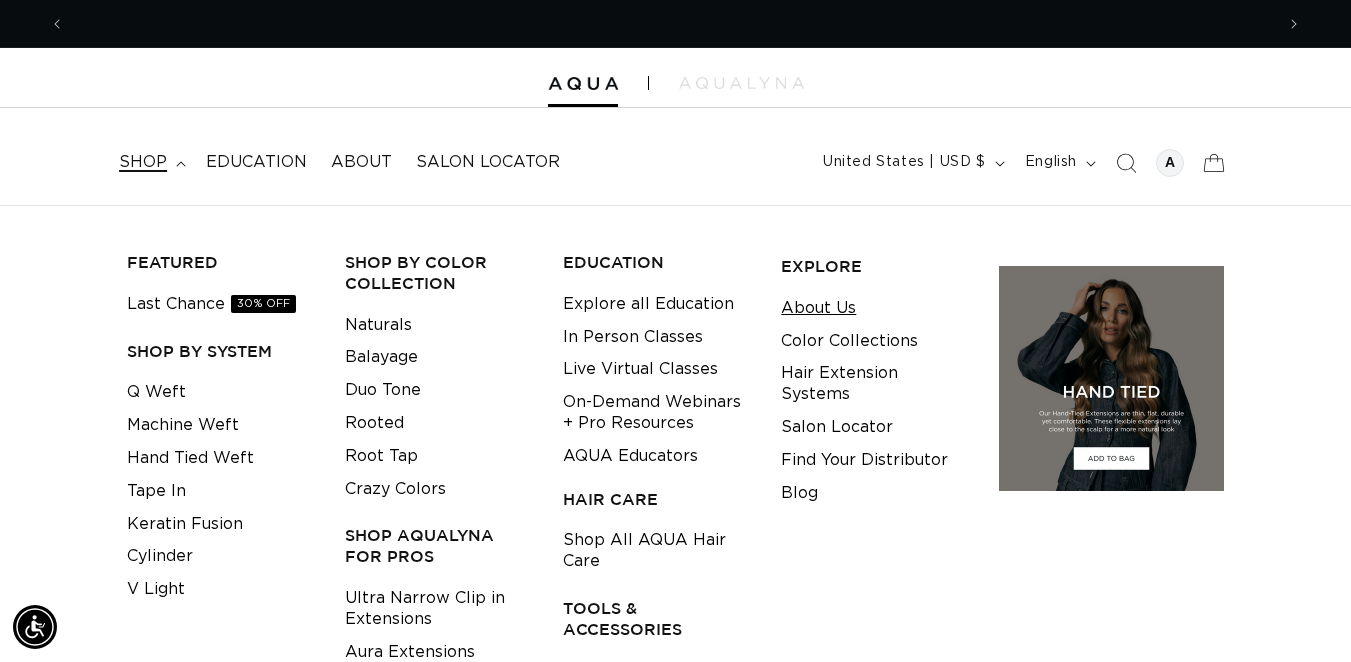 scroll, scrollTop: 0, scrollLeft: 0, axis: both 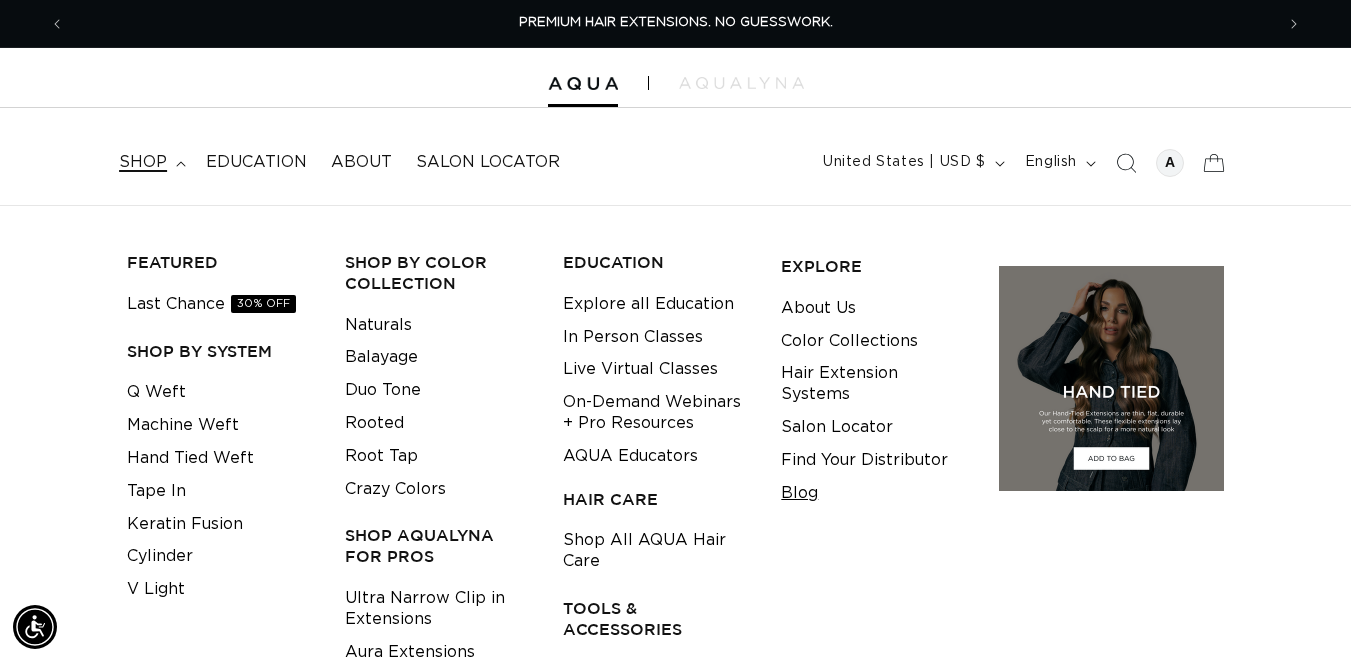 click on "Blog" at bounding box center [799, 493] 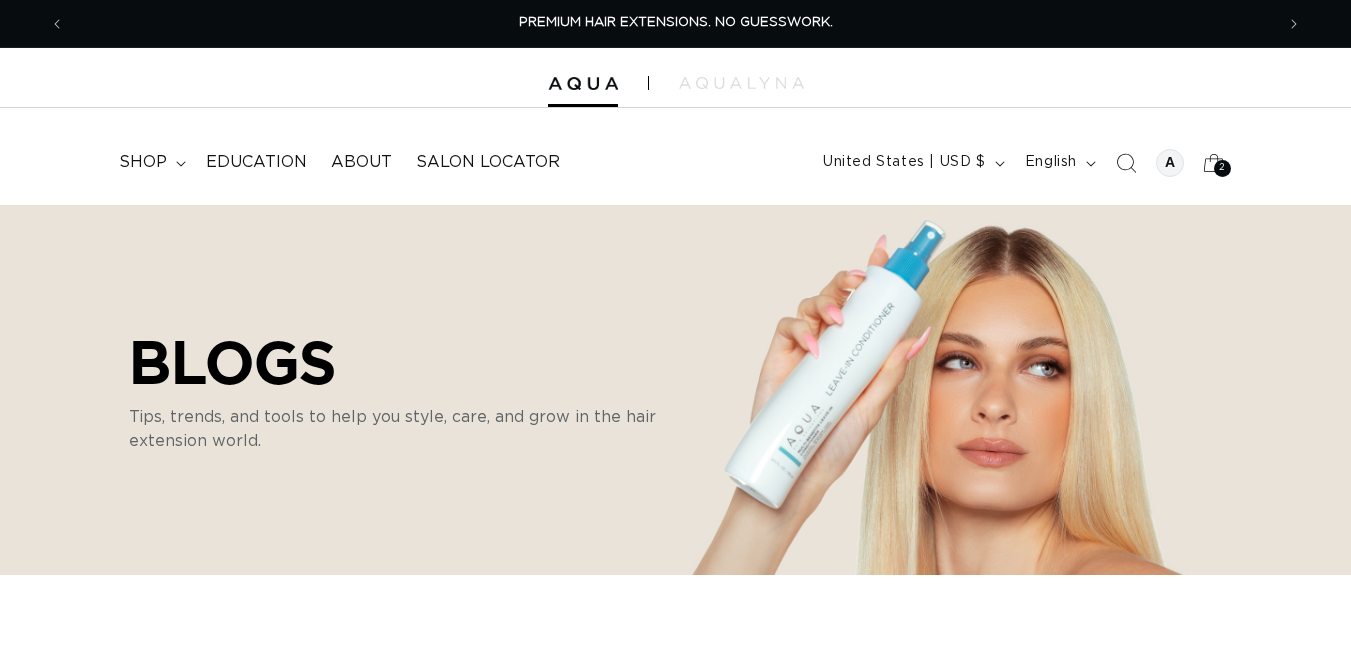 scroll, scrollTop: 0, scrollLeft: 0, axis: both 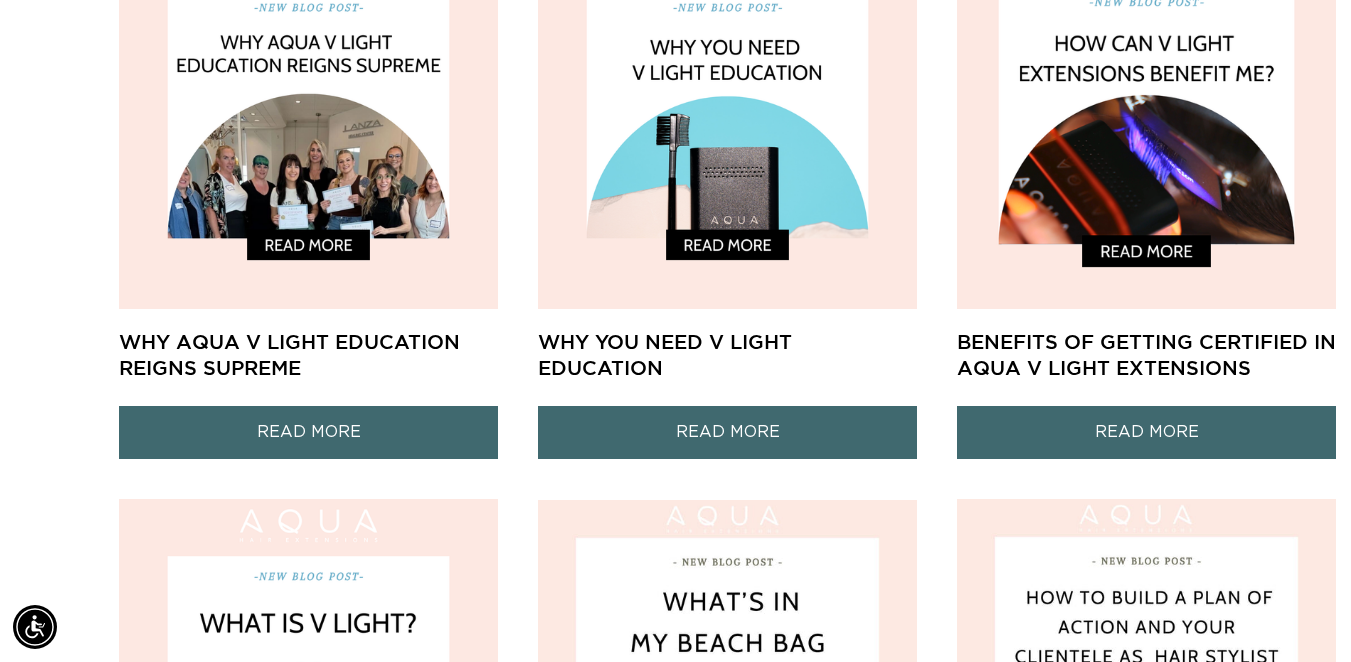 drag, startPoint x: 1357, startPoint y: 28, endPoint x: 1286, endPoint y: 123, distance: 118.60017 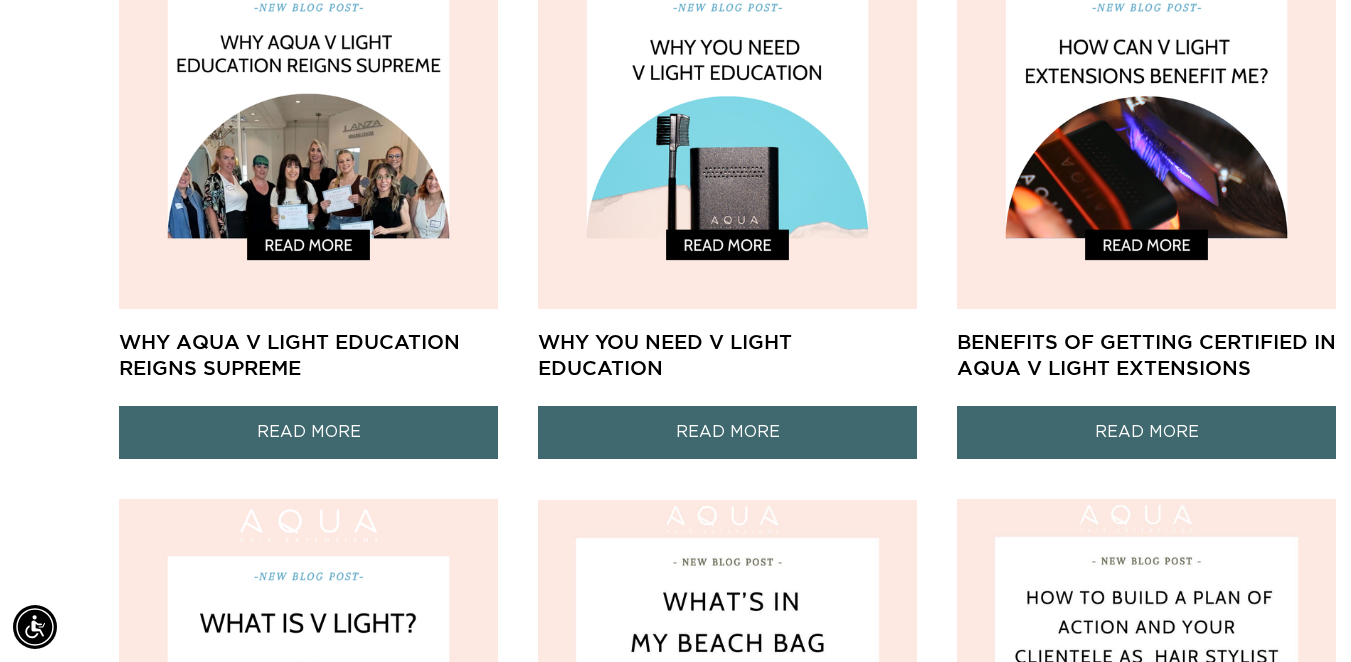 scroll, scrollTop: 0, scrollLeft: 1209, axis: horizontal 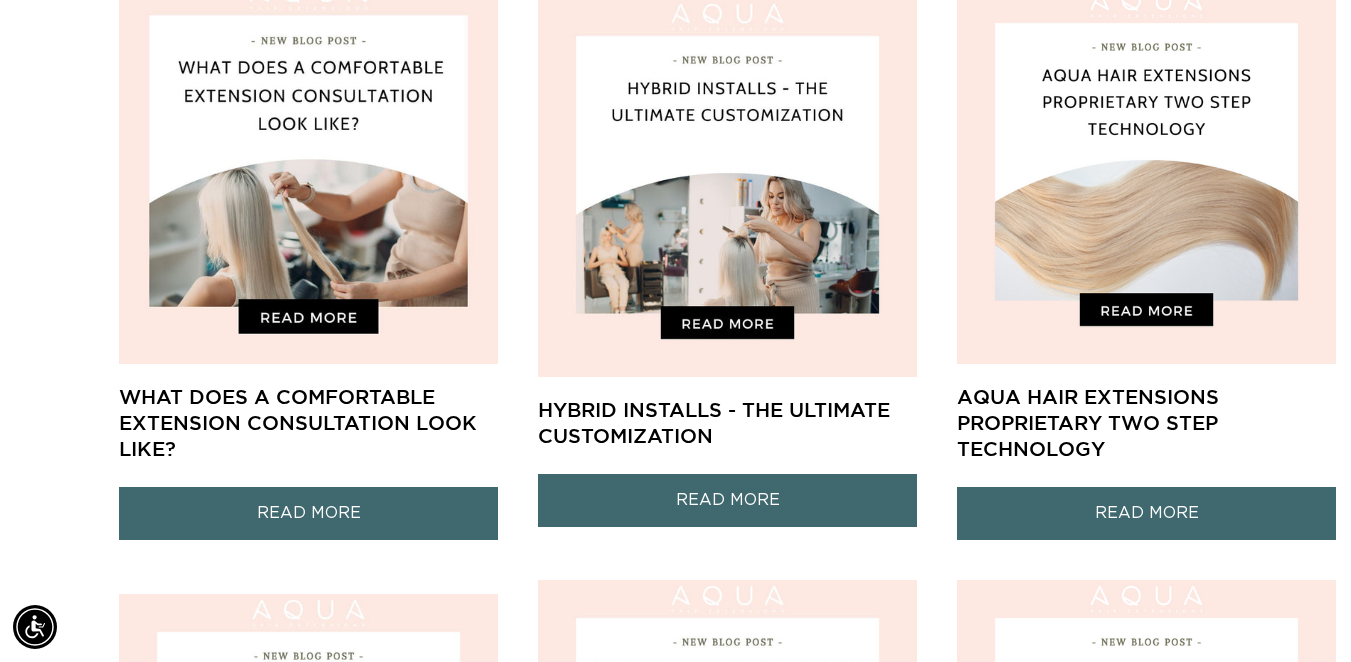 click at bounding box center [309, 175] 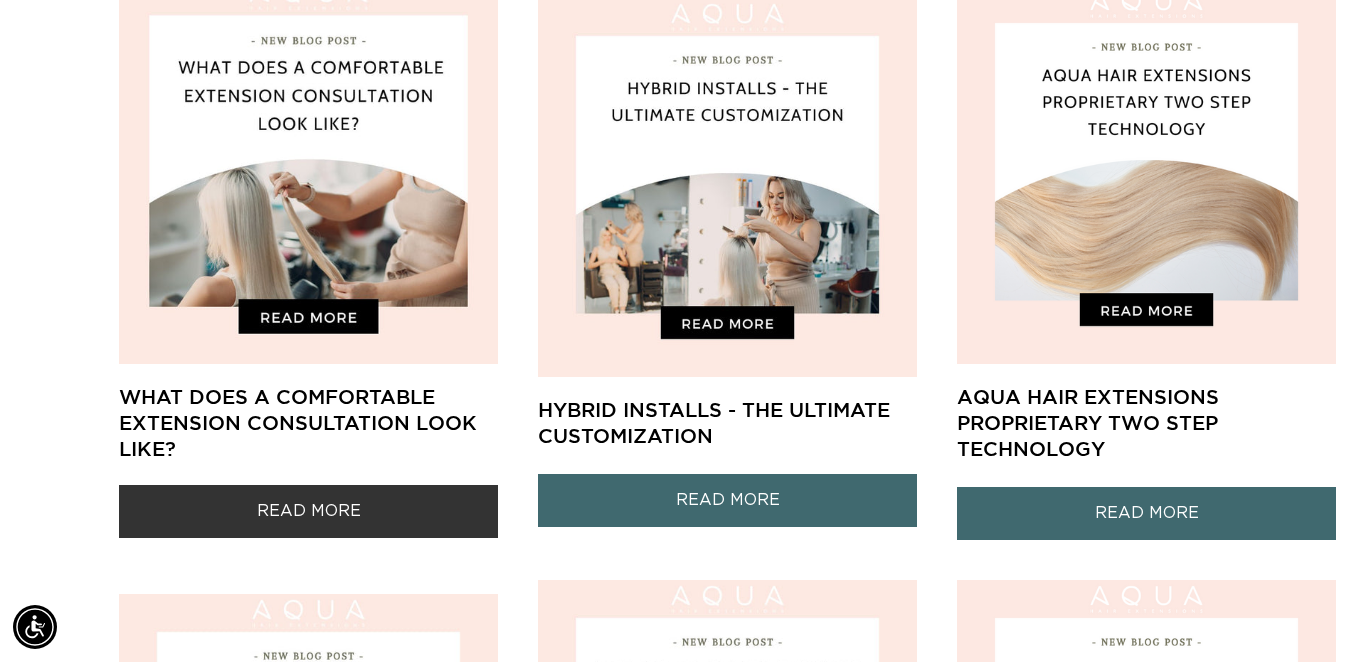 click on "READ MORE" at bounding box center [308, 511] 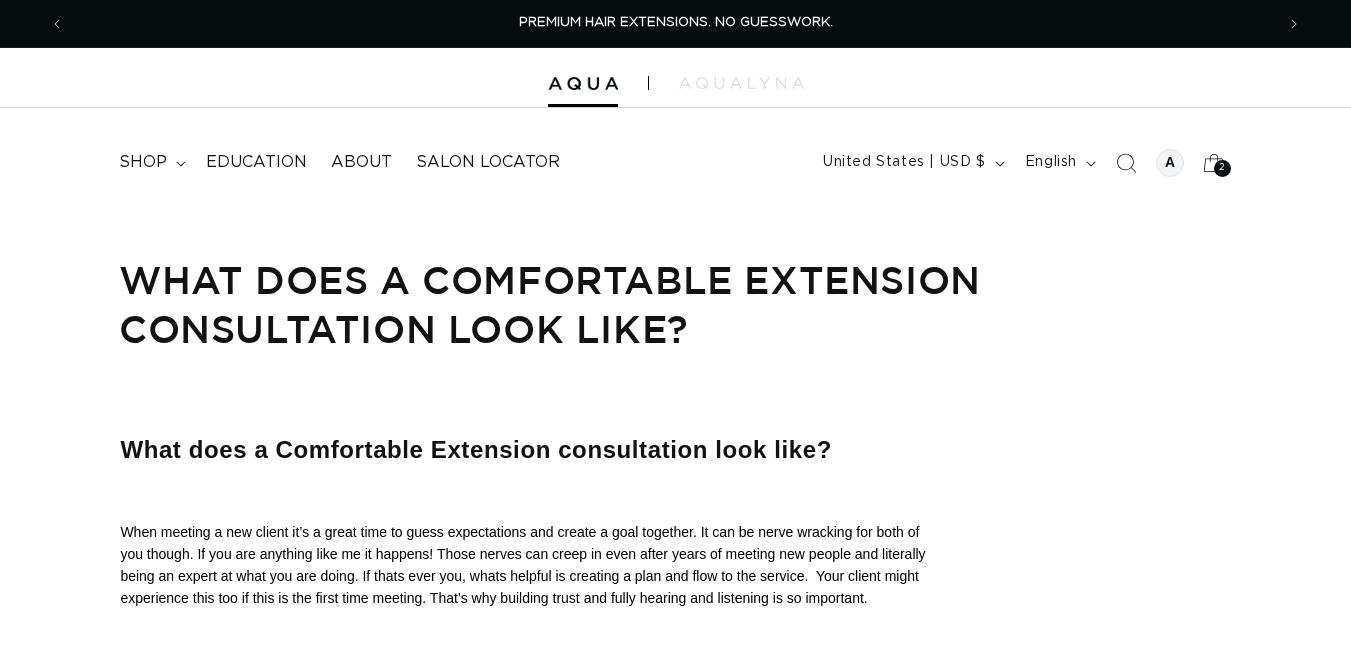 scroll, scrollTop: 0, scrollLeft: 0, axis: both 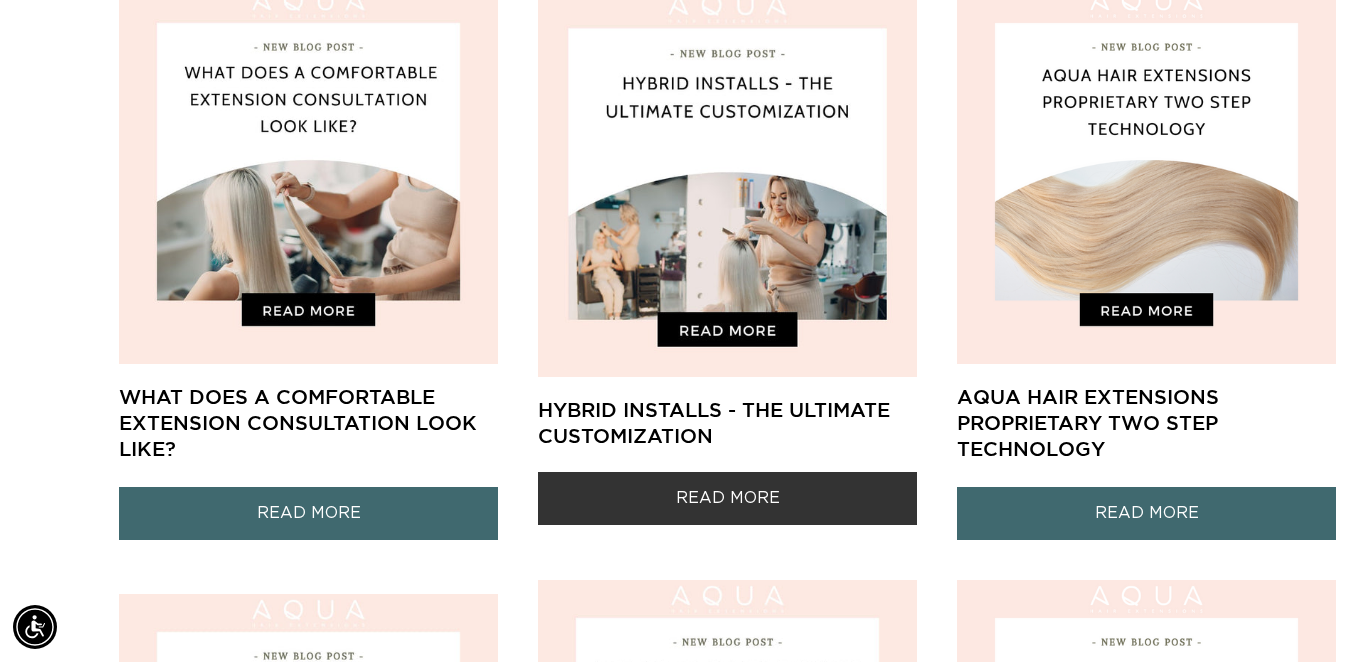 click on "READ MORE" at bounding box center (727, 498) 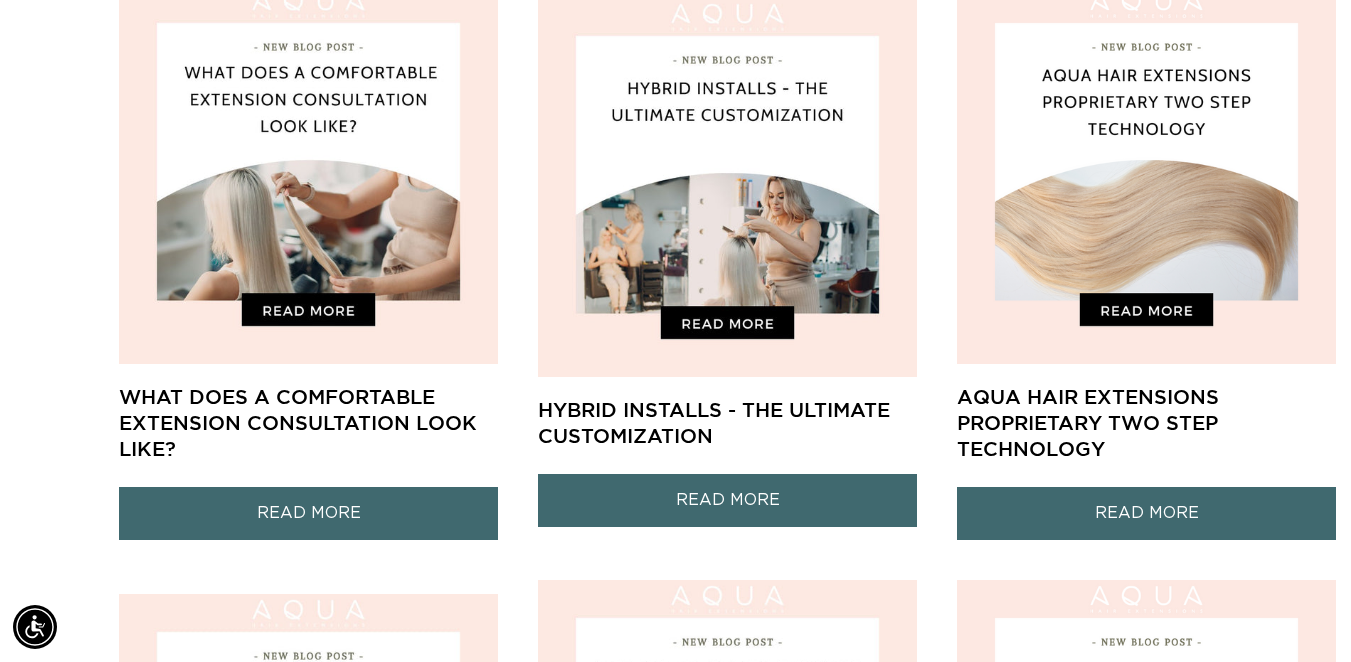 scroll, scrollTop: 0, scrollLeft: 1209, axis: horizontal 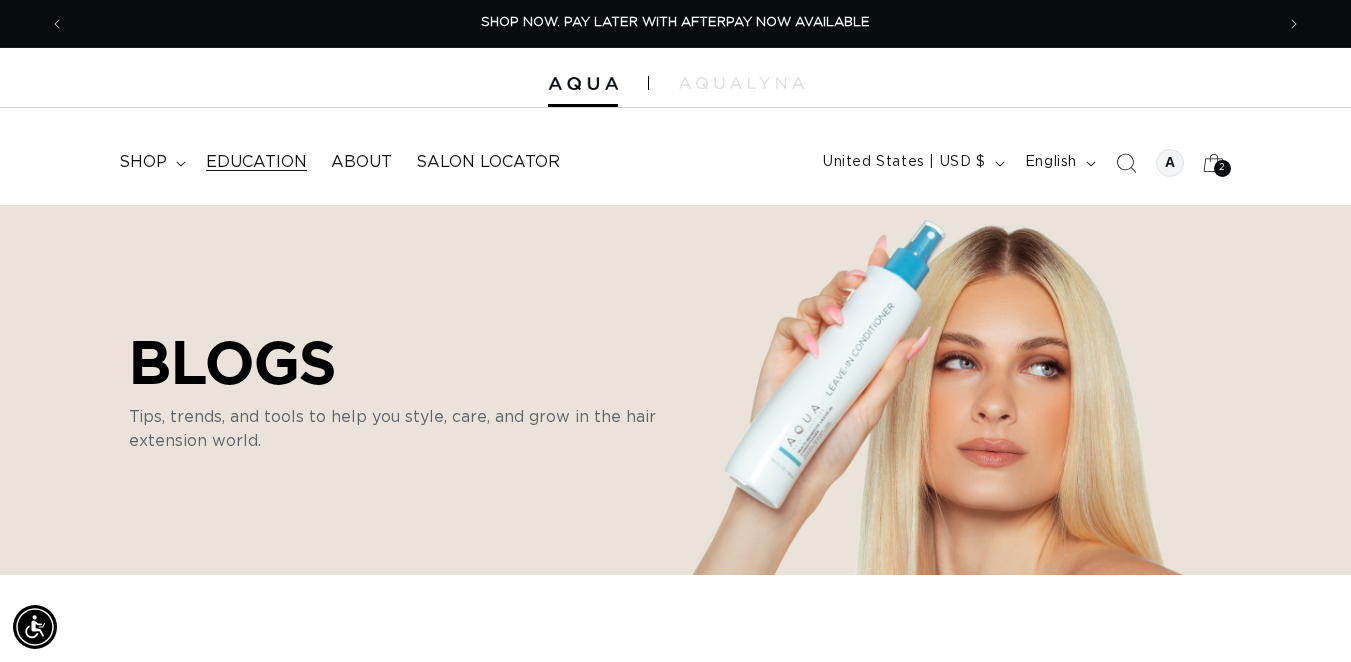 click on "Education" at bounding box center [256, 162] 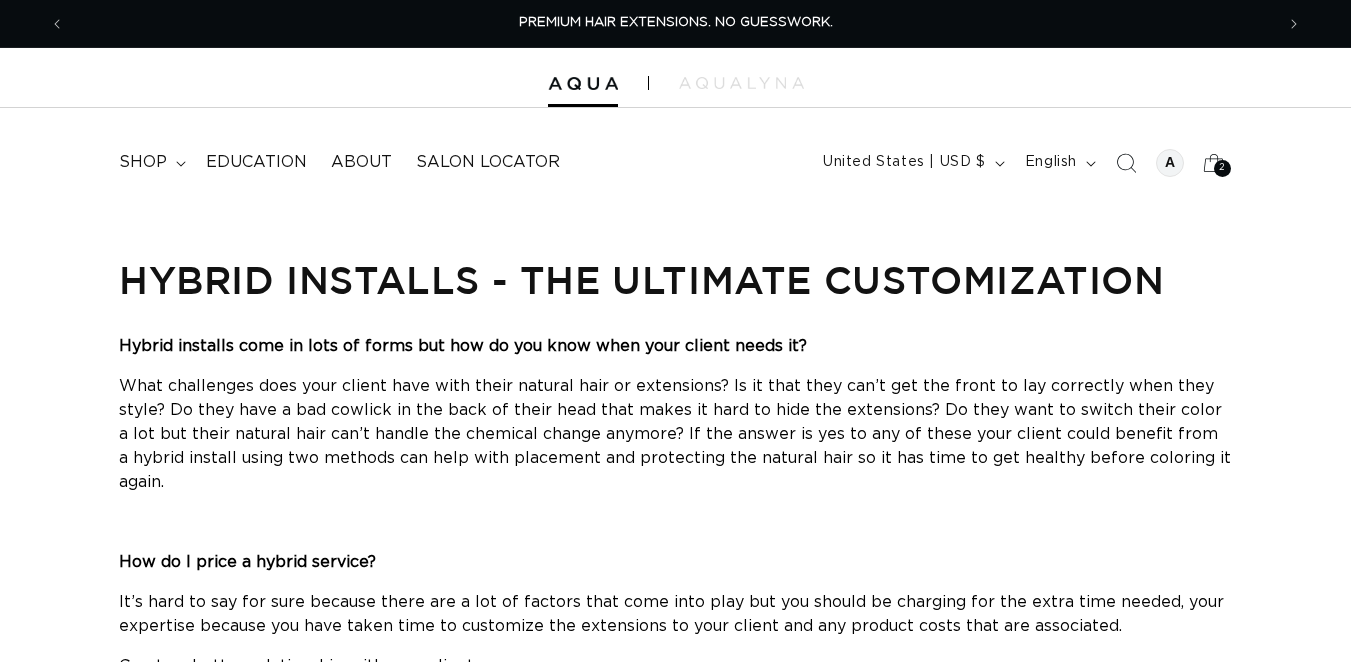 scroll, scrollTop: 0, scrollLeft: 0, axis: both 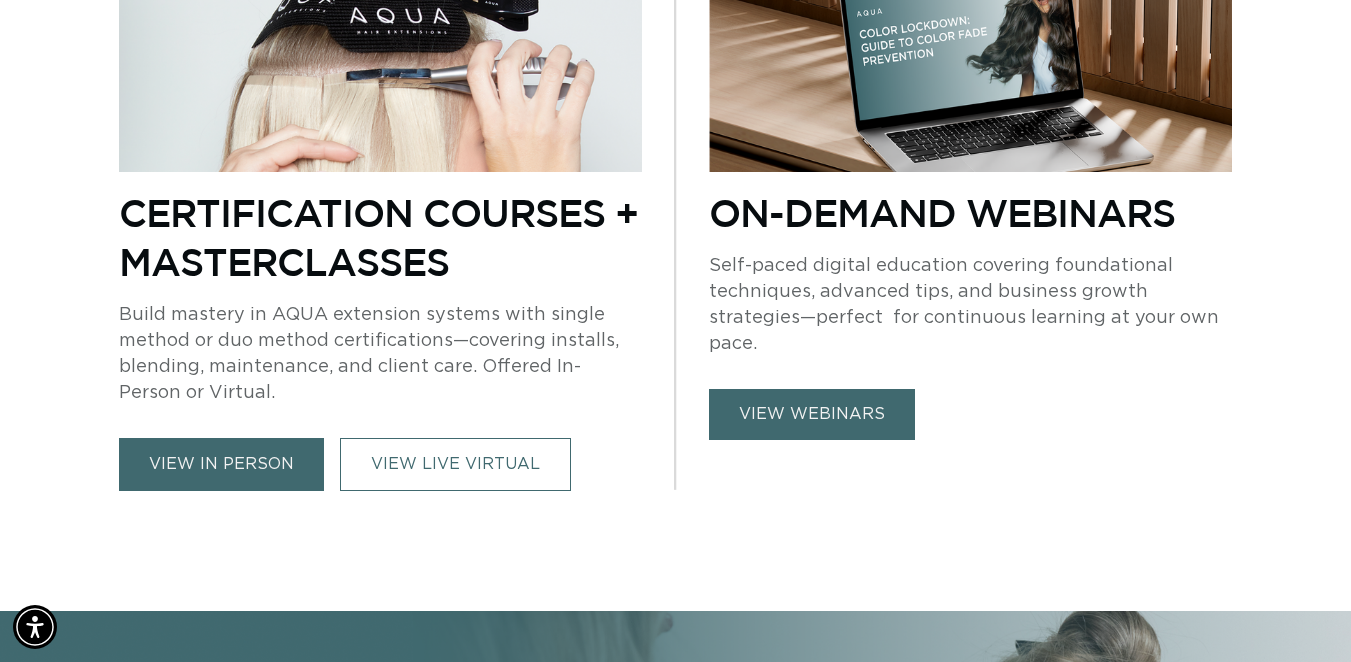 click at bounding box center [970, 68] 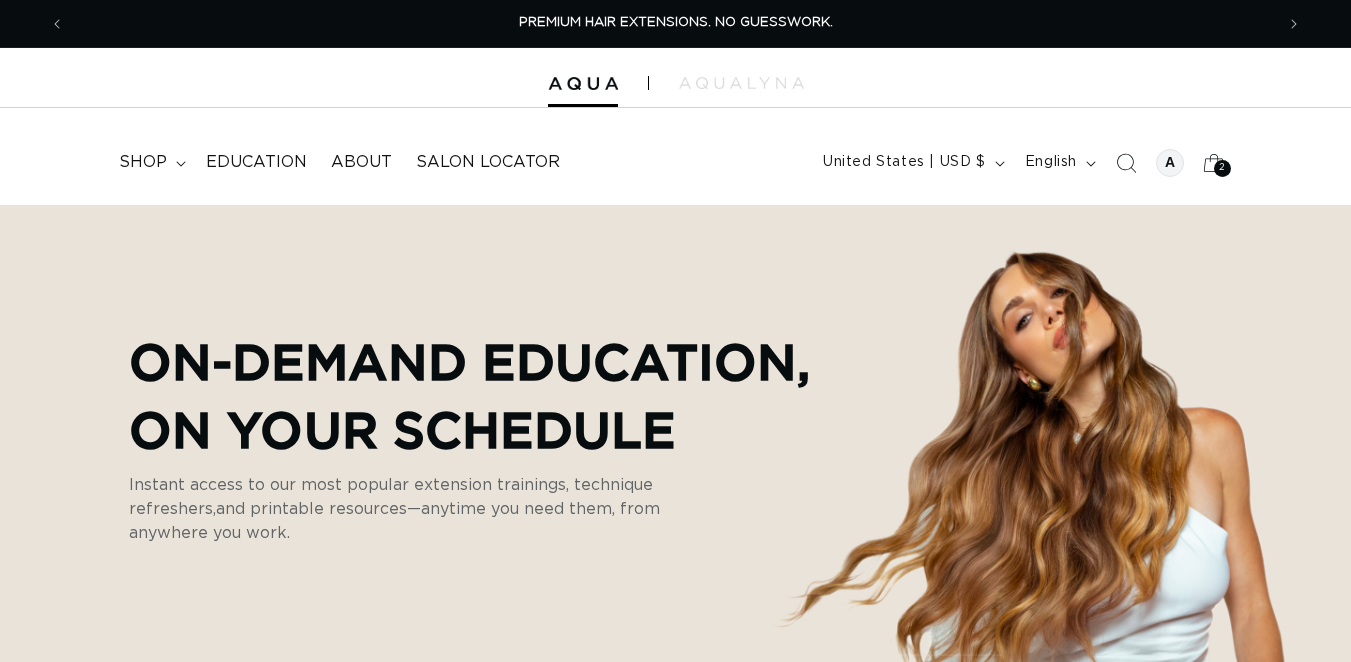 scroll, scrollTop: 0, scrollLeft: 0, axis: both 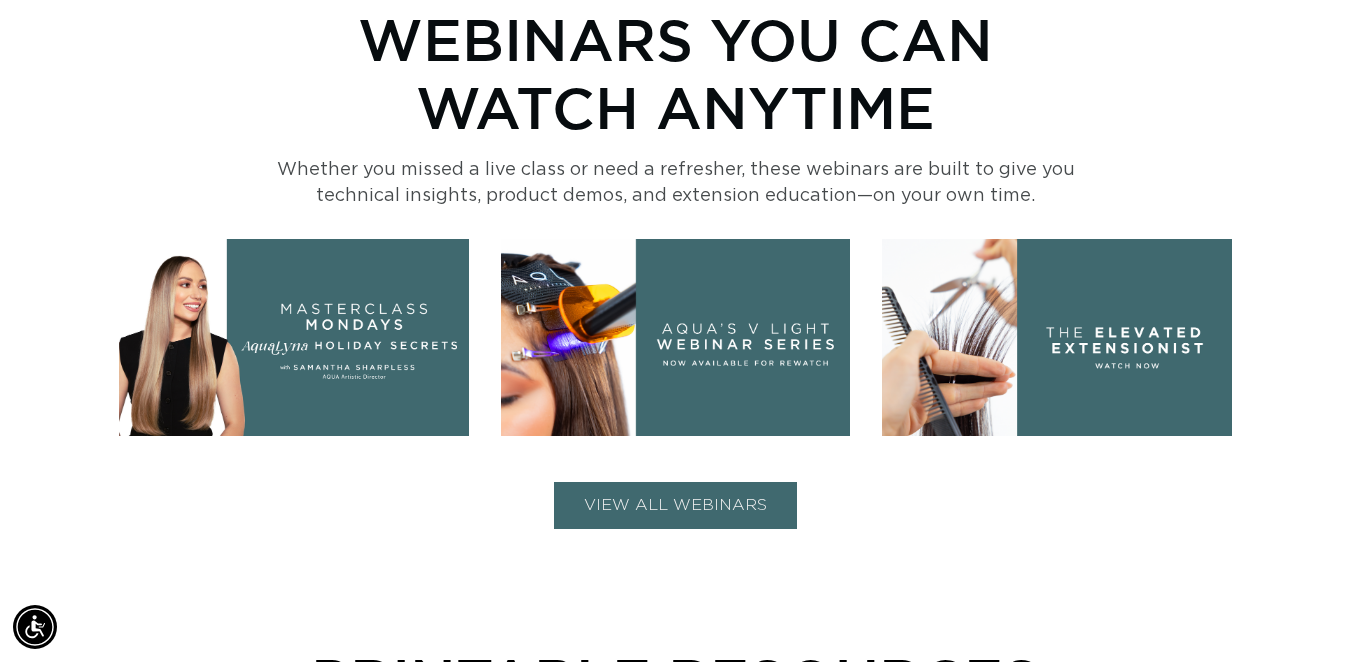 click at bounding box center [1057, 337] 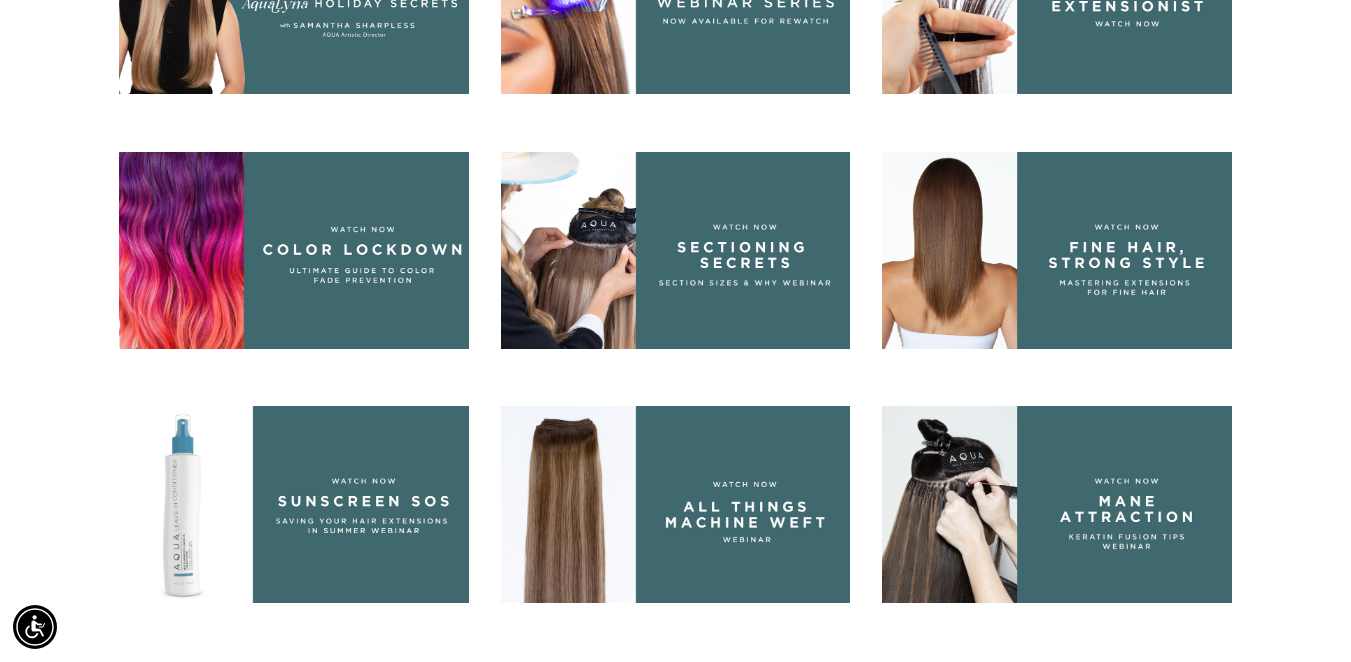 scroll, scrollTop: 1116, scrollLeft: 0, axis: vertical 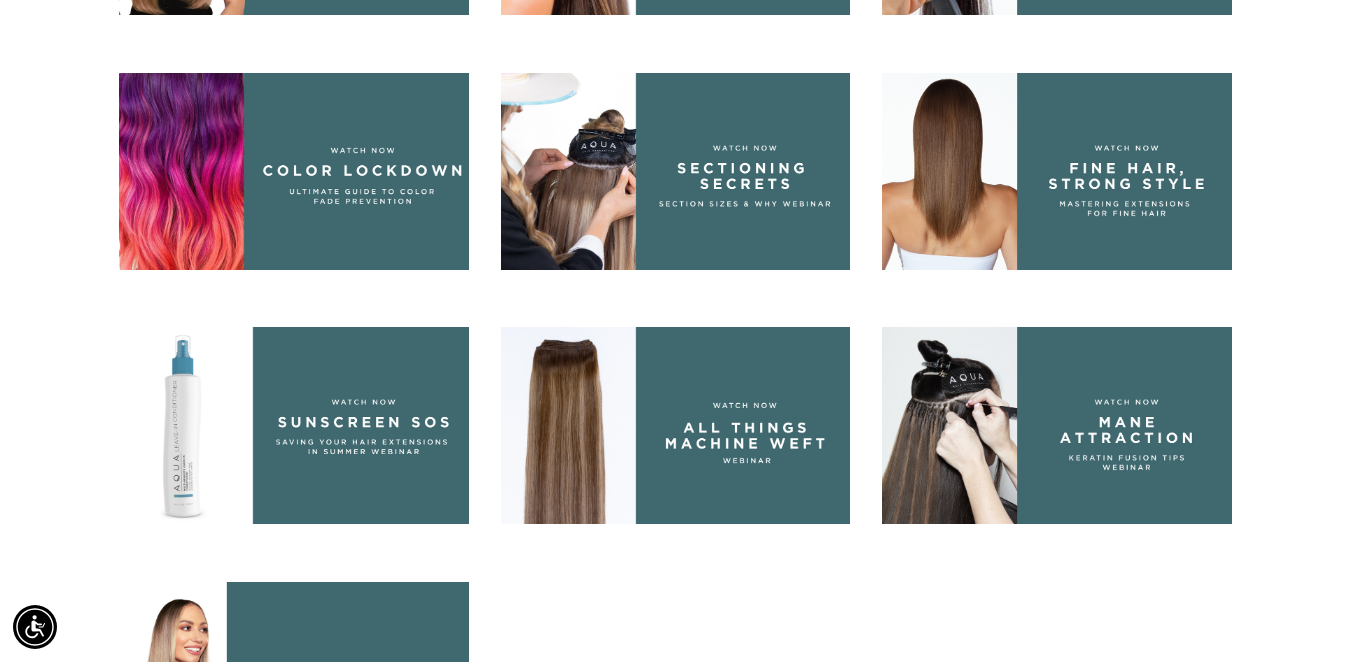 click at bounding box center [676, 171] 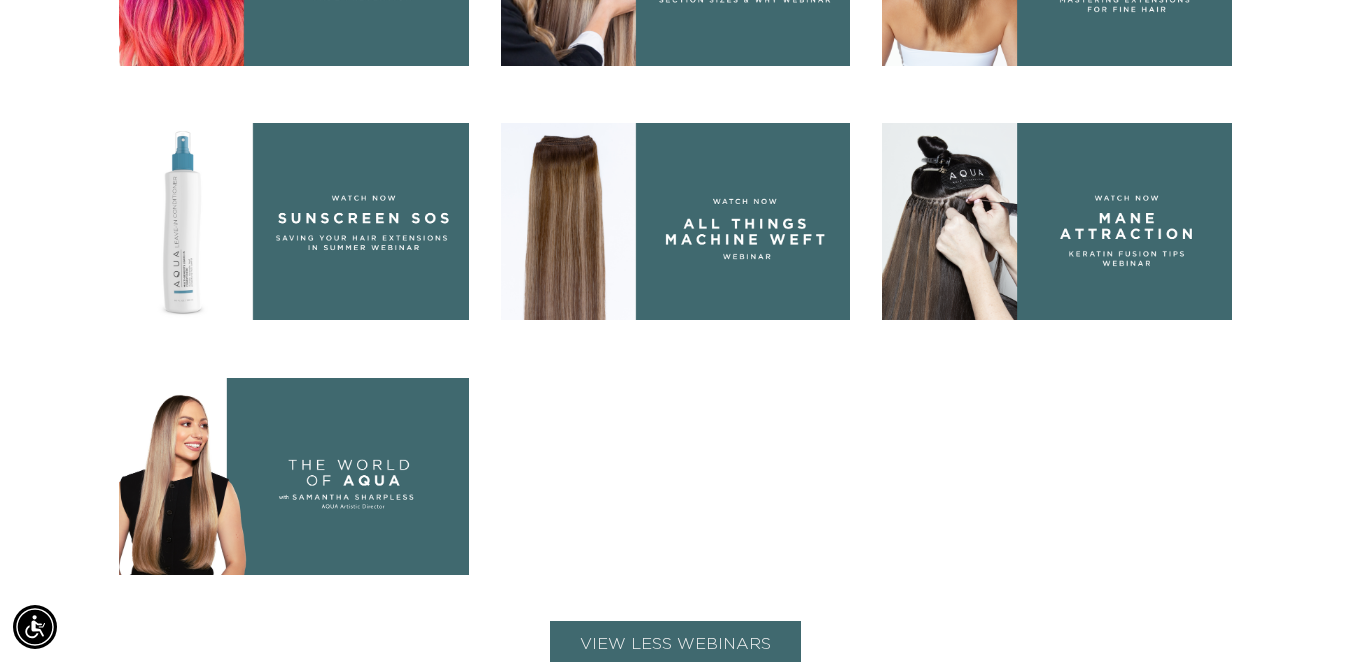 scroll, scrollTop: 1403, scrollLeft: 0, axis: vertical 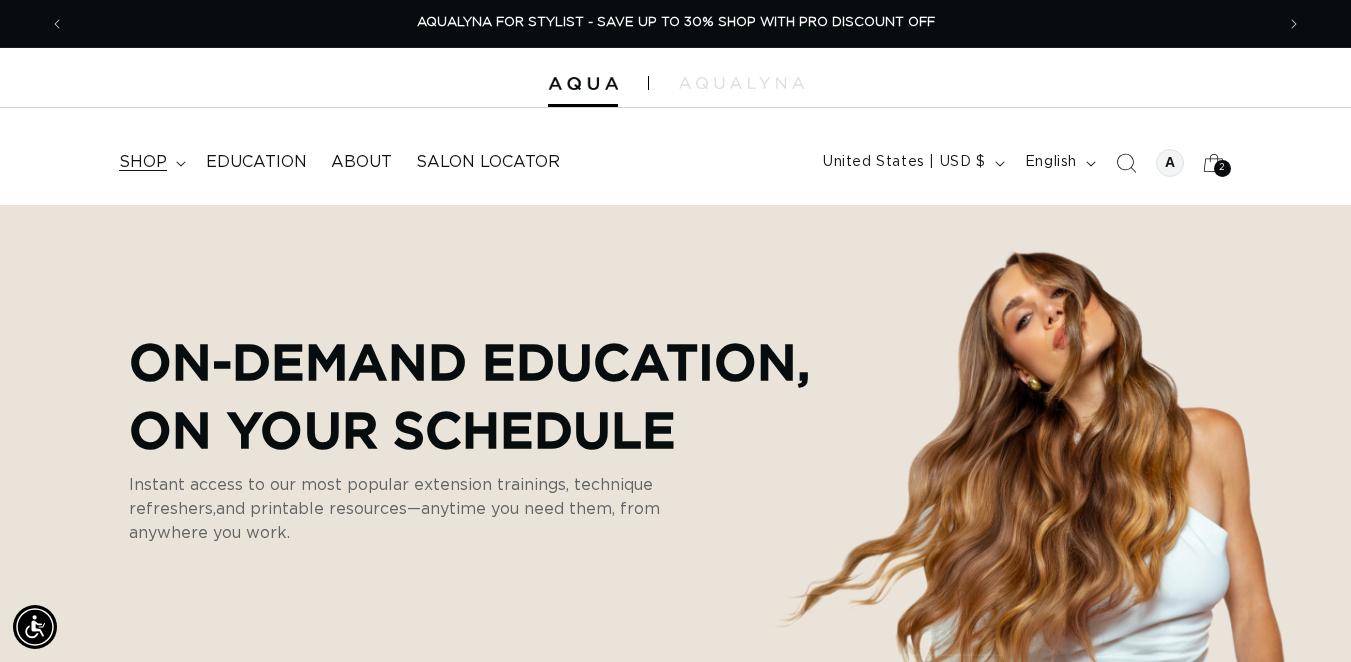 click on "shop" at bounding box center [150, 162] 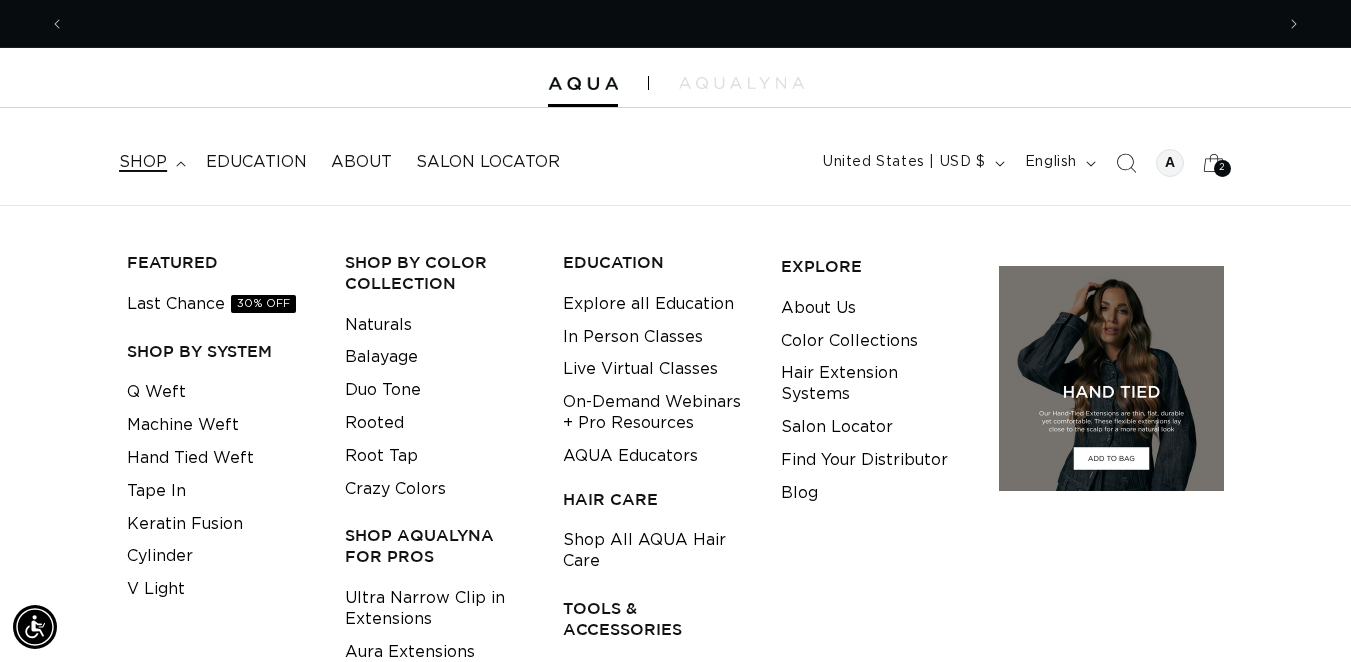scroll, scrollTop: 0, scrollLeft: 0, axis: both 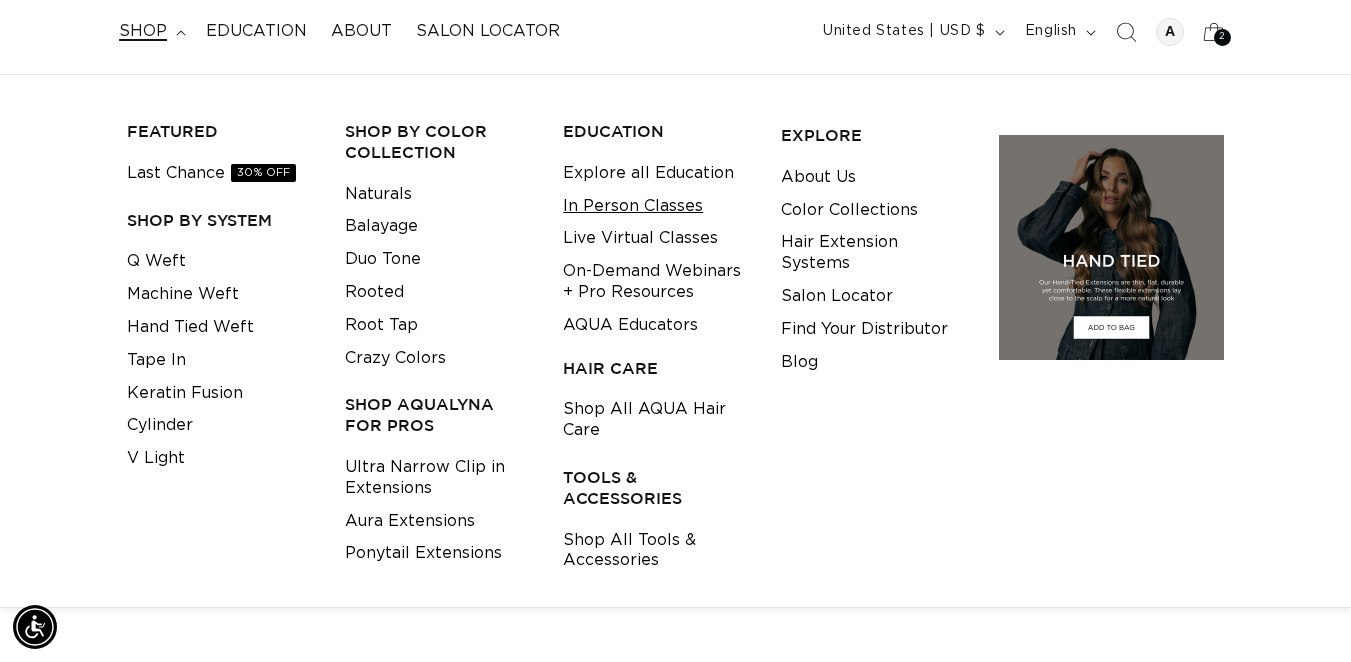 click on "In Person Classes" at bounding box center (633, 206) 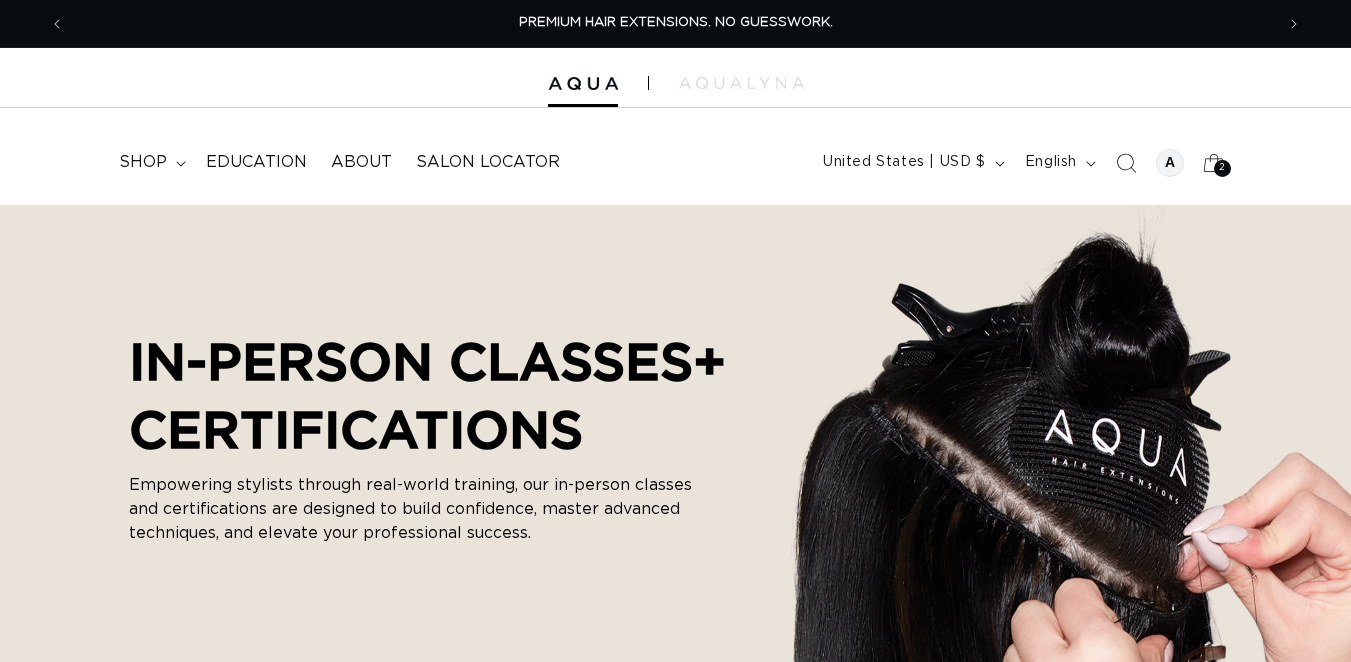 scroll, scrollTop: 0, scrollLeft: 0, axis: both 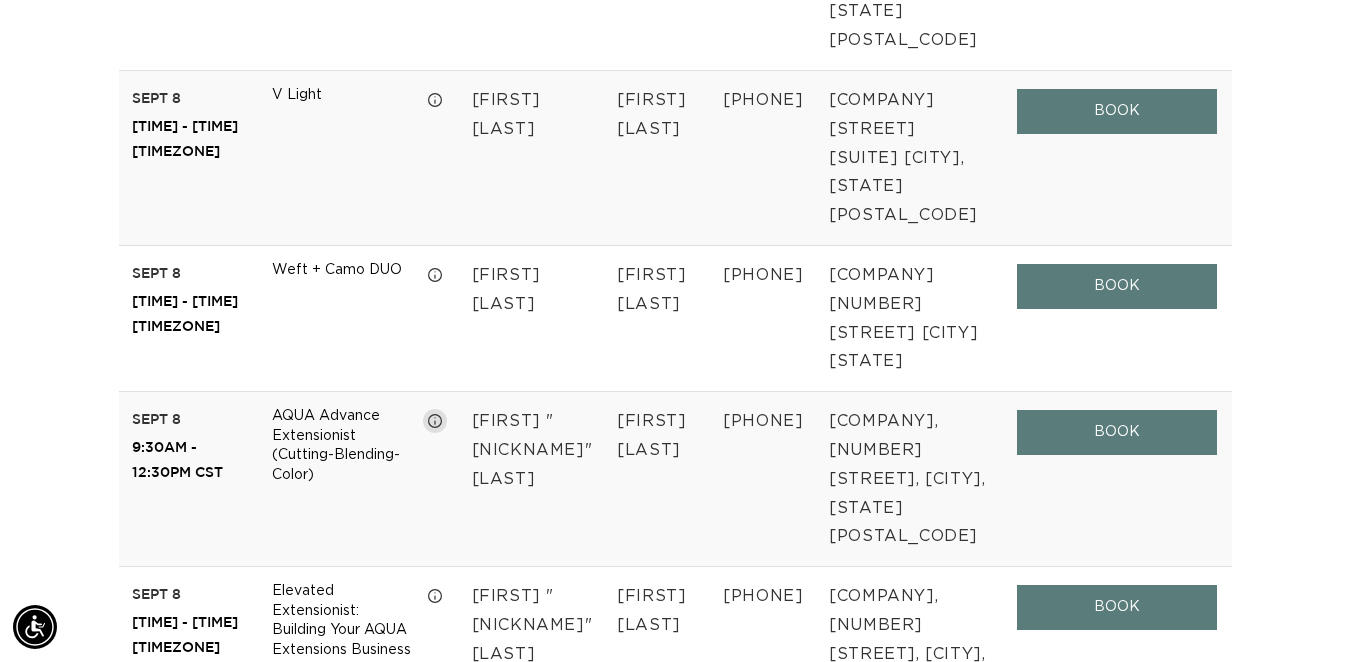 click 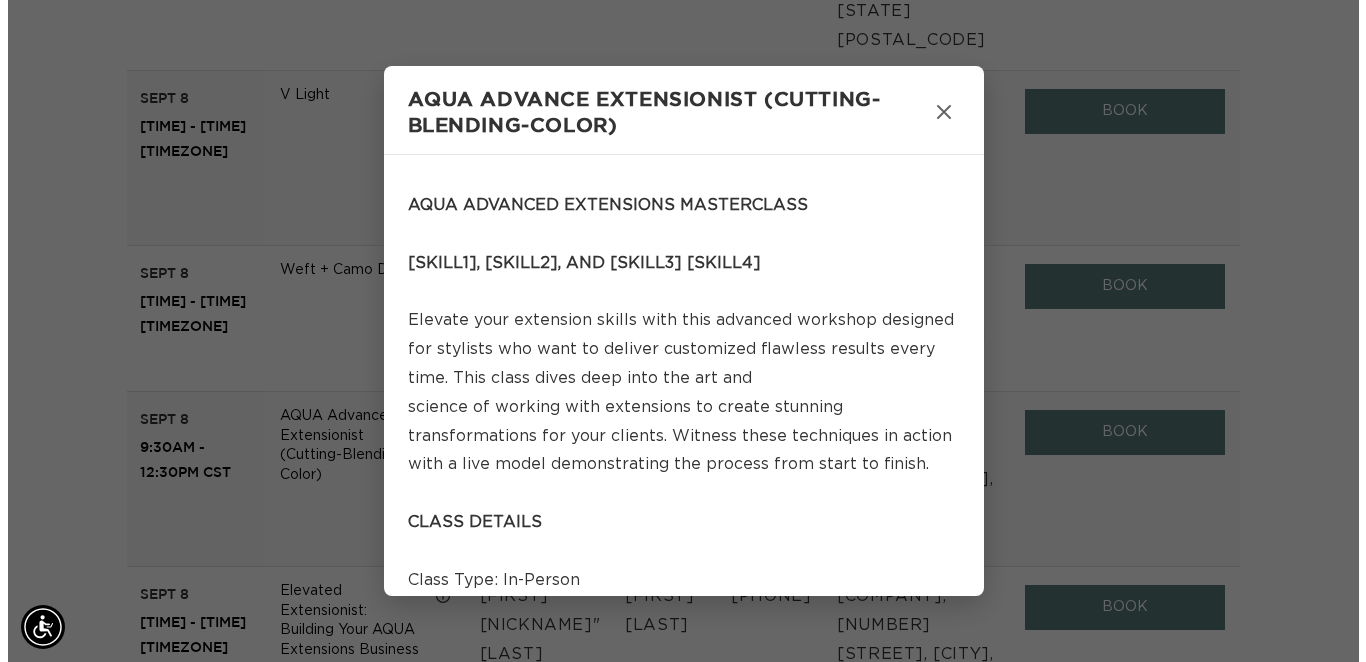 scroll, scrollTop: 1523, scrollLeft: 0, axis: vertical 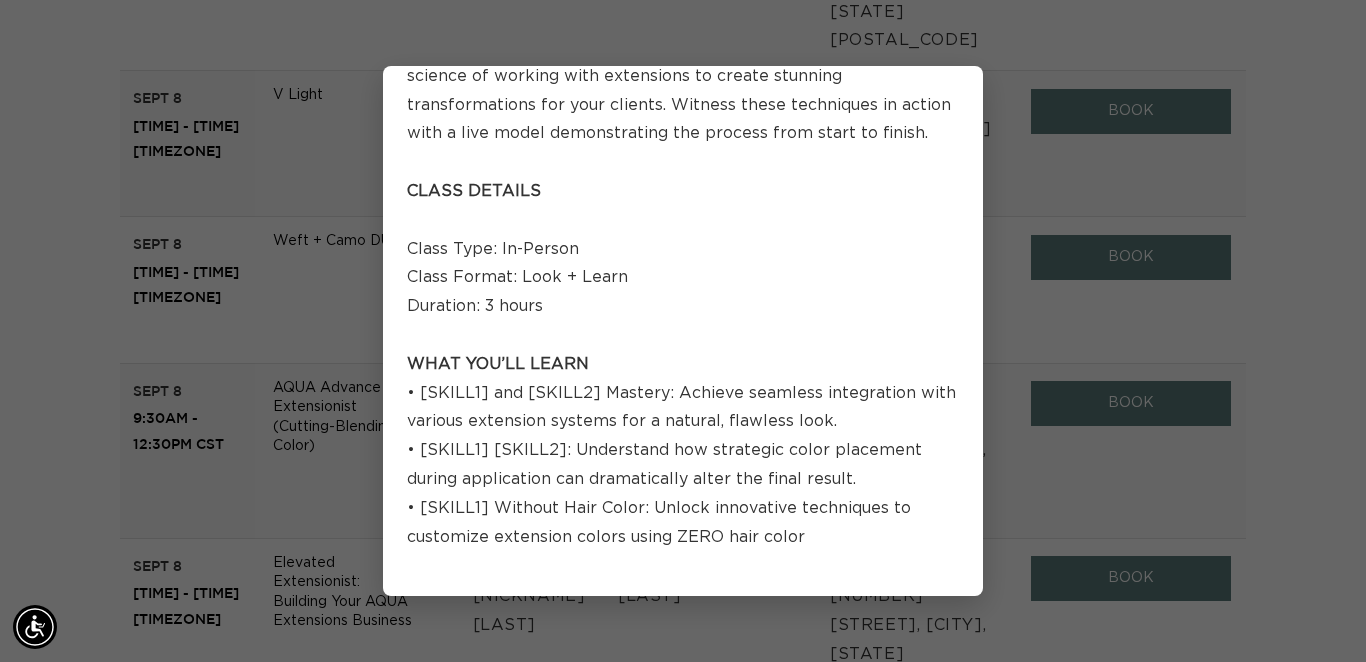 click on "AQUA Advance Extensionist (Cutting-Blending-Color)
AQUA ADVANCED EXTENSIONS MASTERCLASS CUTTING, BLENDING, AND COLOR CUSTOMIZATION Elevate your extension skills with this advanced workshop designed for stylists who want to deliver customized flawless results every time. This class dives deep into the art and  science of working with extensions to create stunning transformations for your clients. Witness these techniques in action with a live model demonstrating the process from start to finish. CLASS DETAILS Class Type: In-Person Class Format: Look + Learn Duration: 3 hours WHAT YOU’LL LEARN  • Cutting and Blending Mastery: Achieve seamless integration with various extension systems for a natural, flawless look.  • Color Placement Impact: Understand how strategic color placement during application can dramatically alter the final result." at bounding box center (683, 331) 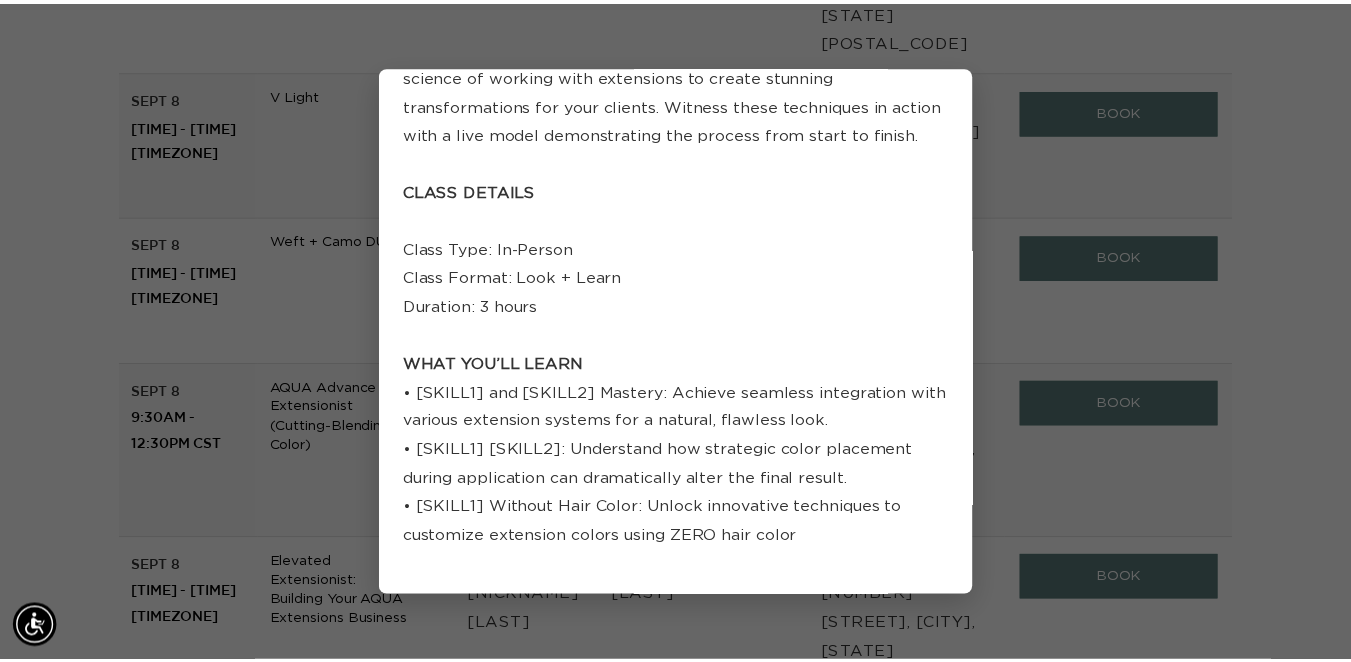 scroll, scrollTop: 1518, scrollLeft: 0, axis: vertical 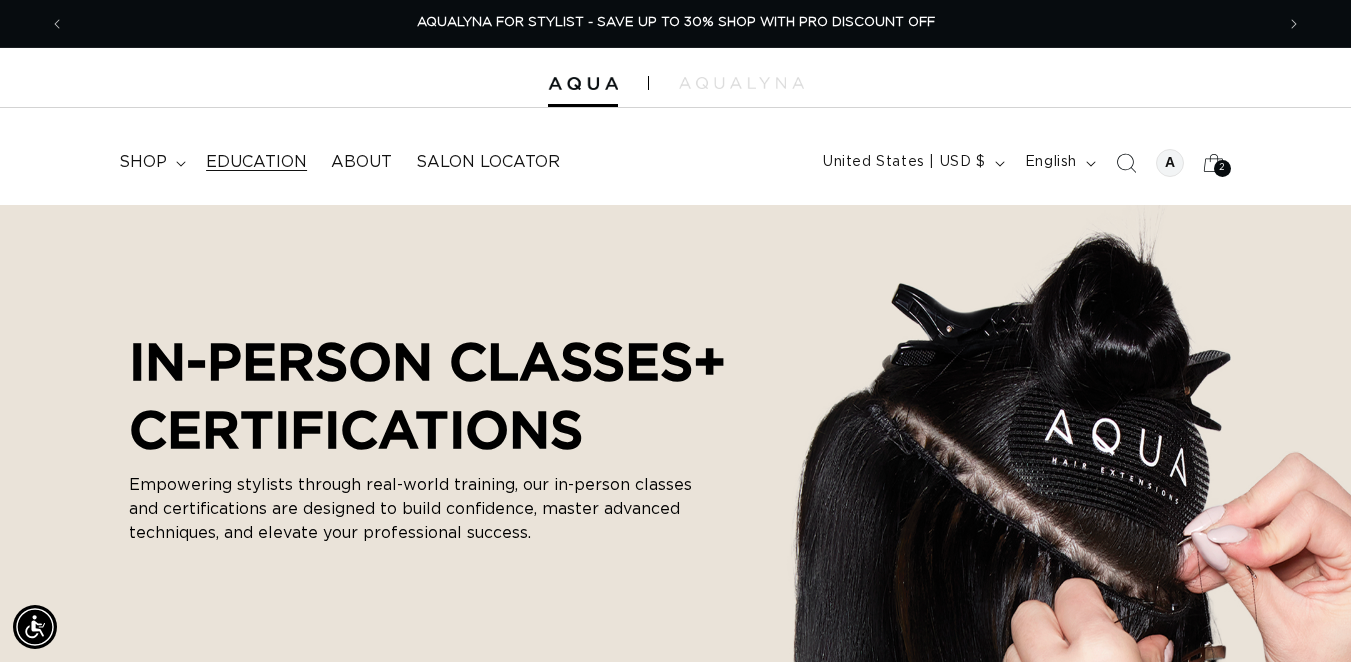 click on "Education" at bounding box center [256, 162] 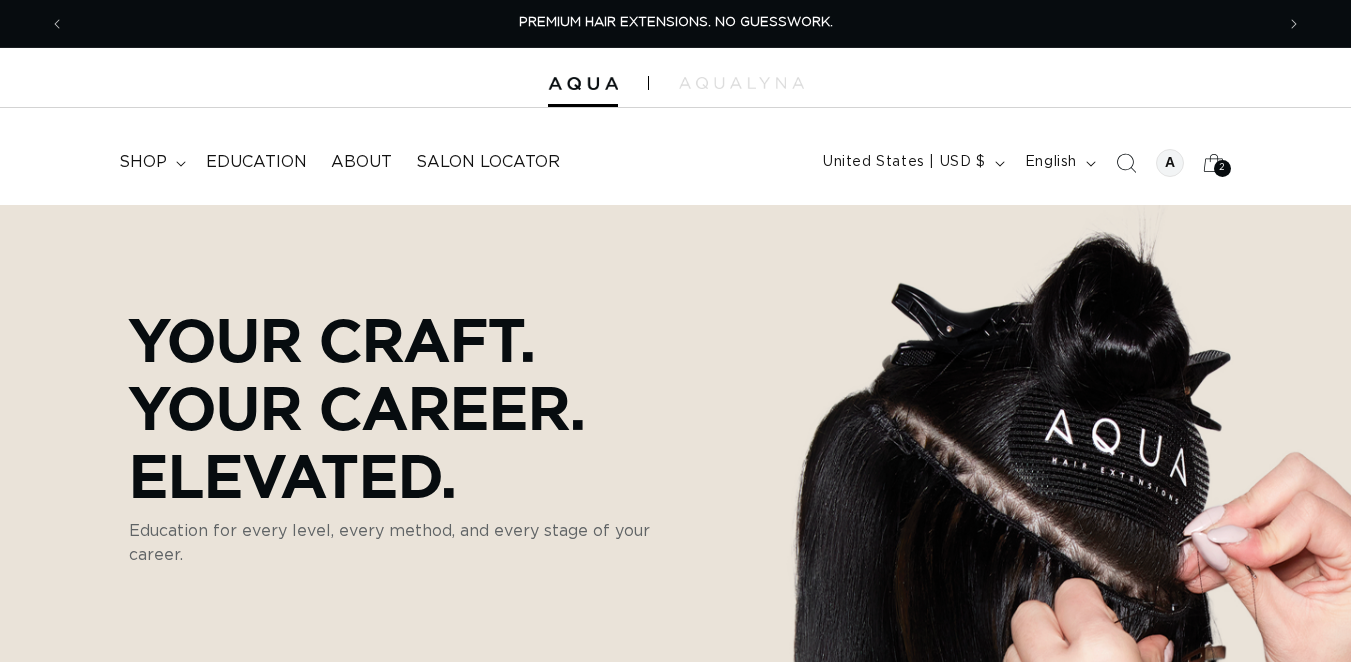 scroll, scrollTop: 0, scrollLeft: 0, axis: both 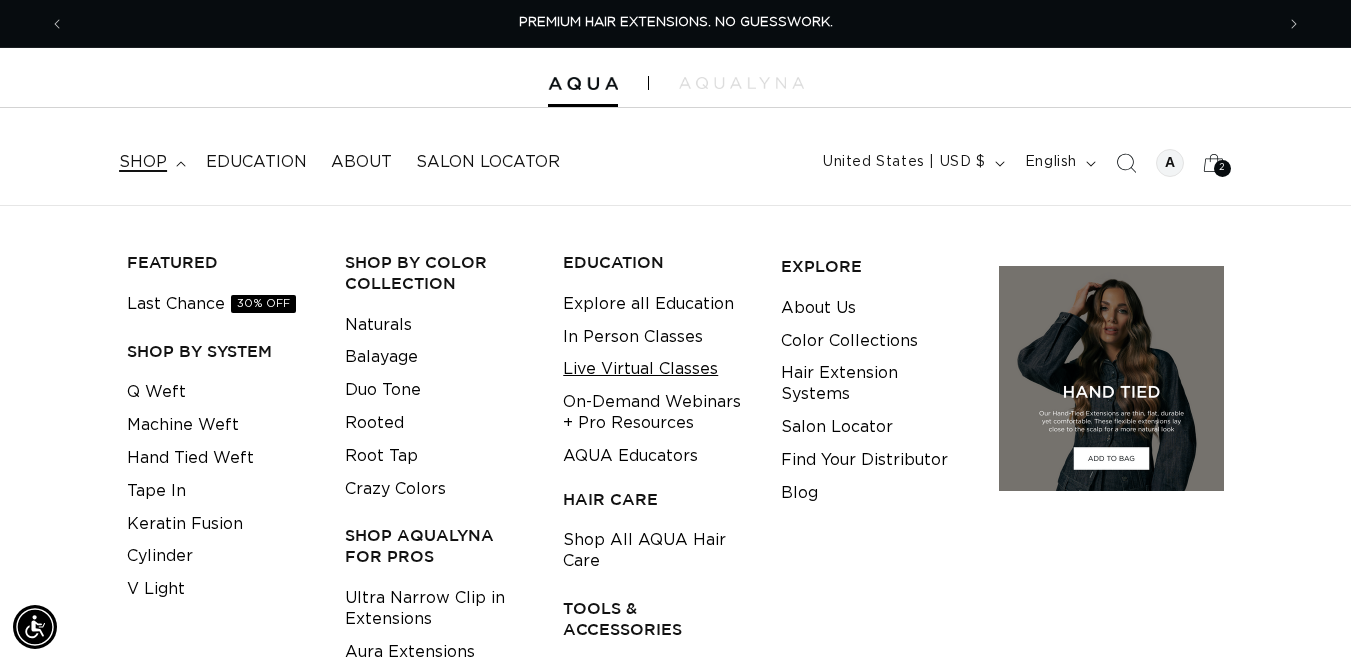 click on "Live Virtual Classes" at bounding box center [640, 369] 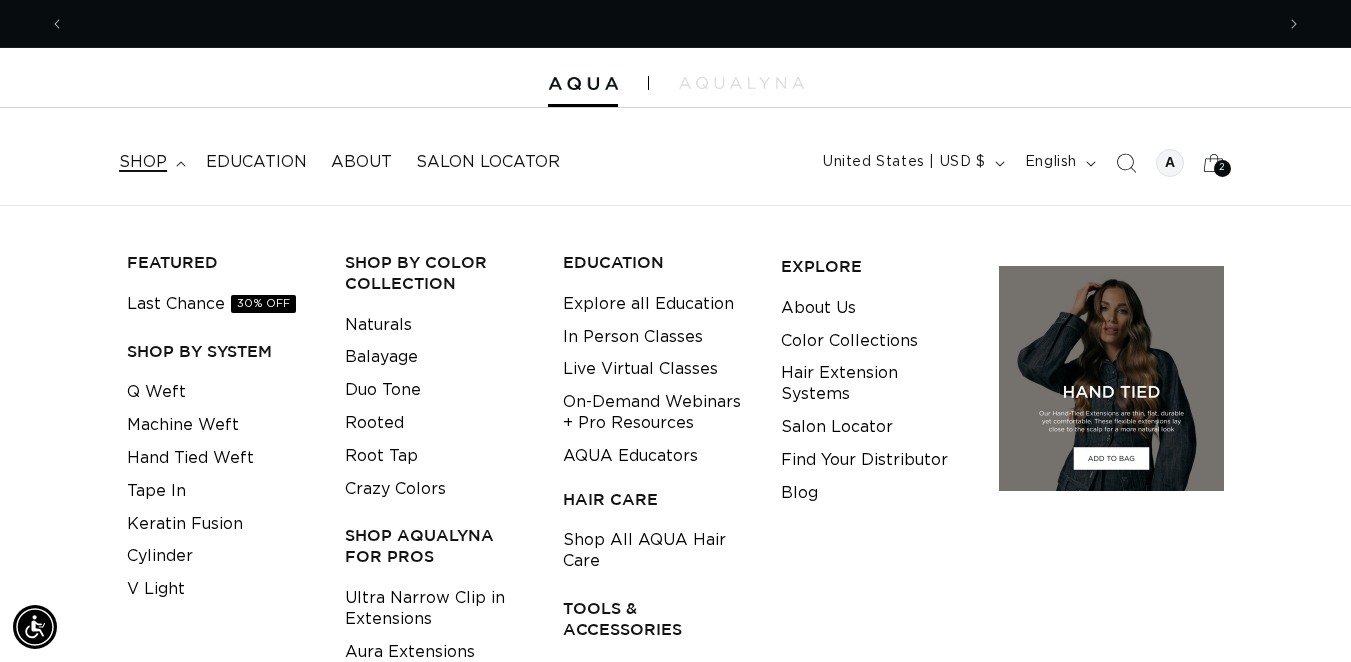 scroll, scrollTop: 0, scrollLeft: 1209, axis: horizontal 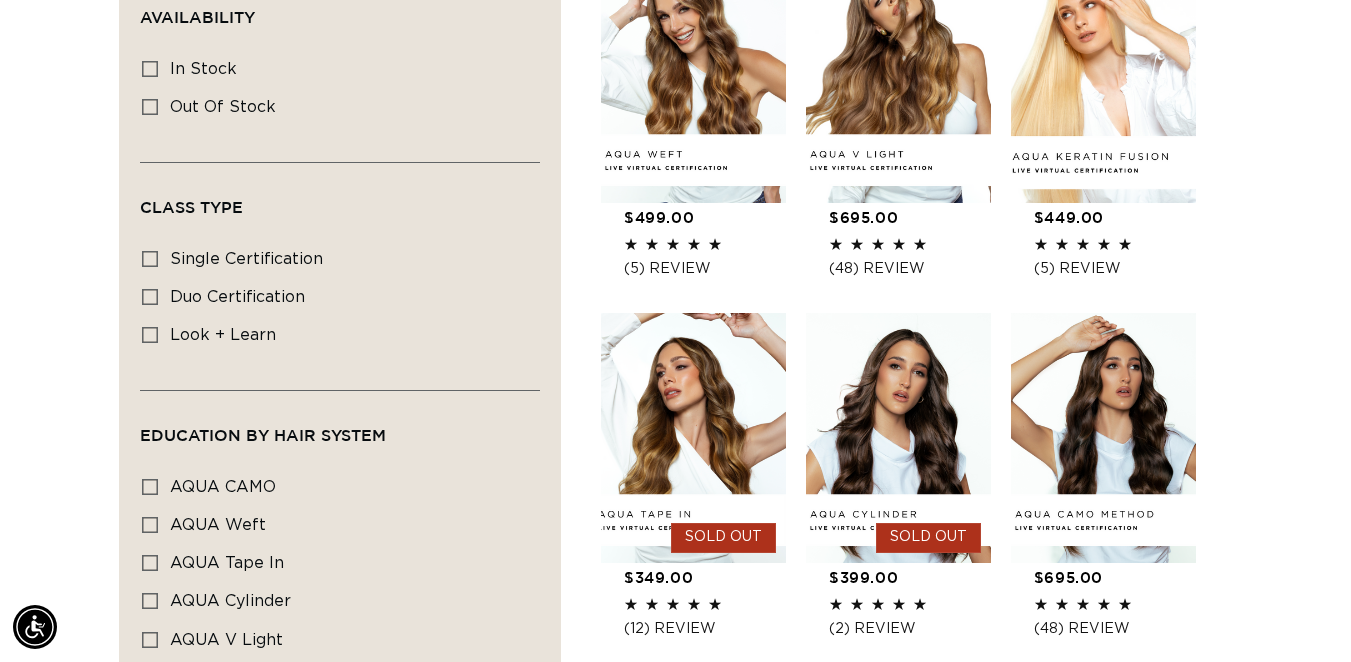 click on "AQUA Keratin Fusion LIVE VIRTUAL Certification" at bounding box center [1115, 203] 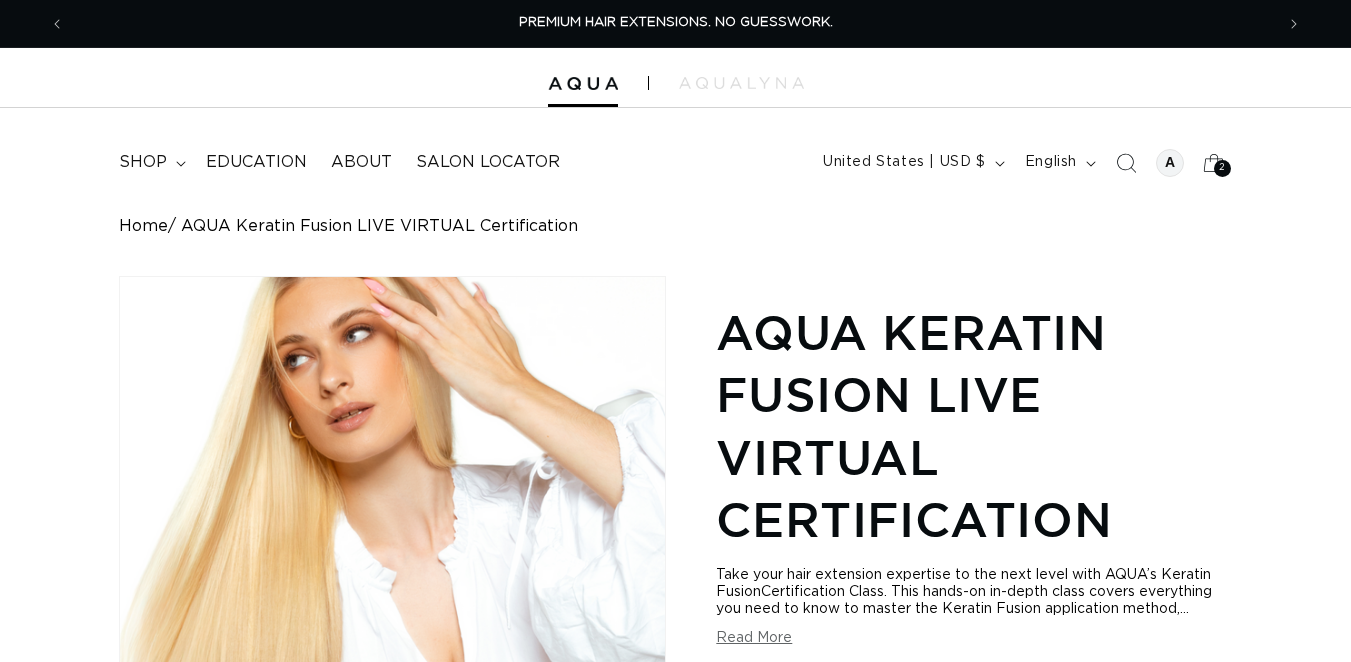 scroll, scrollTop: 0, scrollLeft: 0, axis: both 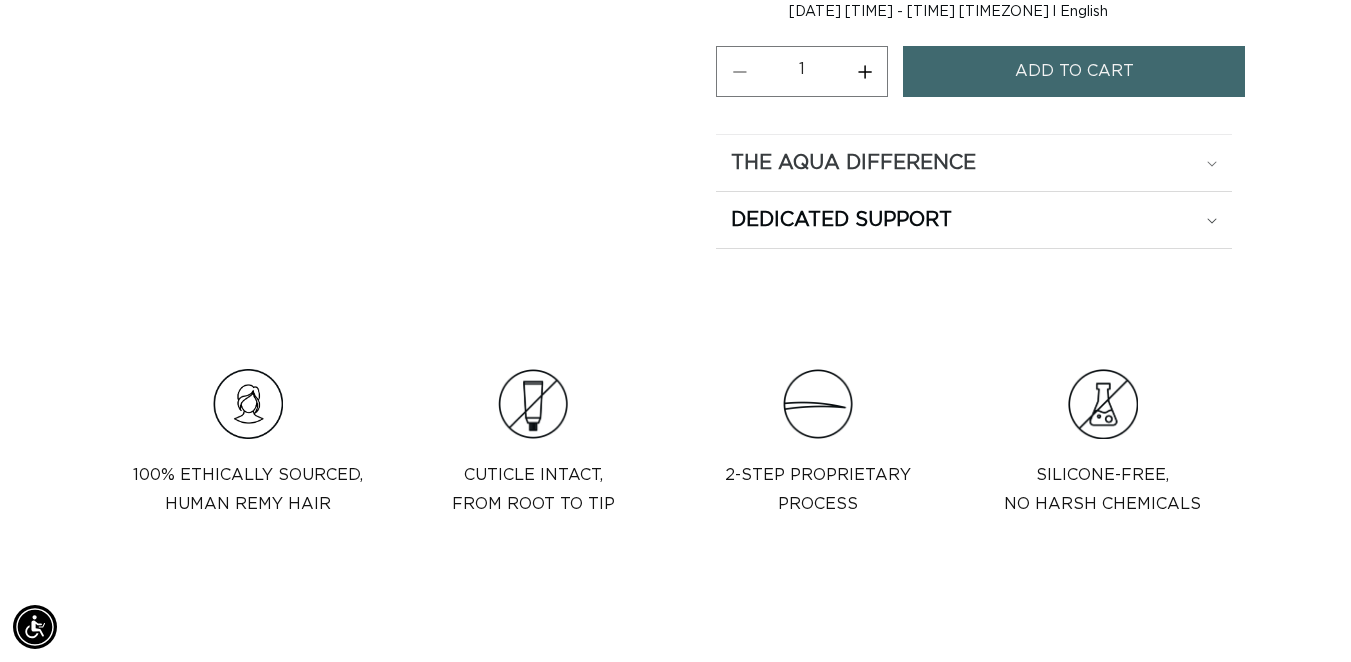 click on "The Aqua Difference" at bounding box center (974, 163) 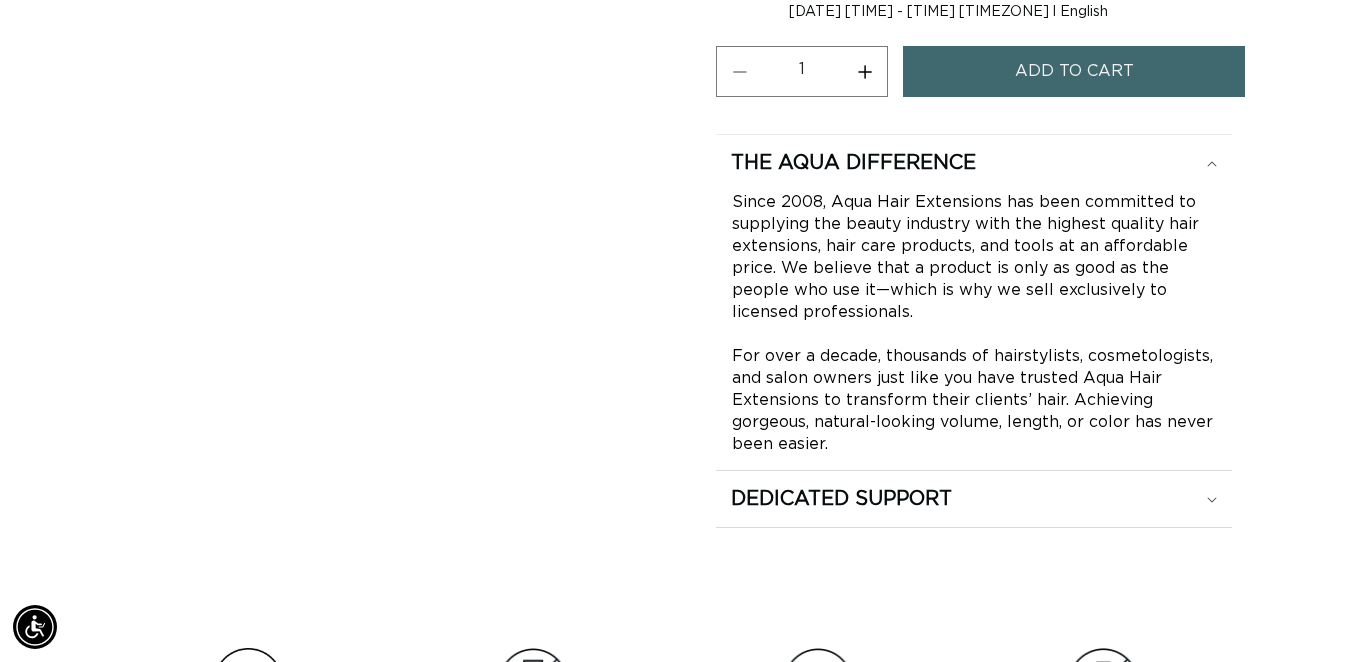 scroll, scrollTop: 0, scrollLeft: 0, axis: both 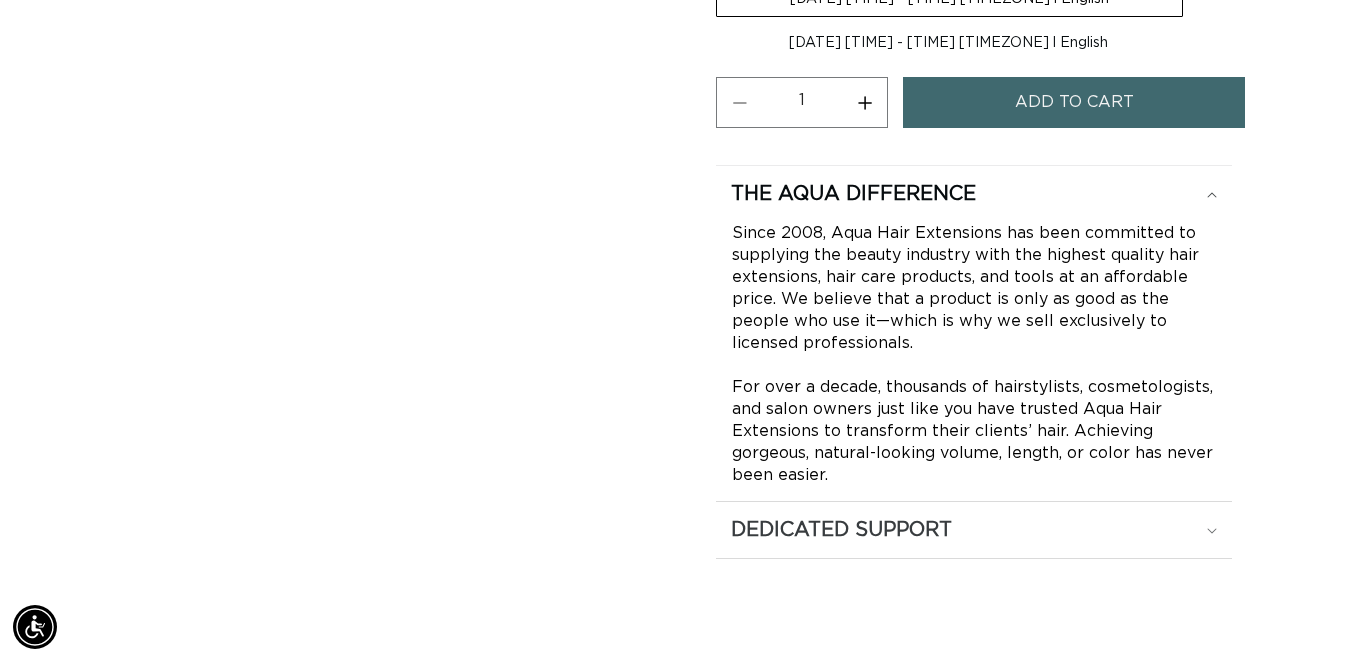 click on "Dedicated Support" at bounding box center [974, 194] 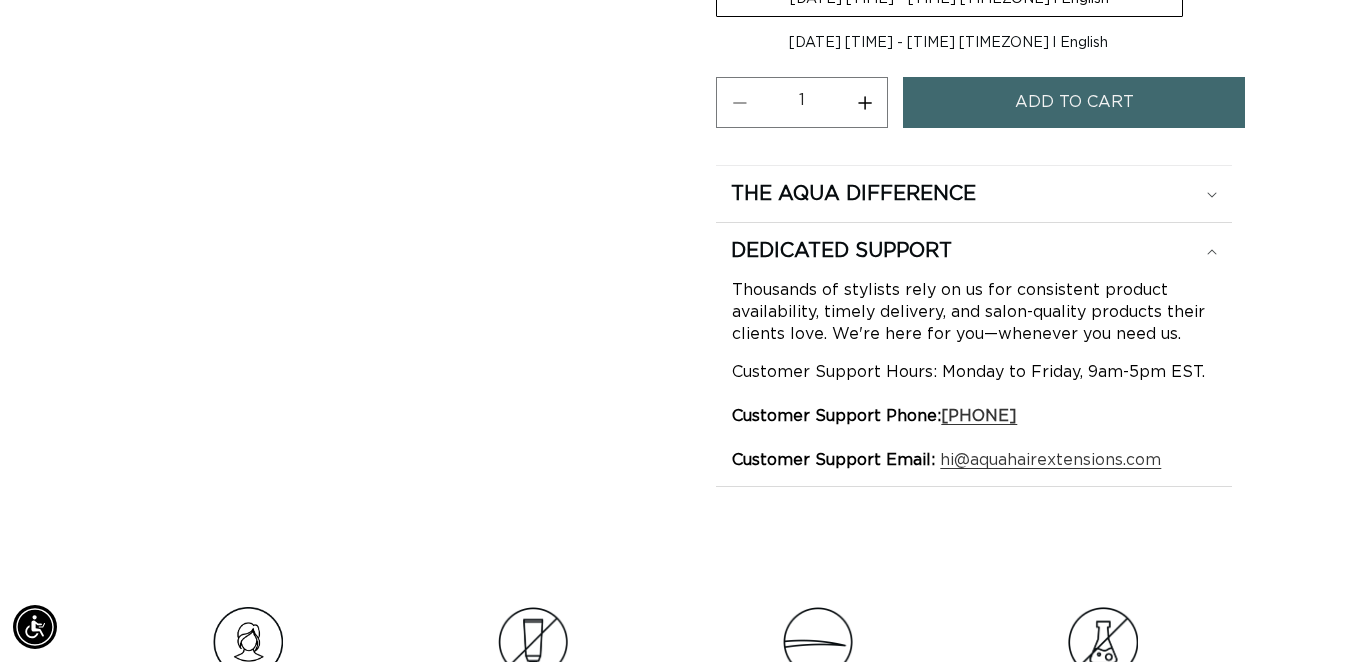 scroll, scrollTop: 467, scrollLeft: 0, axis: vertical 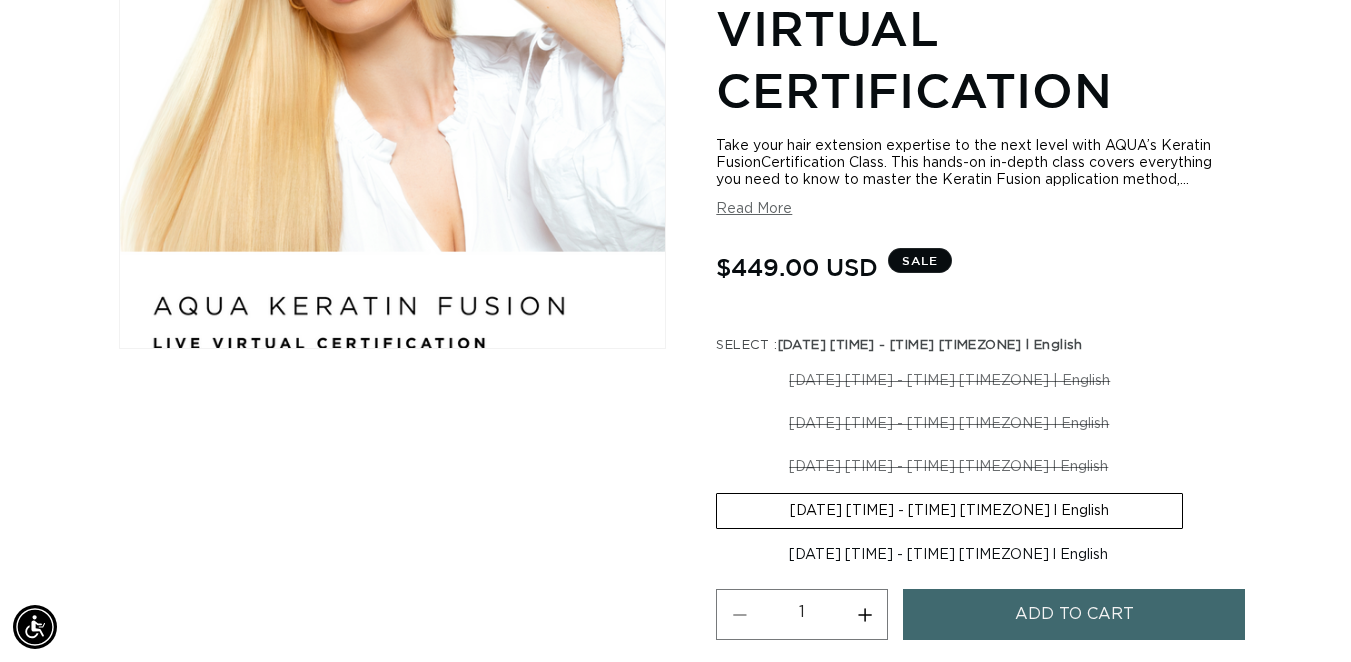 click on "Take your hair extension expertise to the next level with AQUA’s Keratin FusionCertification Class. This hands-on in-depth class covers everything you need to know to master the Keratin Fusion application method,...
Take your hair extension expertise to the next level with AQUA’s Keratin Fusion Certification Class. This hands-on in-depth class covers everything you need to know to master the Keratin Fusion application method, including client consultation, proper application, placement, and removal techniques. You’ll also gain valuable product knowledge and learn how to maintain extensions for long-lasting results. With pricing recommendations included, you’ll be ready to offer this premium service to your clients and boost your salon’s revenue.
WHAT YOU’LL LEARN
How to conduct a thorough client consultation for optimal results.
CLASS DATES" at bounding box center (974, 178) 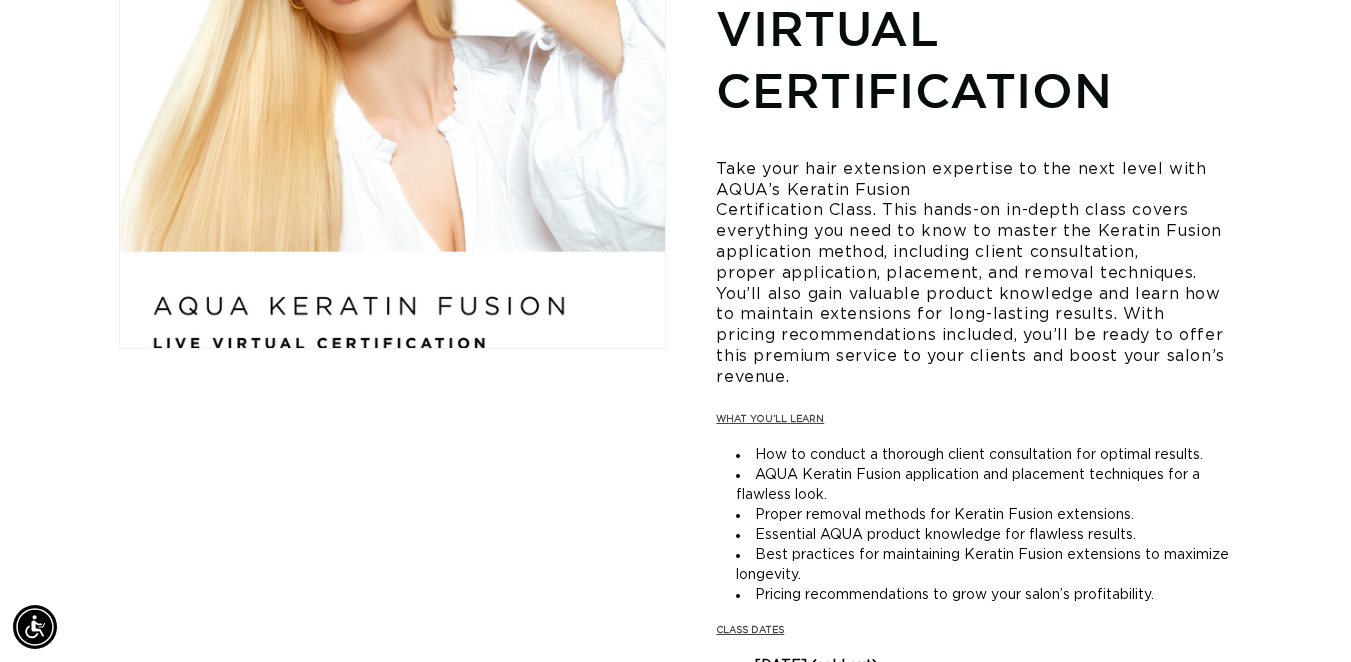 scroll, scrollTop: 0, scrollLeft: 2418, axis: horizontal 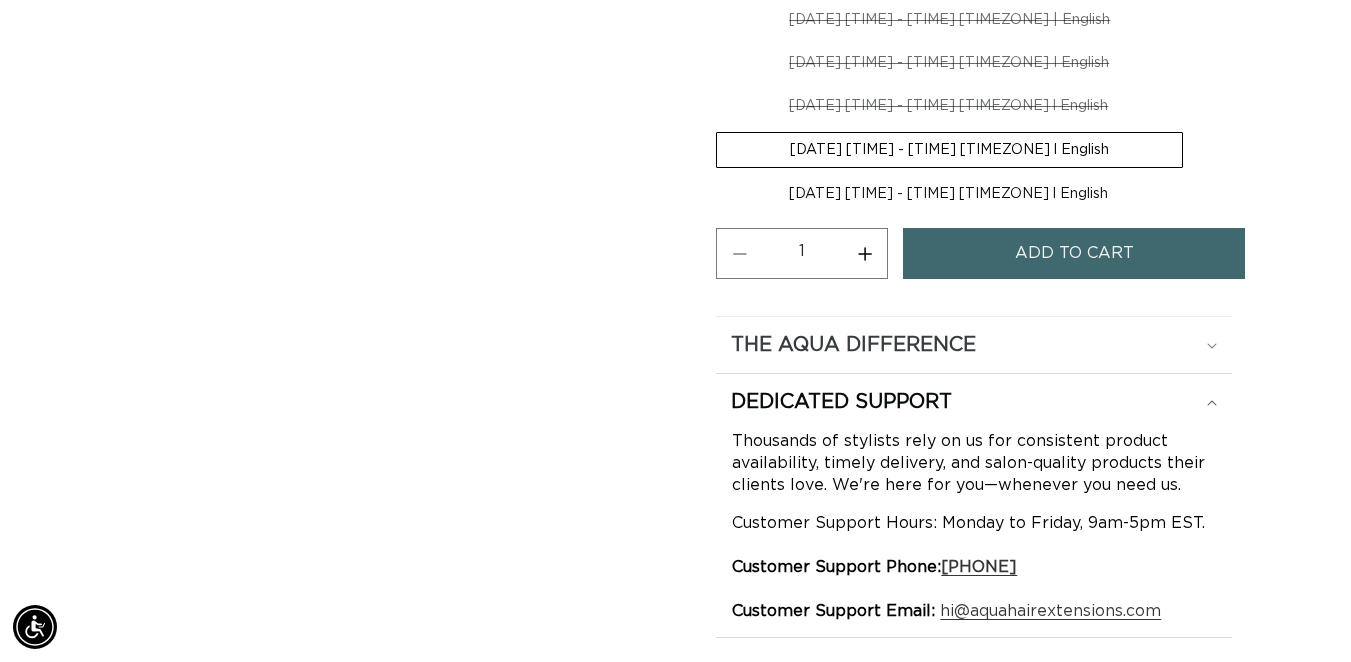 click on "The Aqua Difference" at bounding box center (974, 345) 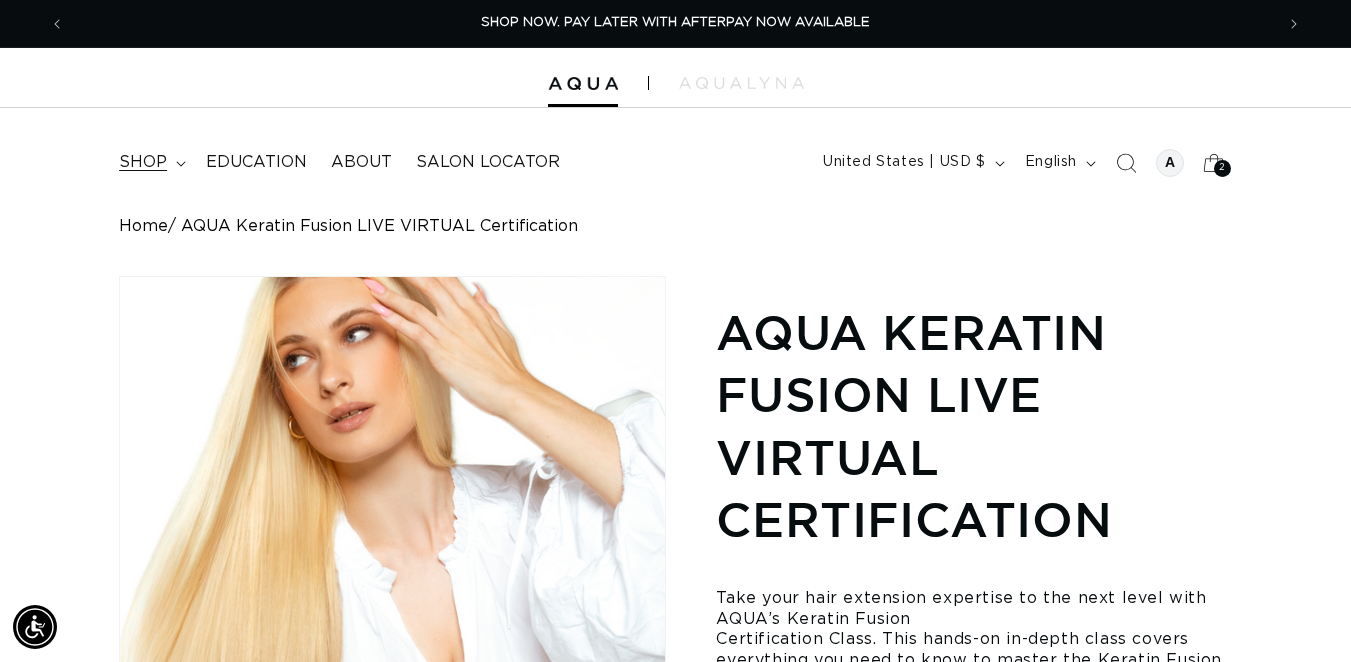 click on "shop" at bounding box center (143, 162) 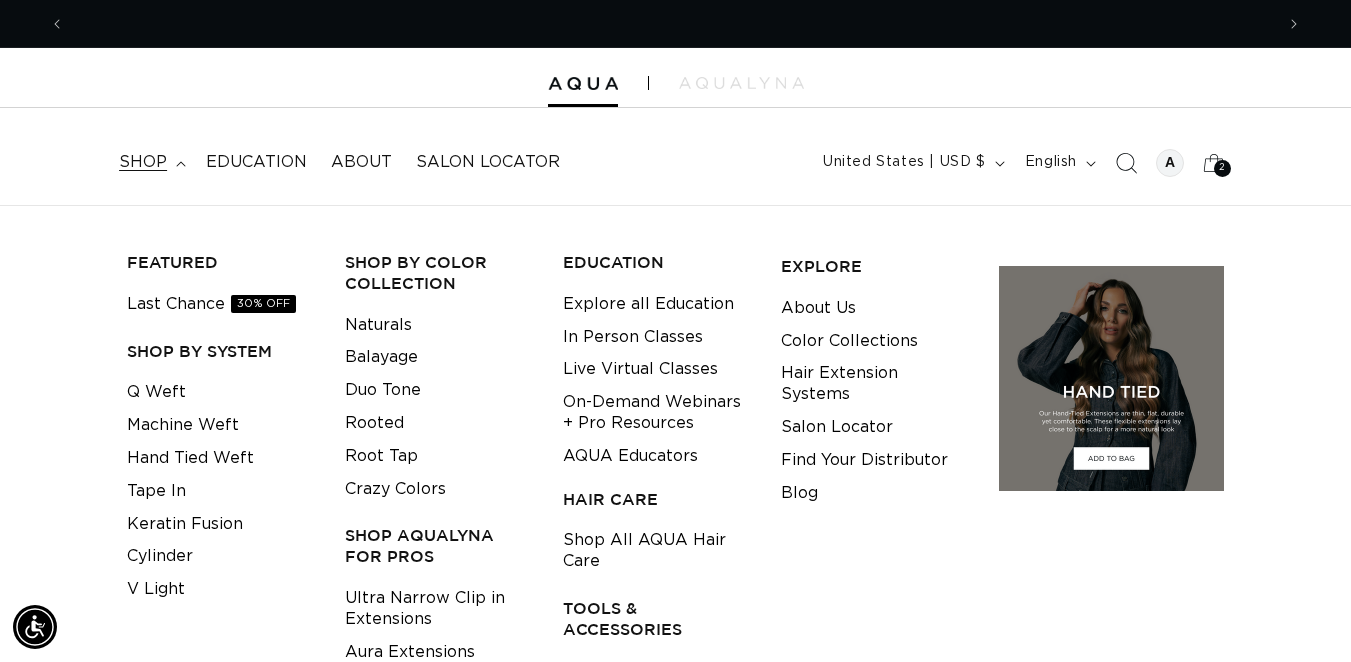 click 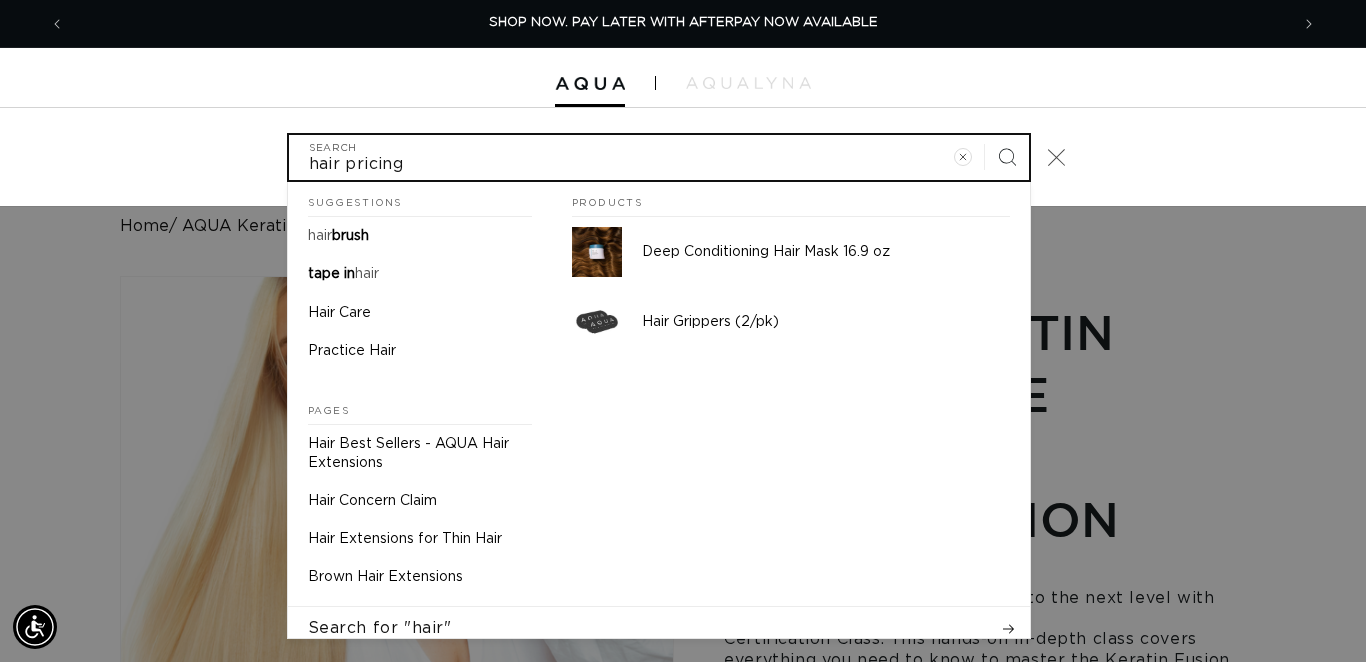 type on "hair pricing" 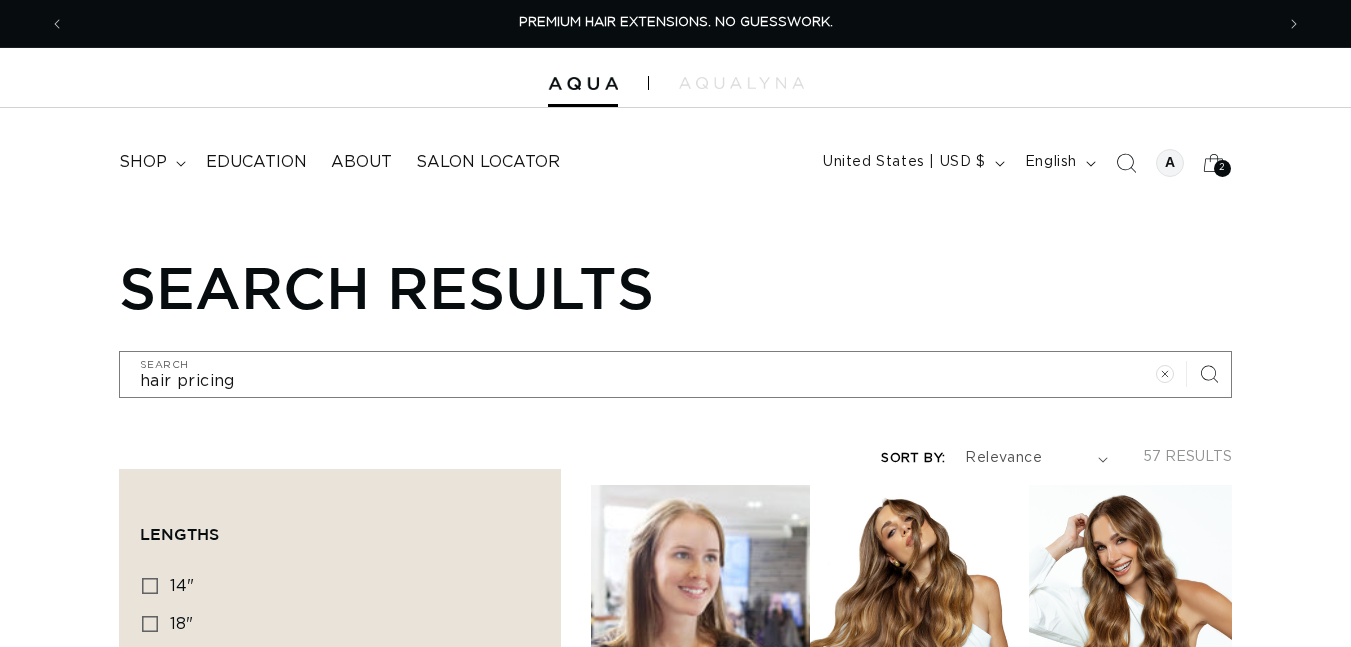 scroll, scrollTop: 0, scrollLeft: 0, axis: both 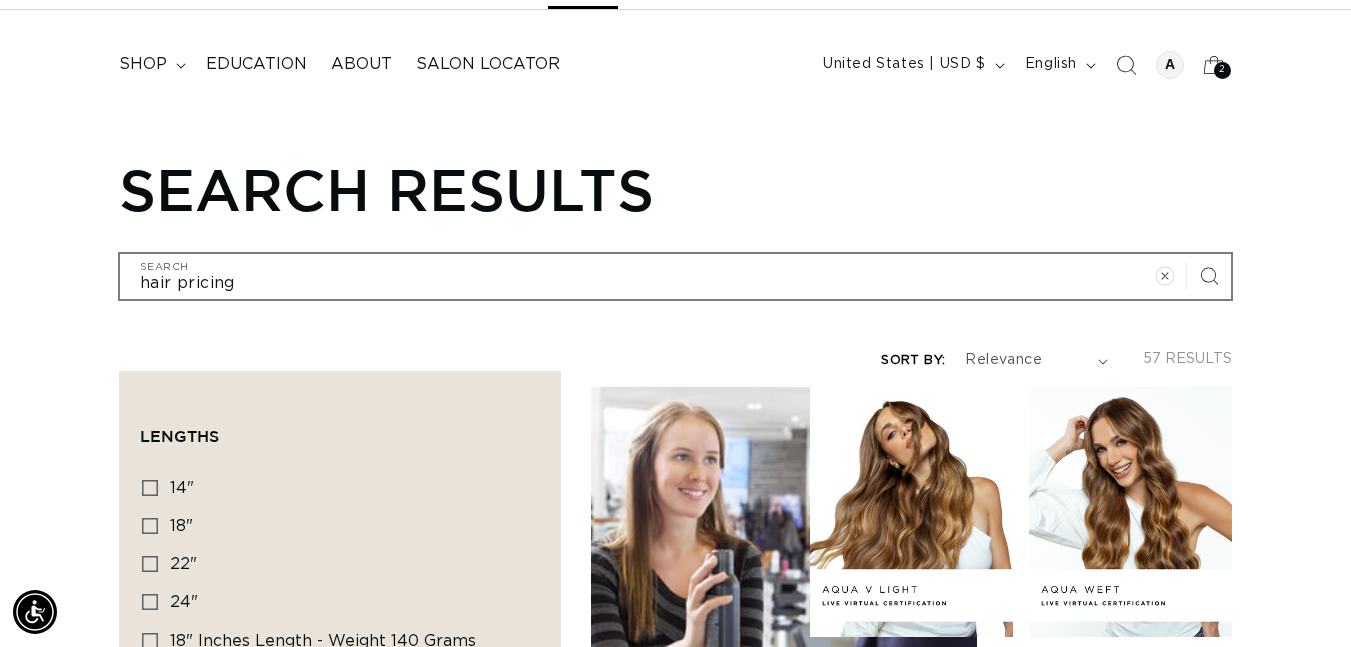click 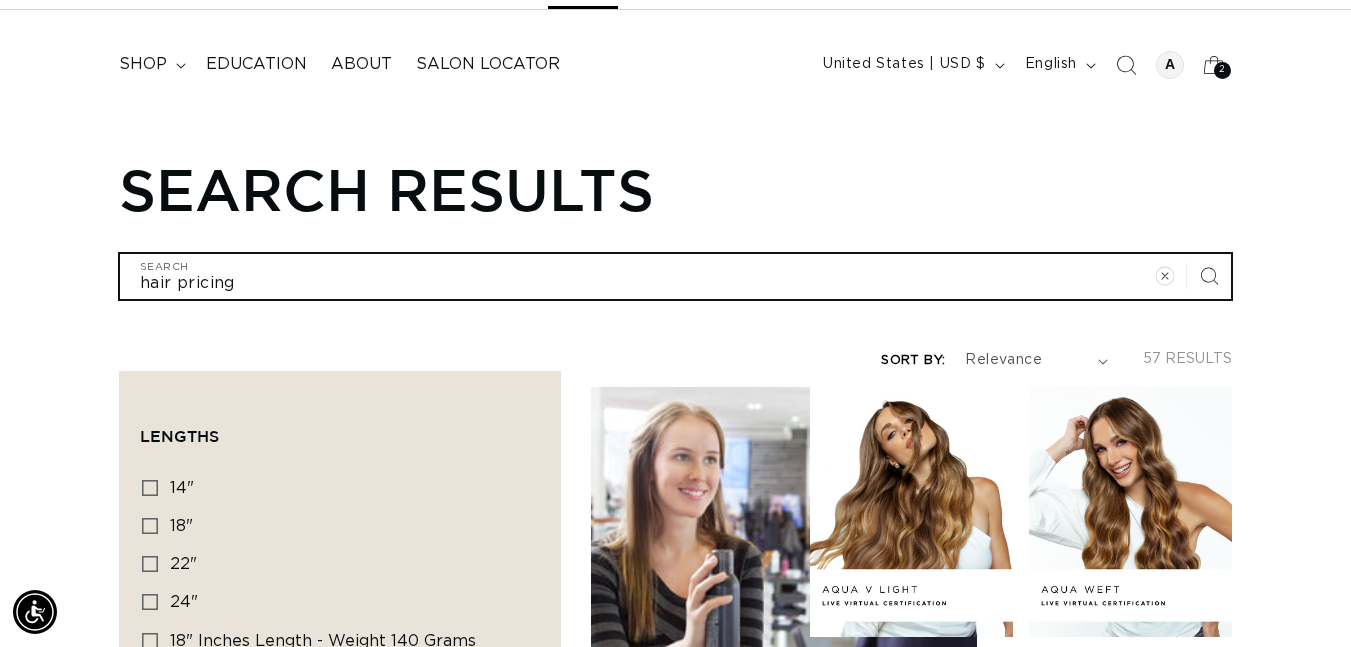 type 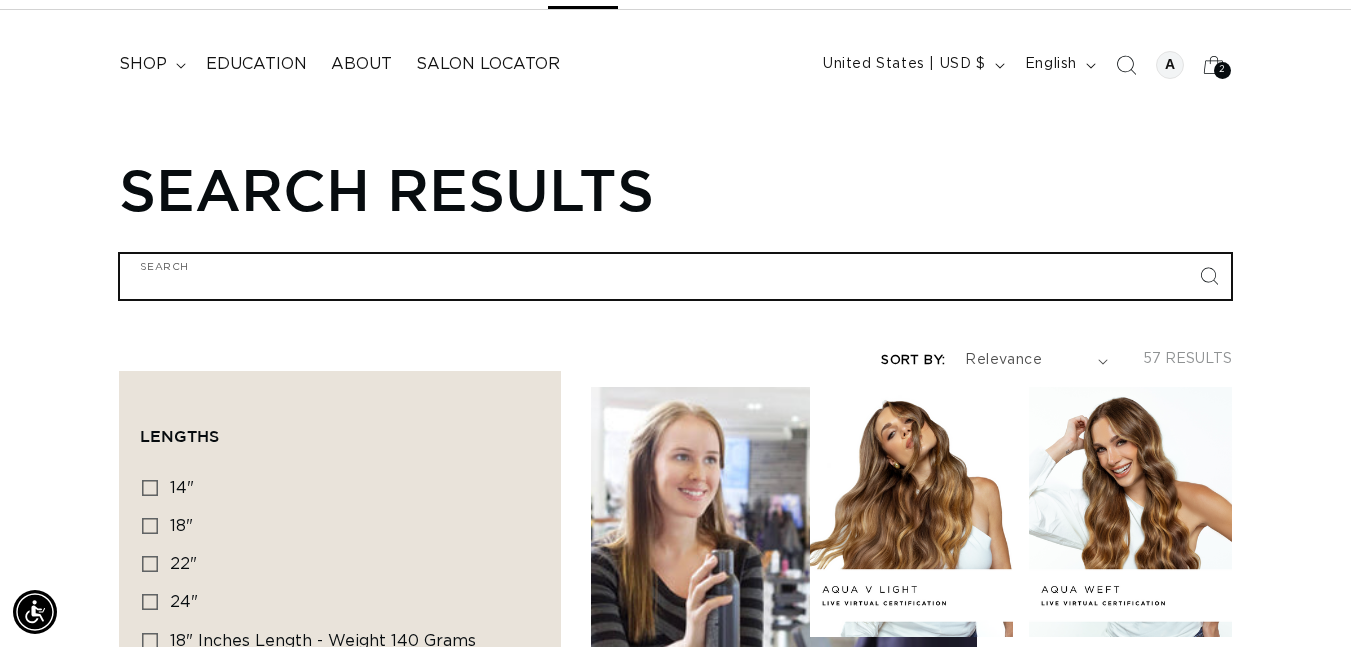 scroll, scrollTop: 0, scrollLeft: 1209, axis: horizontal 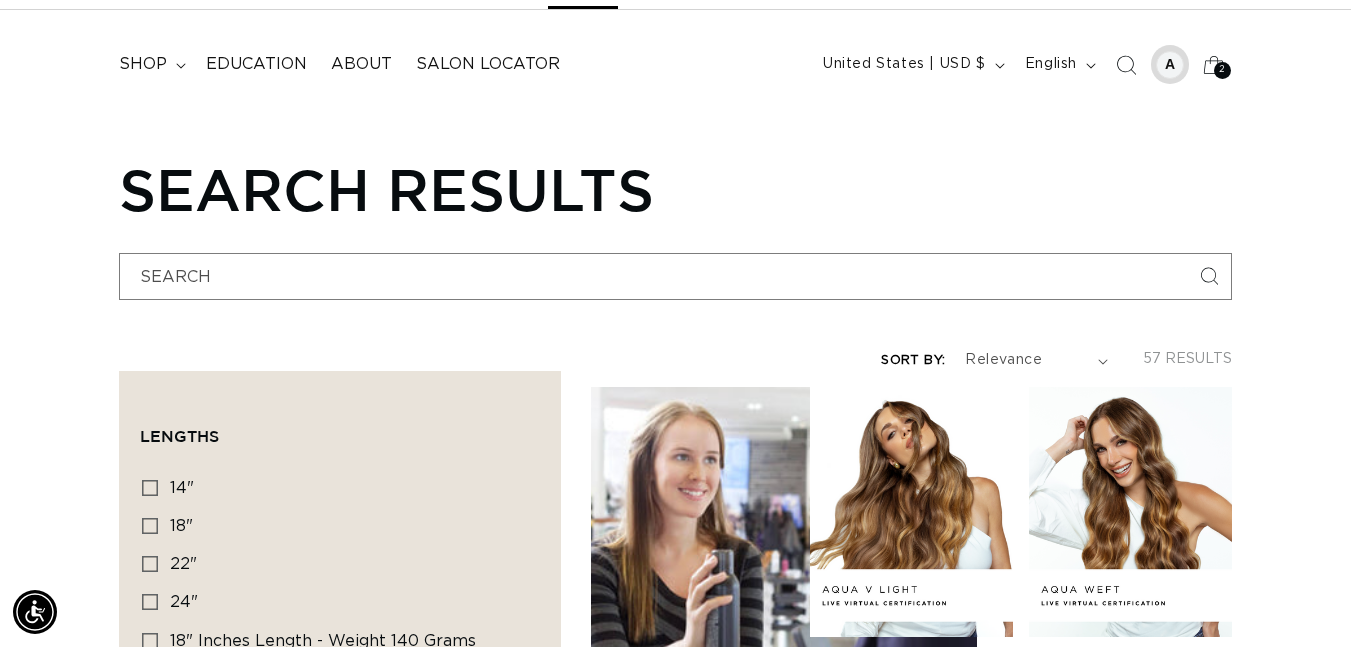 click at bounding box center [1170, 65] 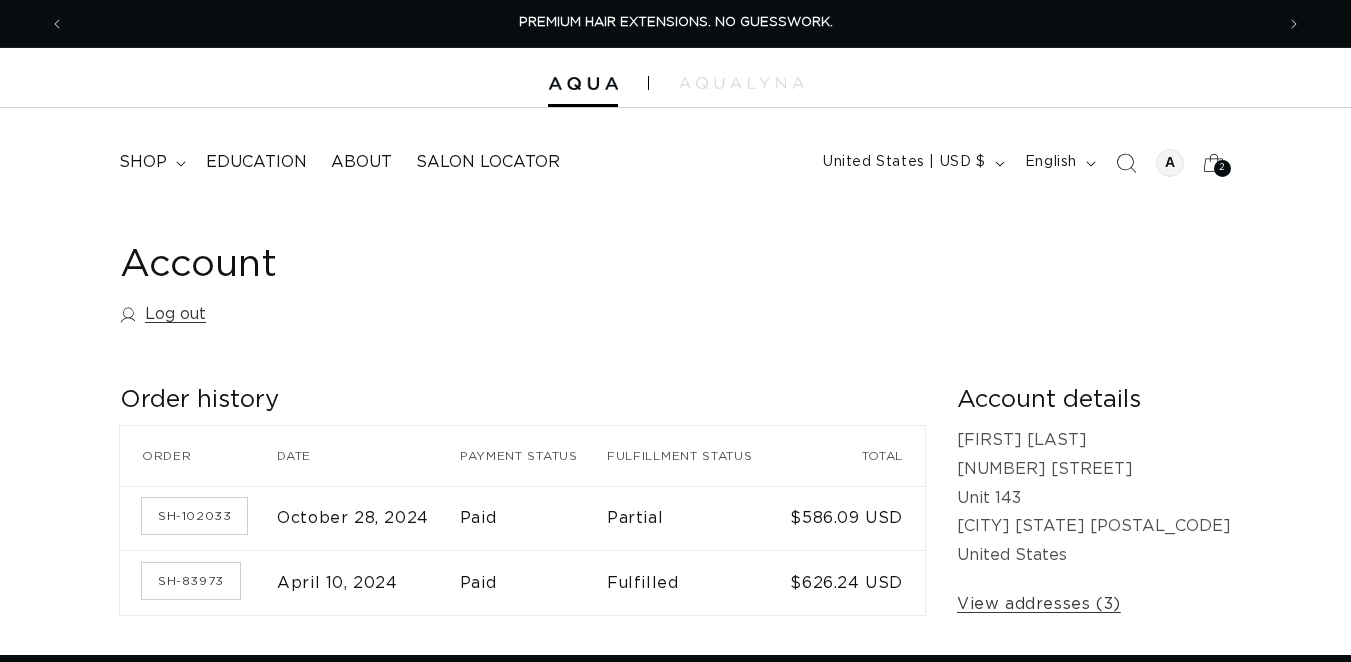 scroll, scrollTop: 0, scrollLeft: 0, axis: both 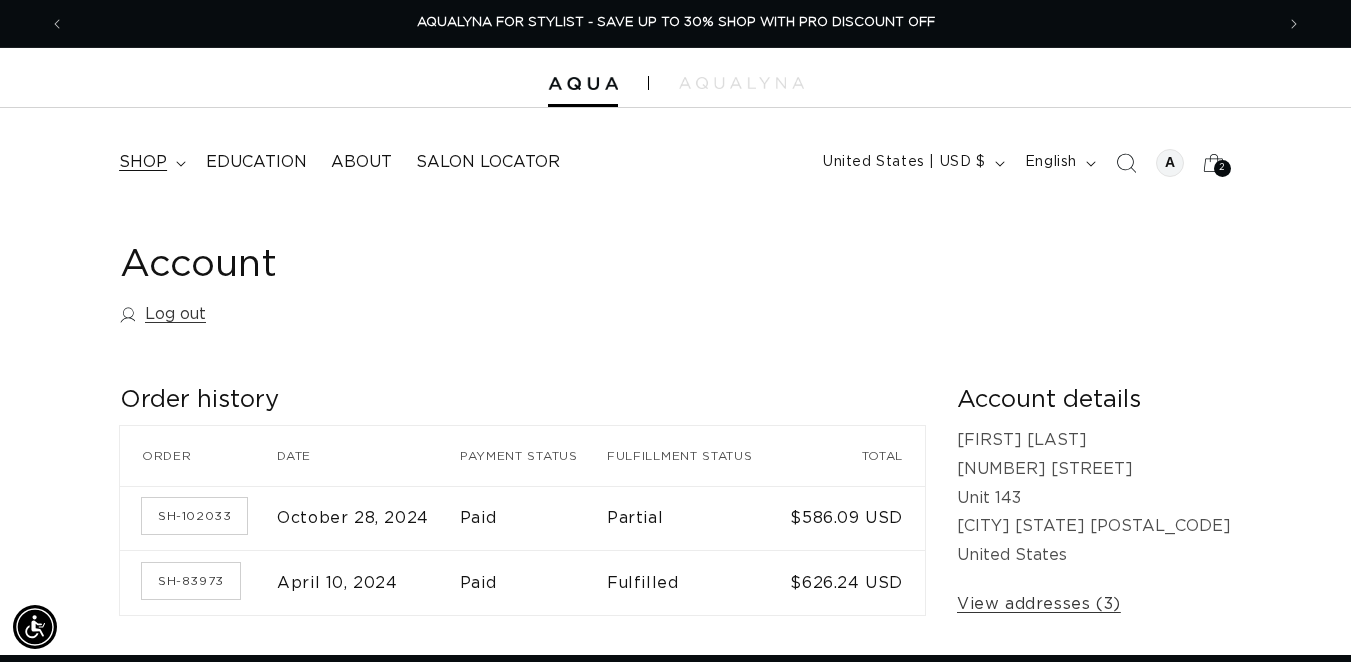 click on "shop" at bounding box center [150, 162] 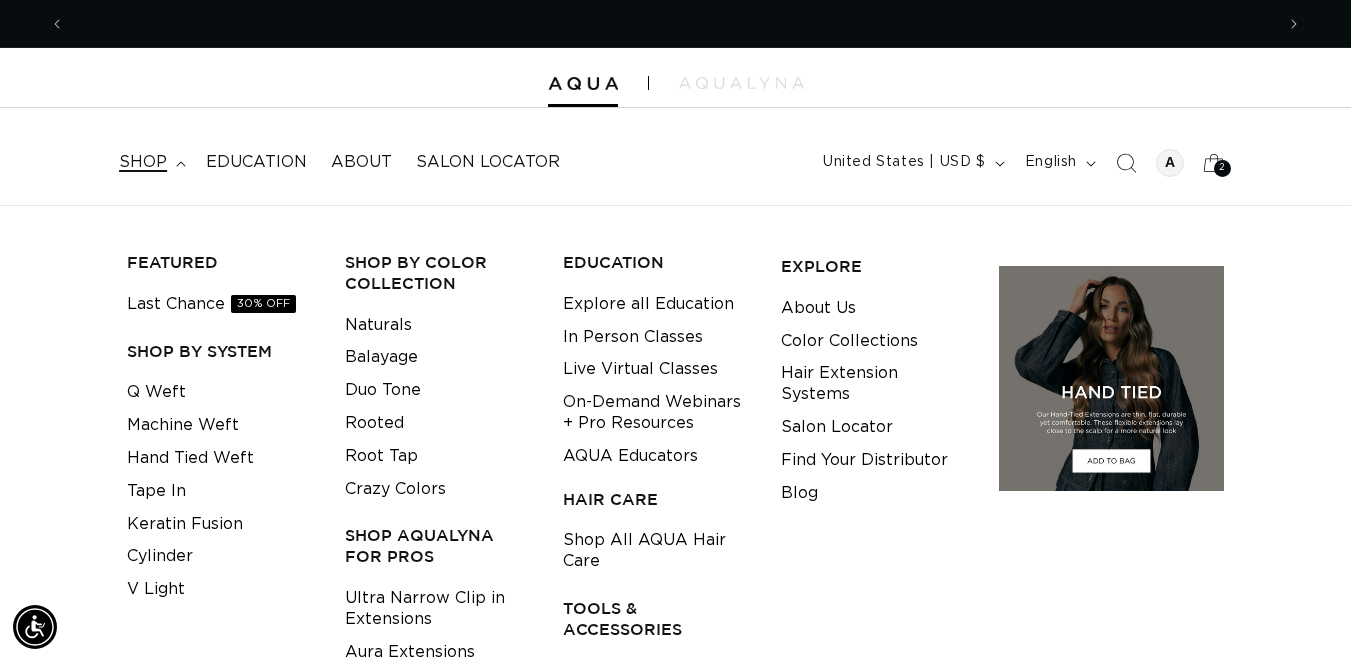 scroll, scrollTop: 0, scrollLeft: 2418, axis: horizontal 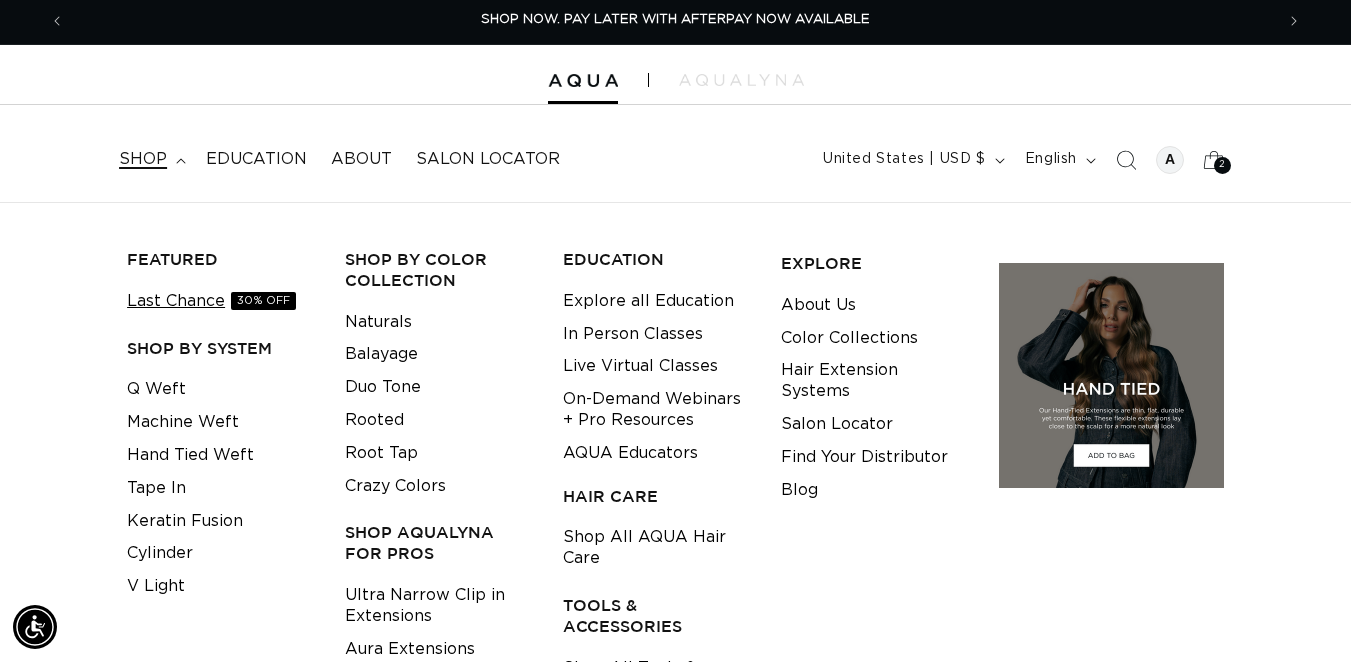 click on "30% OFF" at bounding box center (263, 301) 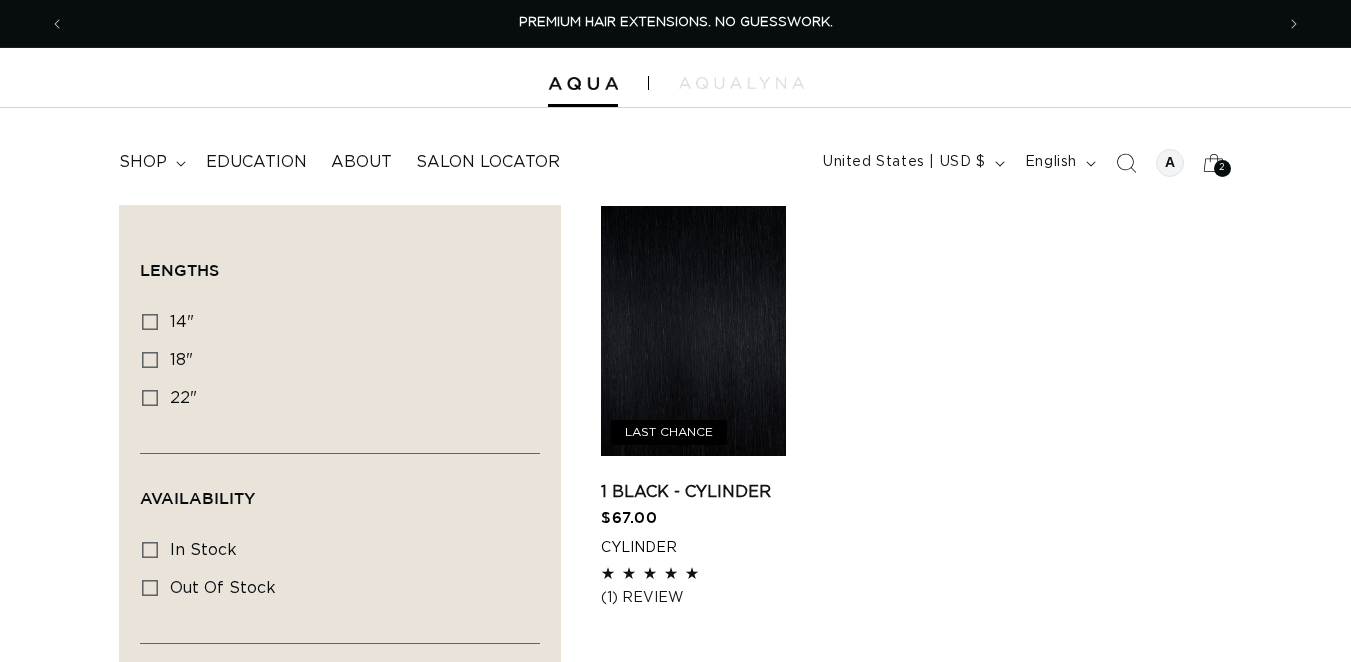 scroll, scrollTop: 0, scrollLeft: 0, axis: both 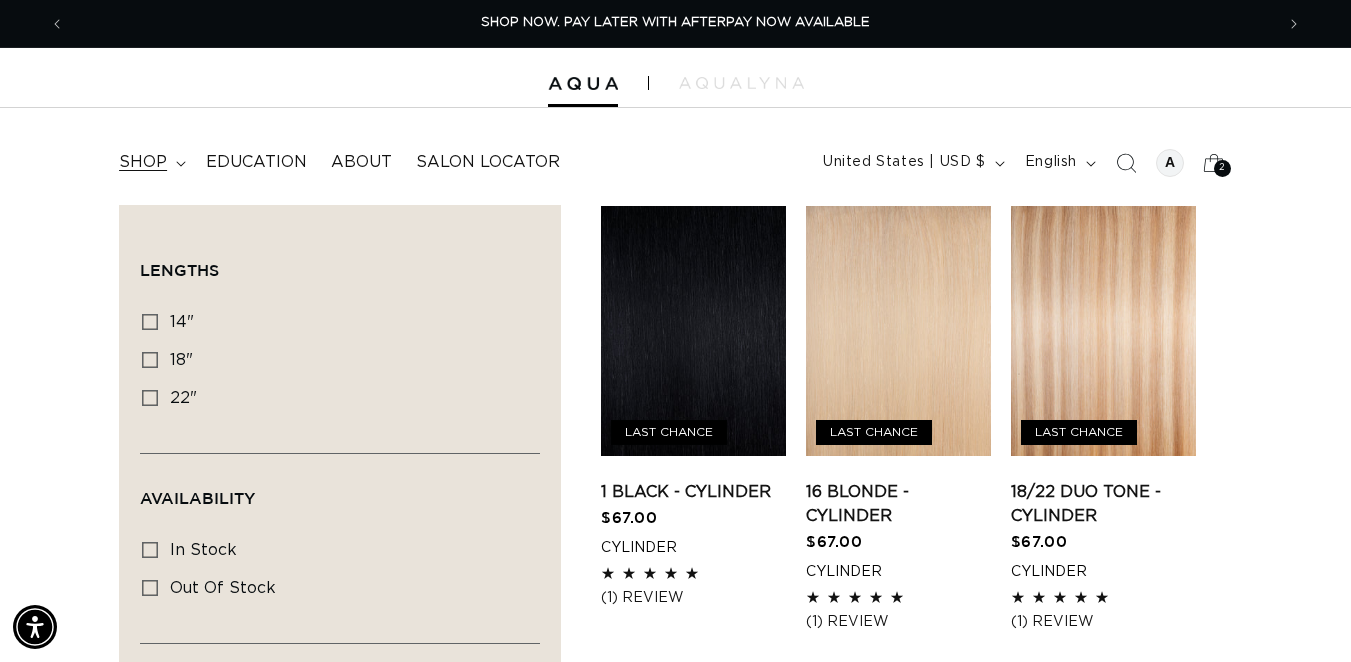 click on "shop" at bounding box center [150, 162] 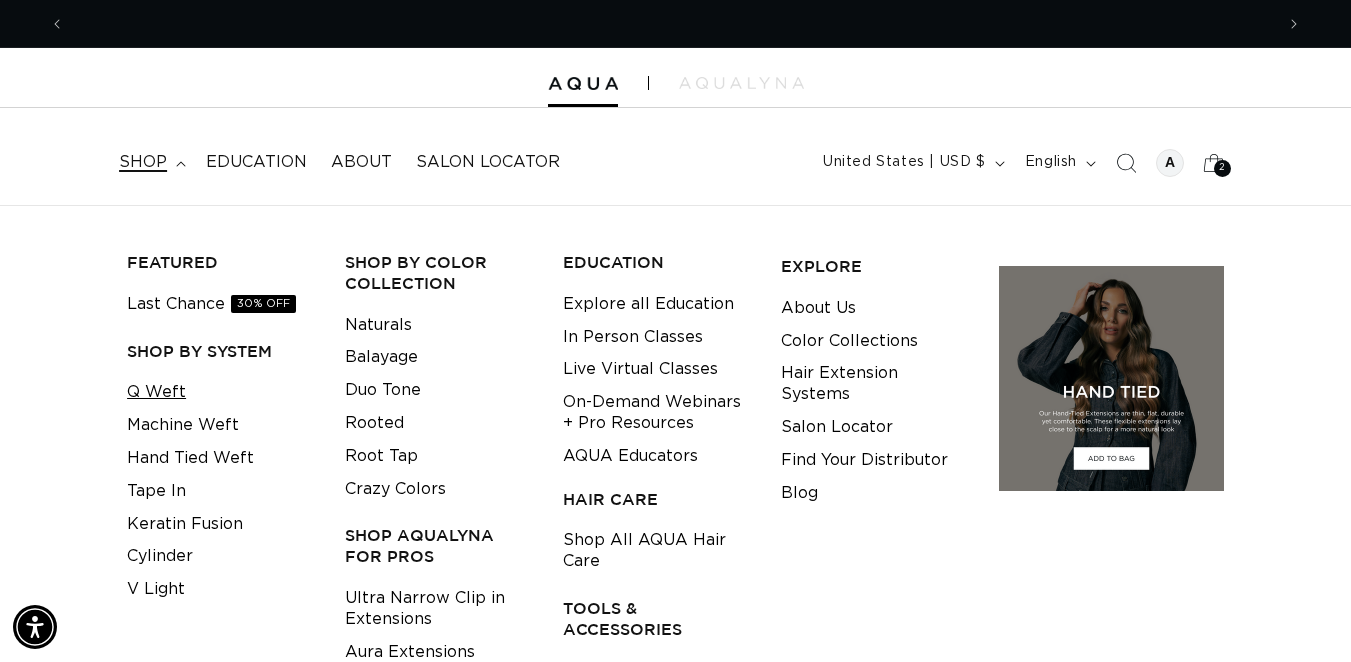 scroll, scrollTop: 0, scrollLeft: 2418, axis: horizontal 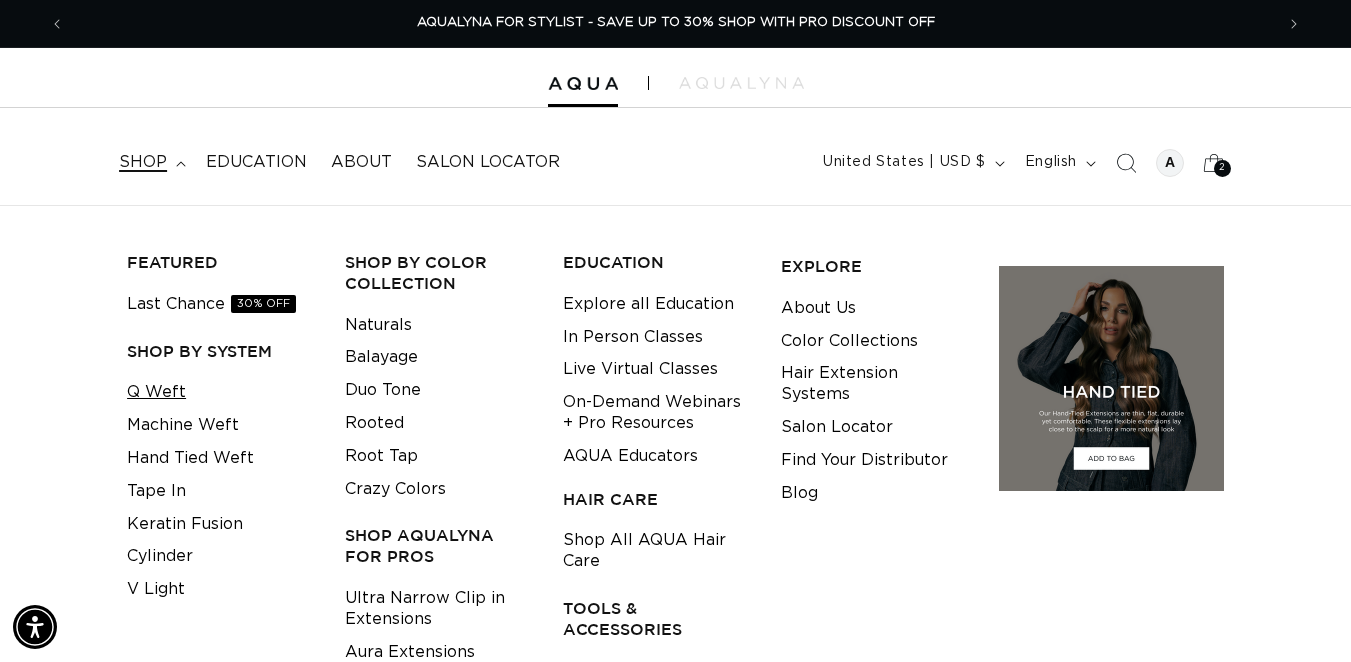 click on "Q Weft" at bounding box center (156, 392) 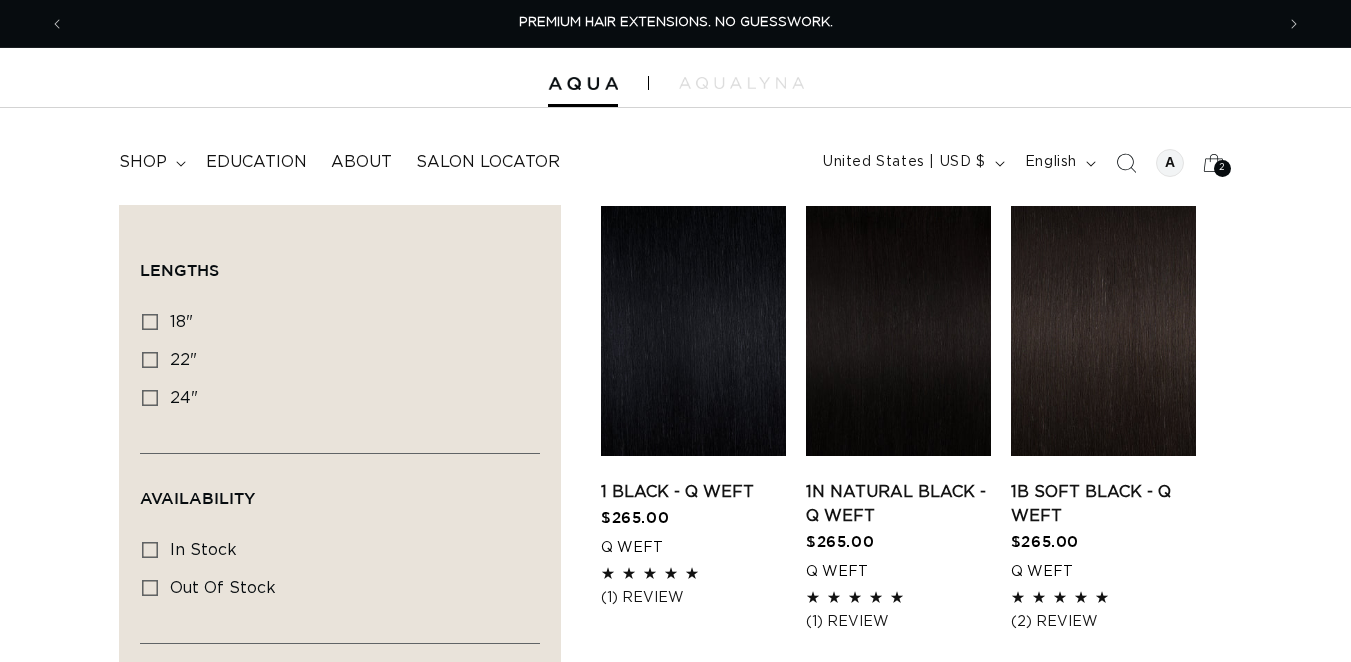 scroll, scrollTop: 0, scrollLeft: 0, axis: both 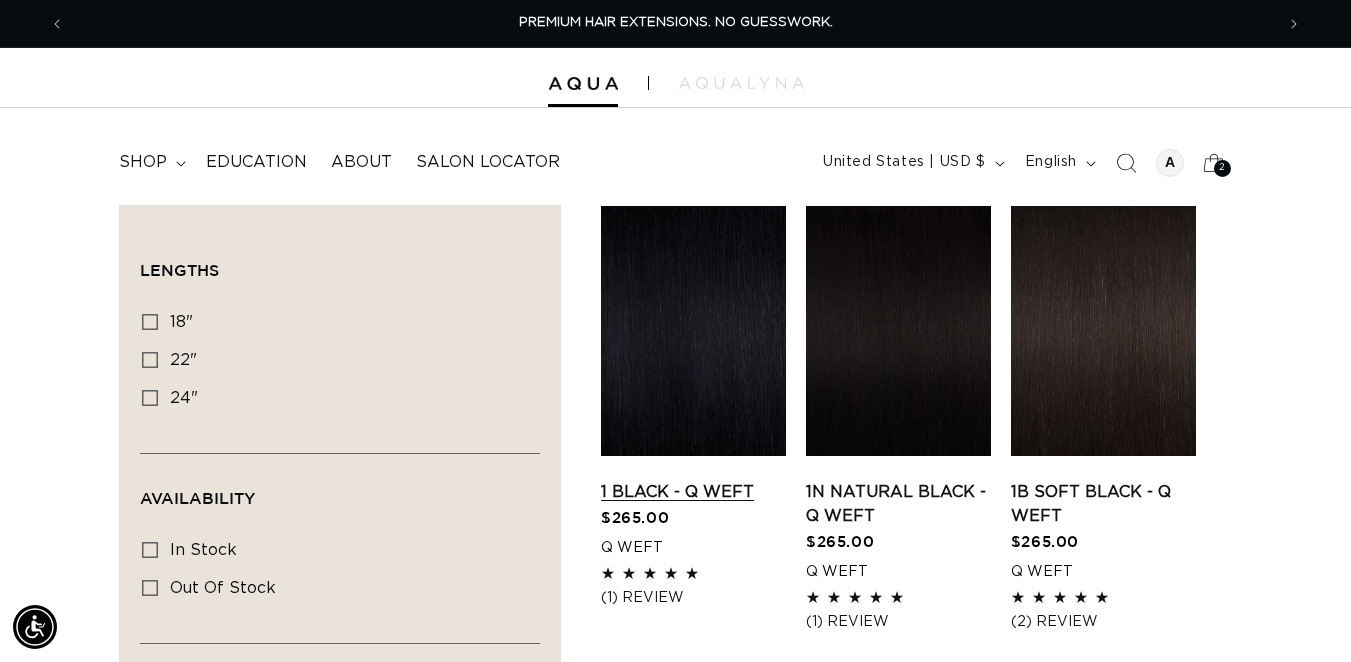 click on "1 Black - Q Weft" at bounding box center (693, 492) 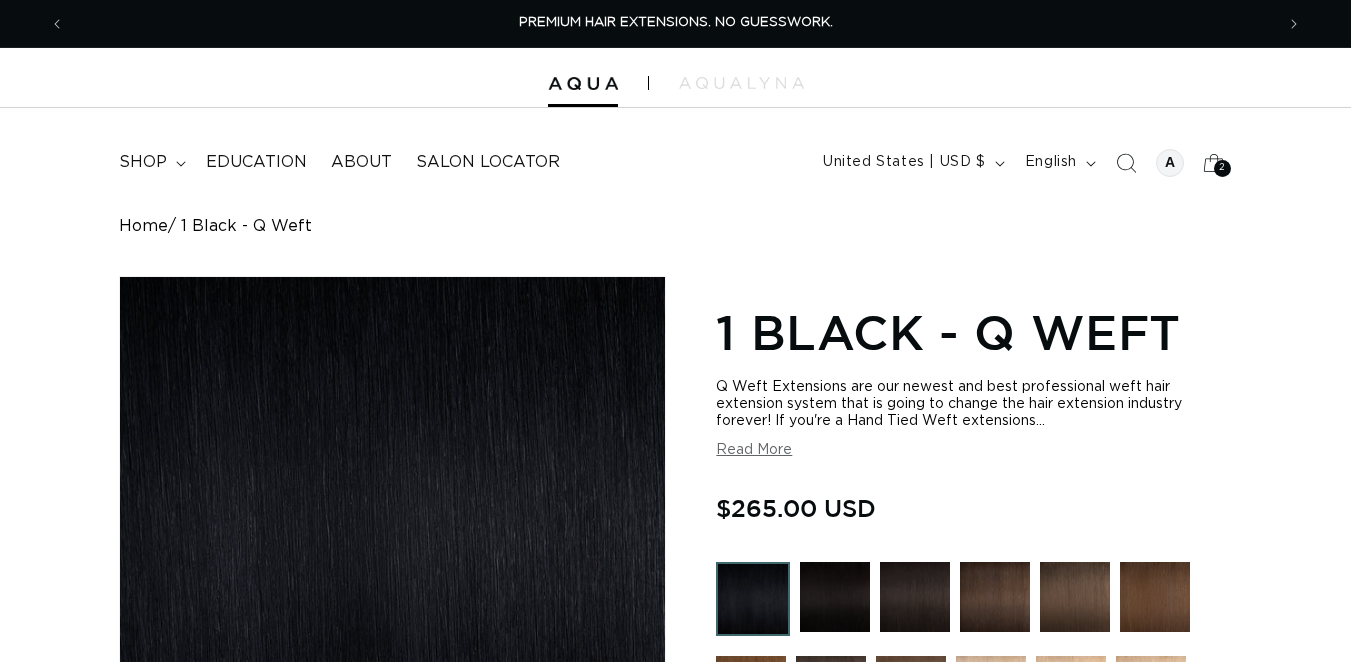 scroll, scrollTop: 0, scrollLeft: 0, axis: both 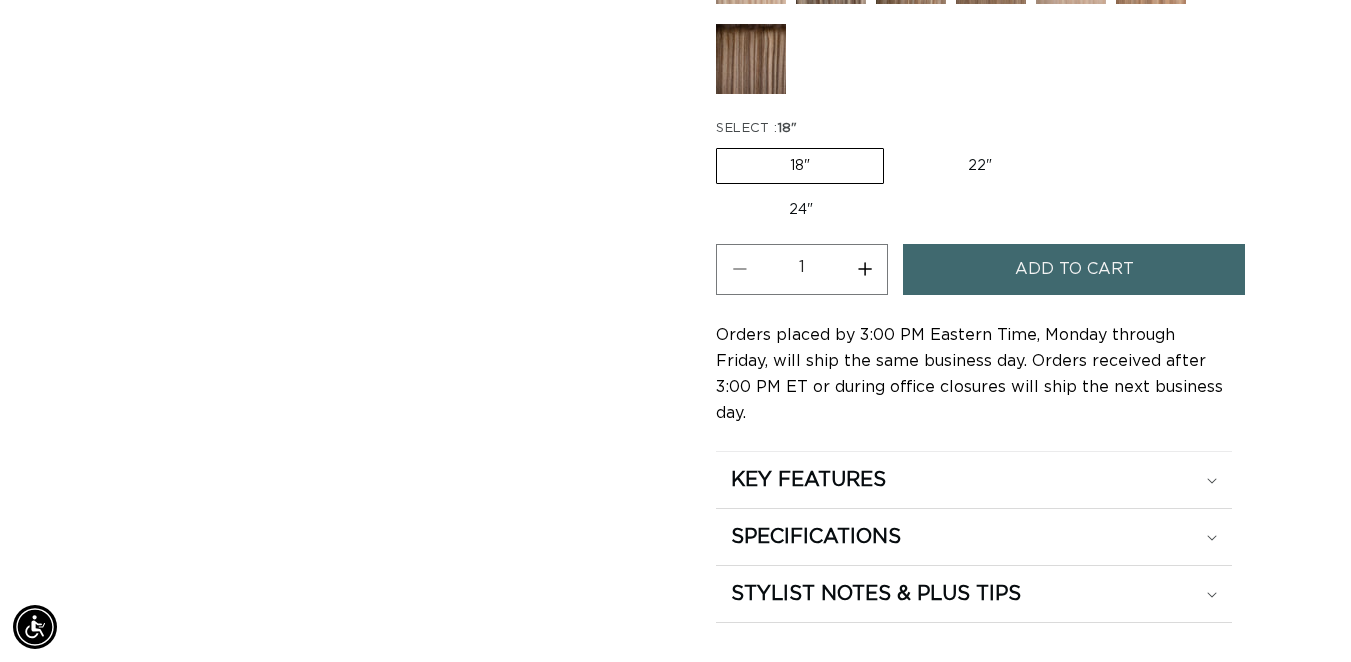 click on "SELECT :
18"
18" Variant sold out or unavailable
22" Variant sold out or unavailable
24" Variant sold out or unavailable" at bounding box center [974, 174] 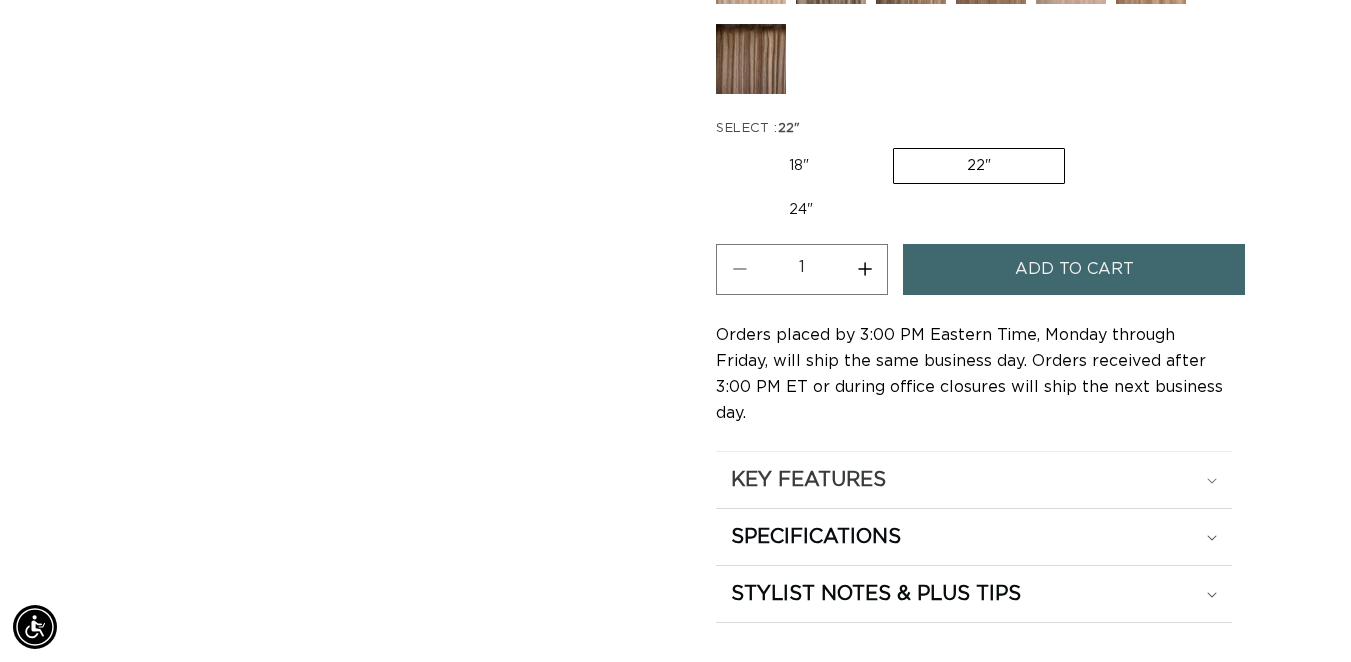 click on "KEY FEATURES" at bounding box center [808, 480] 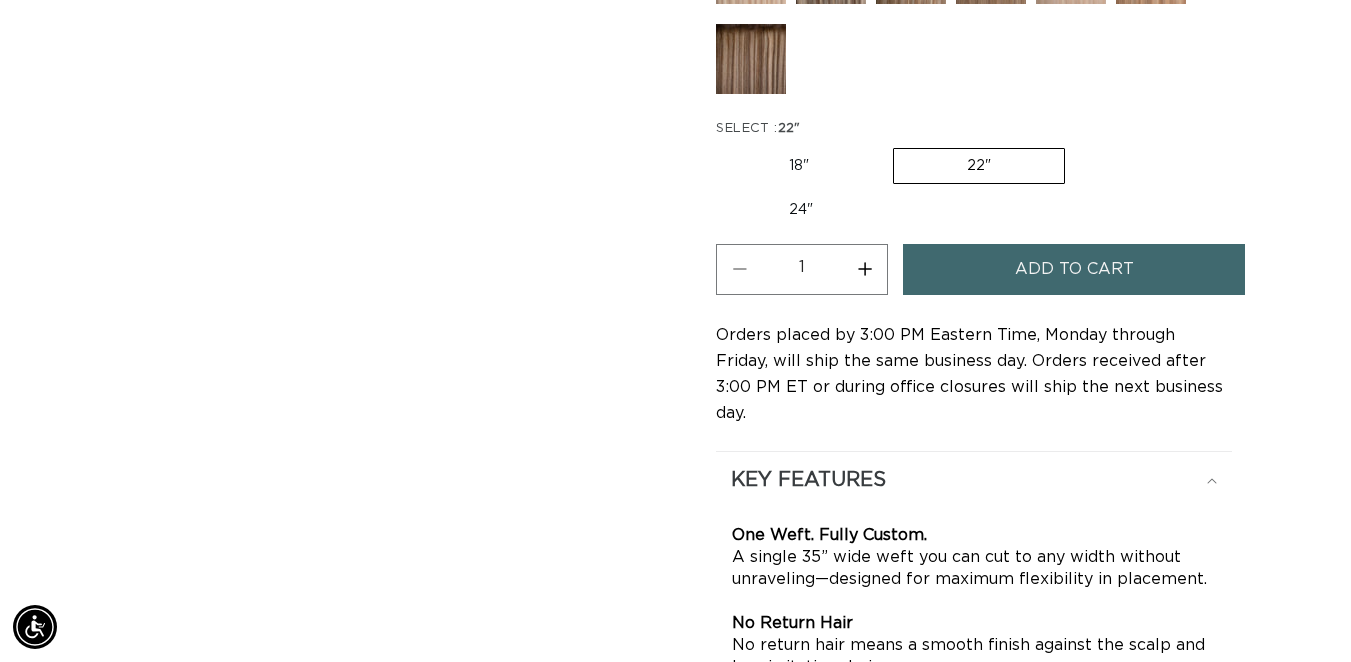 scroll, scrollTop: 0, scrollLeft: 0, axis: both 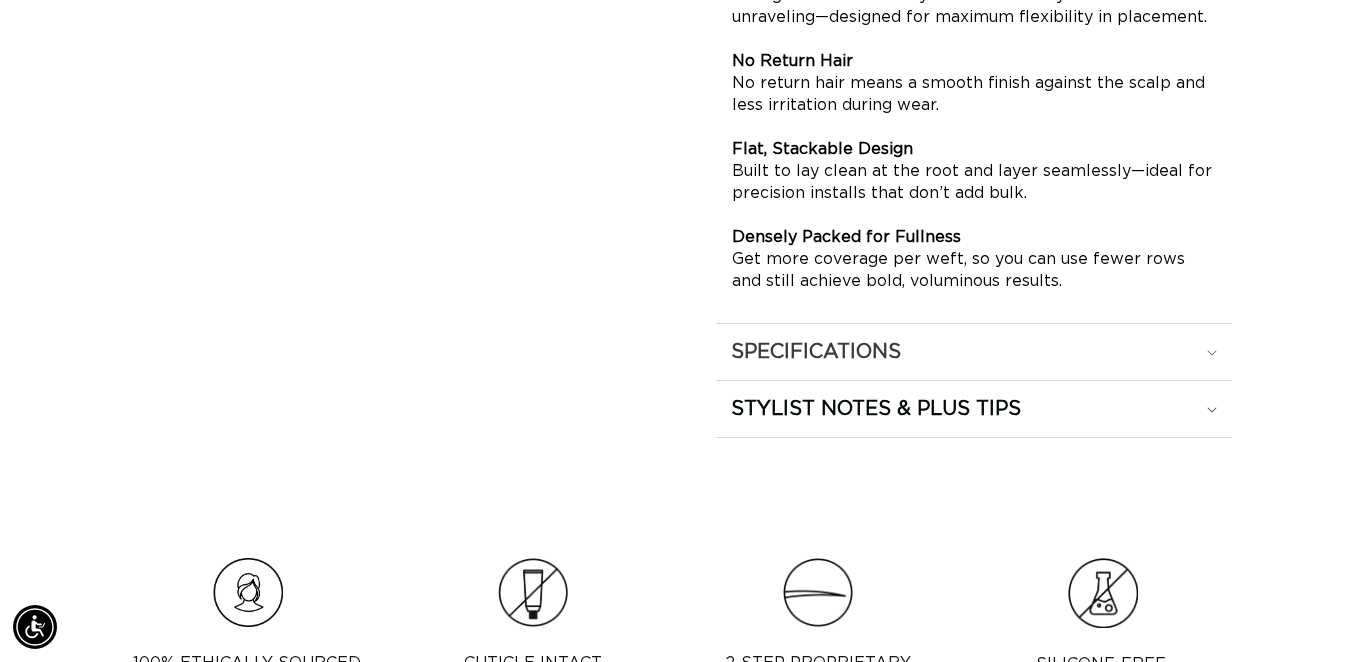 click on "SPECIFICATIONS" at bounding box center (974, -82) 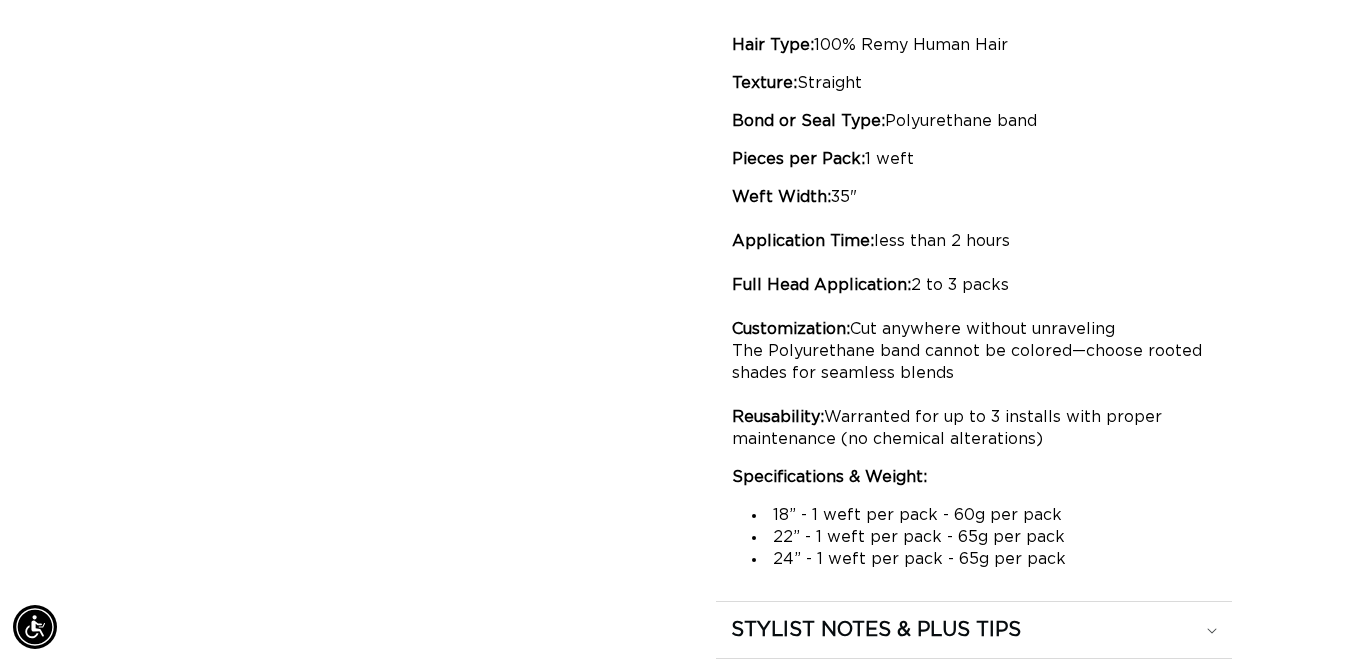 scroll, scrollTop: 0, scrollLeft: 1209, axis: horizontal 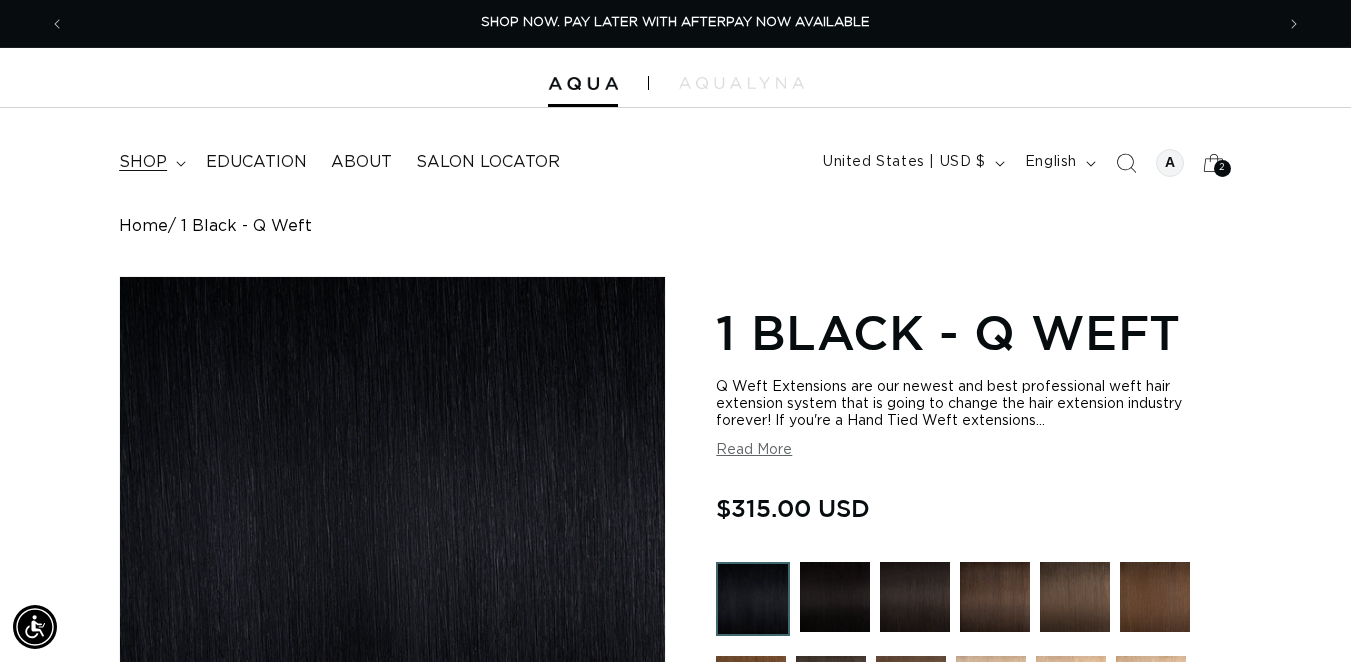 click on "shop" at bounding box center [150, 162] 